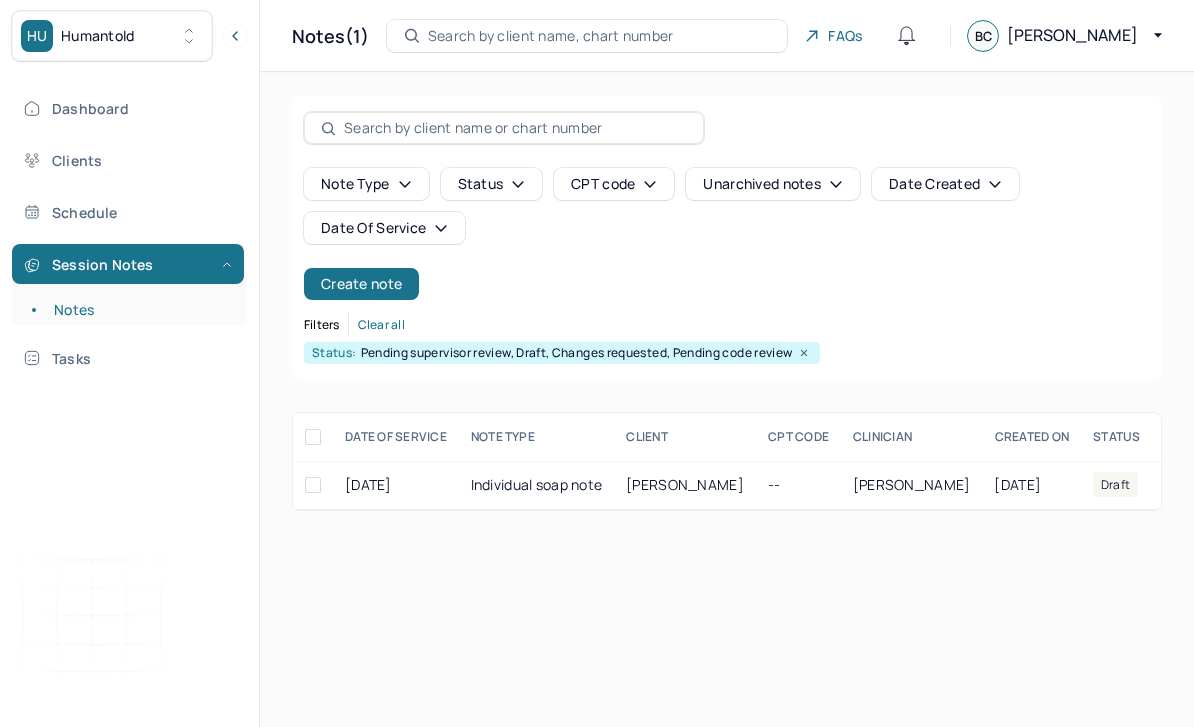 scroll, scrollTop: 64, scrollLeft: 0, axis: vertical 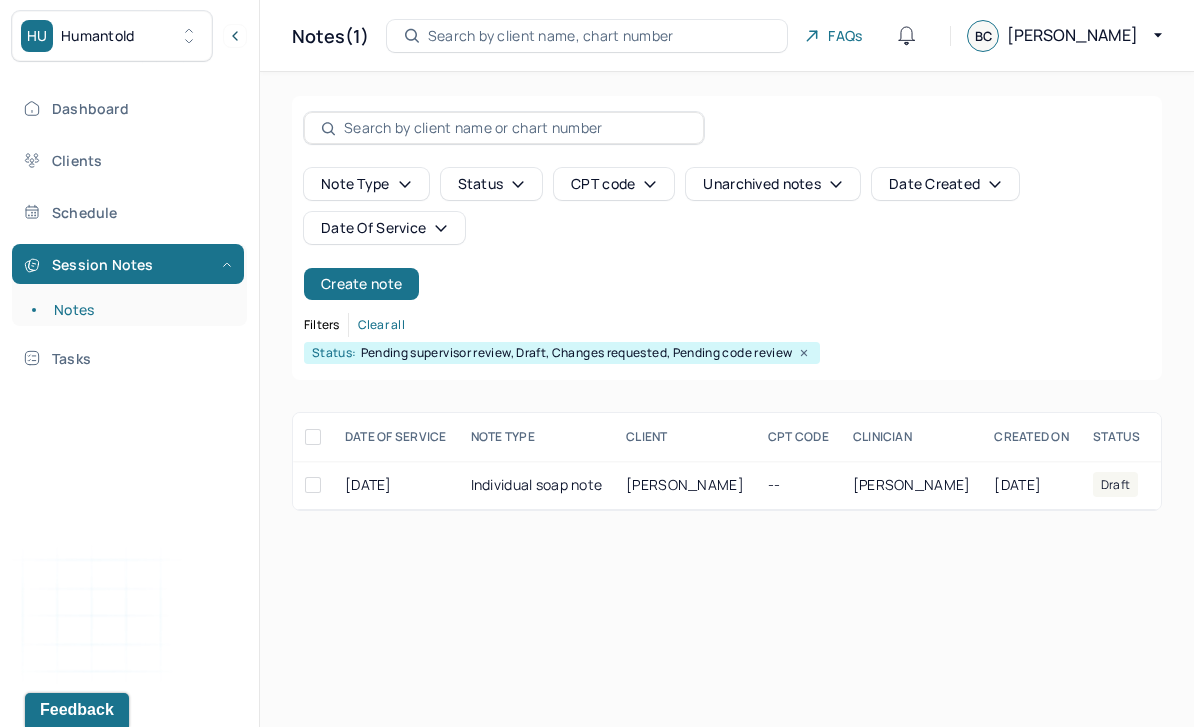 click on "--" at bounding box center (798, 485) 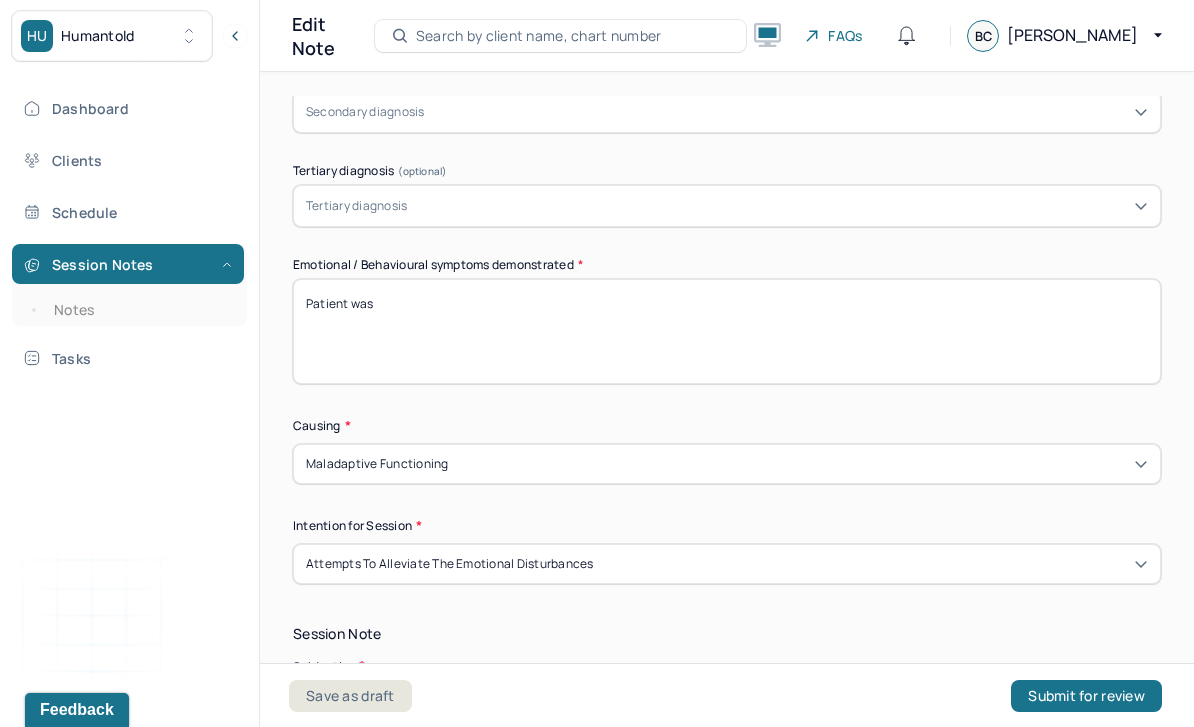 scroll, scrollTop: 897, scrollLeft: 0, axis: vertical 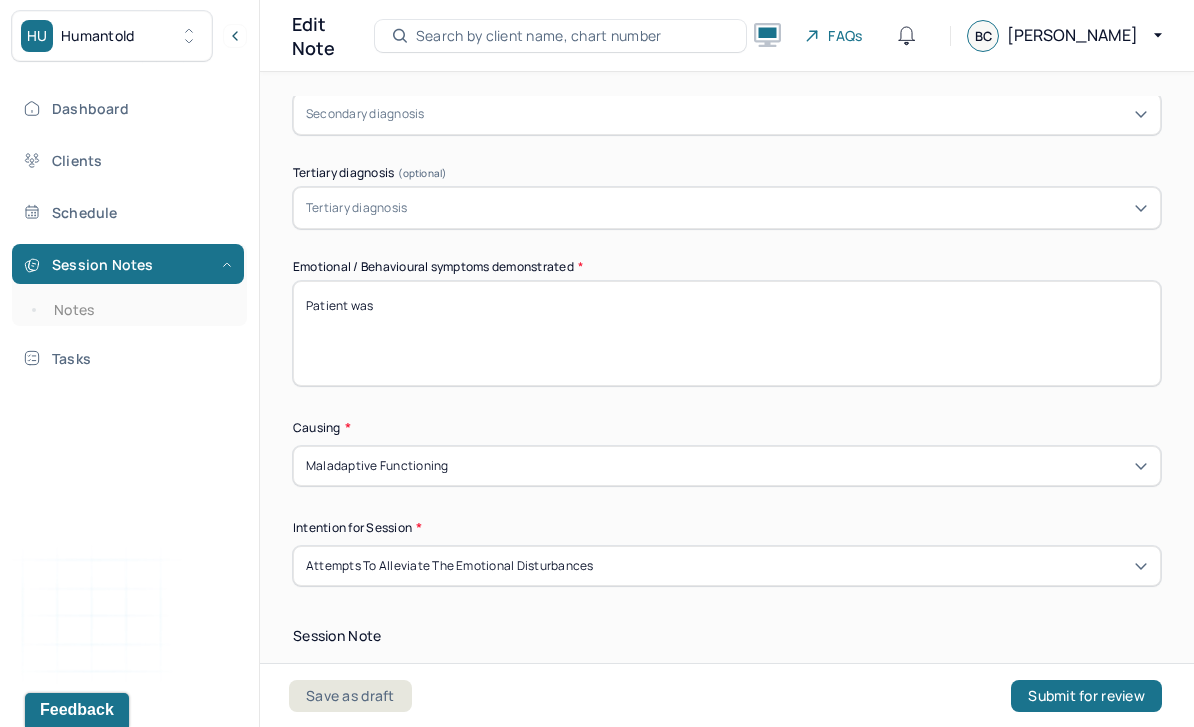 click on "Patient was" at bounding box center (727, 333) 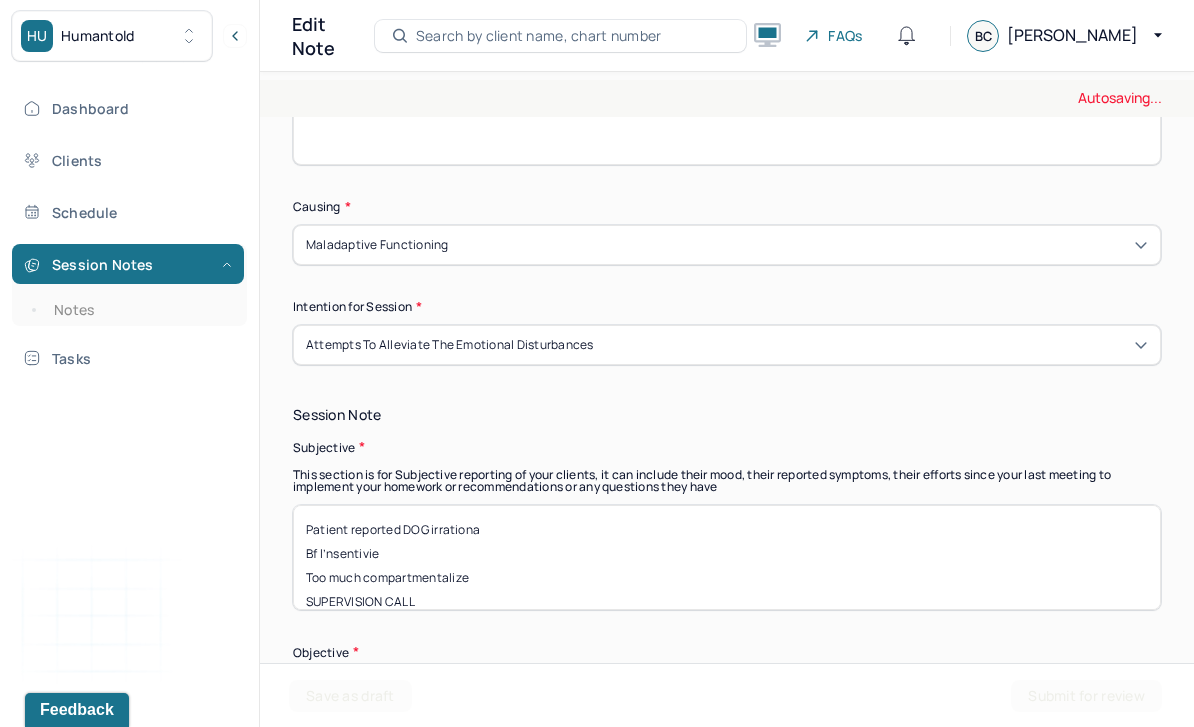 scroll, scrollTop: 1120, scrollLeft: 0, axis: vertical 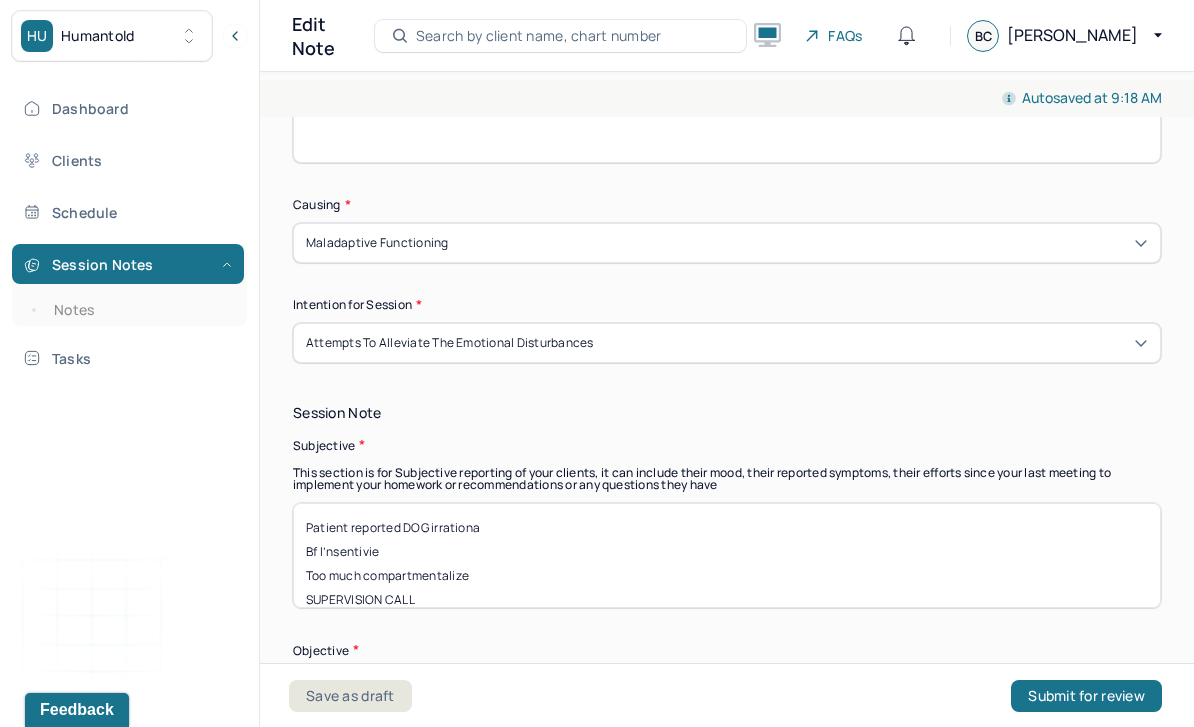 type on "Patient was talkative and frustrated." 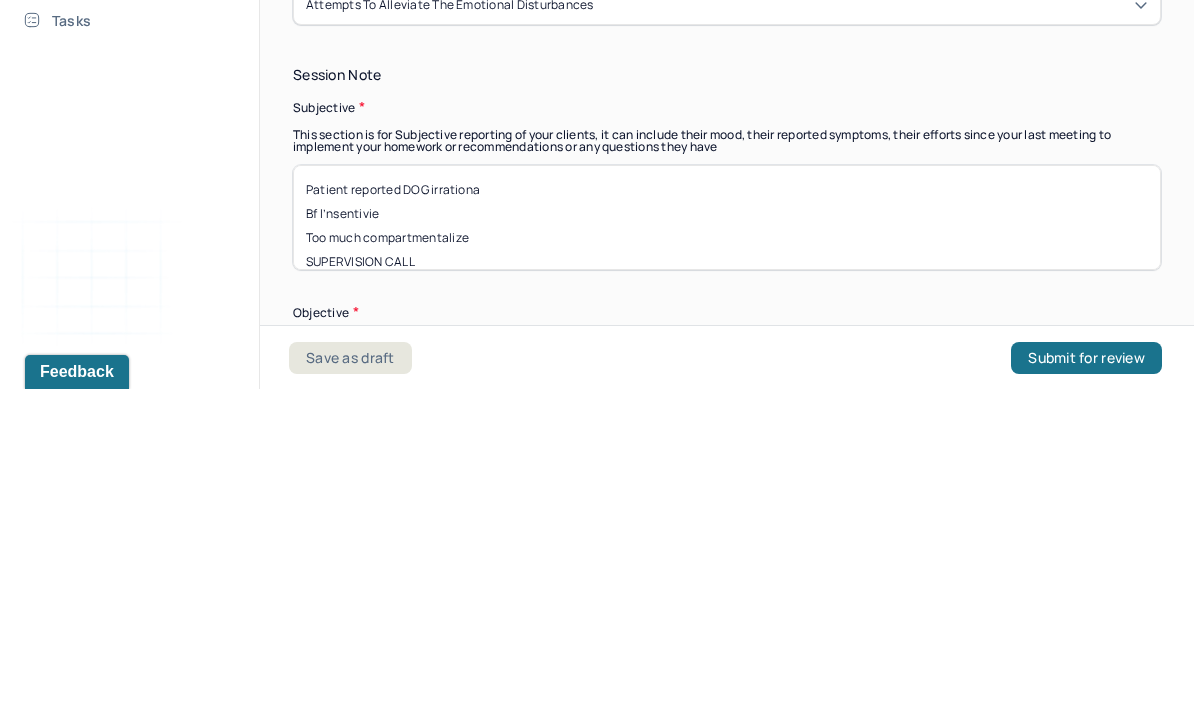 click on "Patient reported DOG irrationa
Bf I’nsentivie
Too much compartmentalize
SUPERVISION CALL" at bounding box center (727, 555) 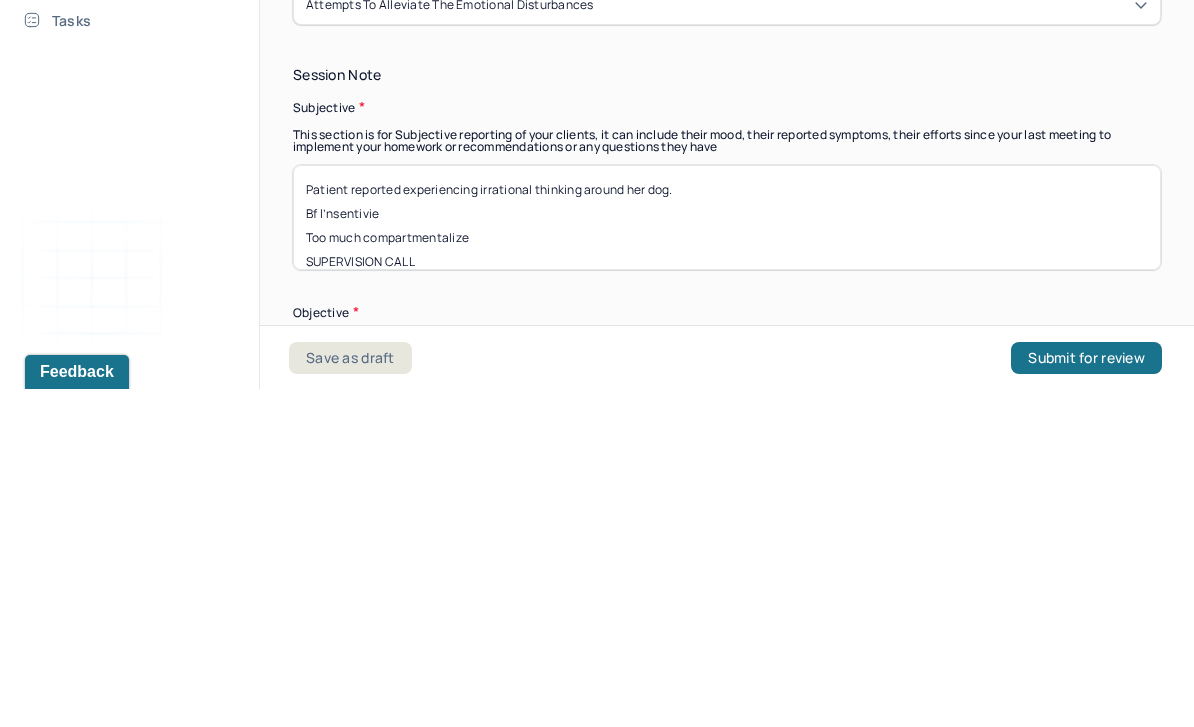click on "Patient reported DOG irrationa
Bf I’nsentivie
Too much compartmentalize
SUPERVISION CALL" at bounding box center (727, 555) 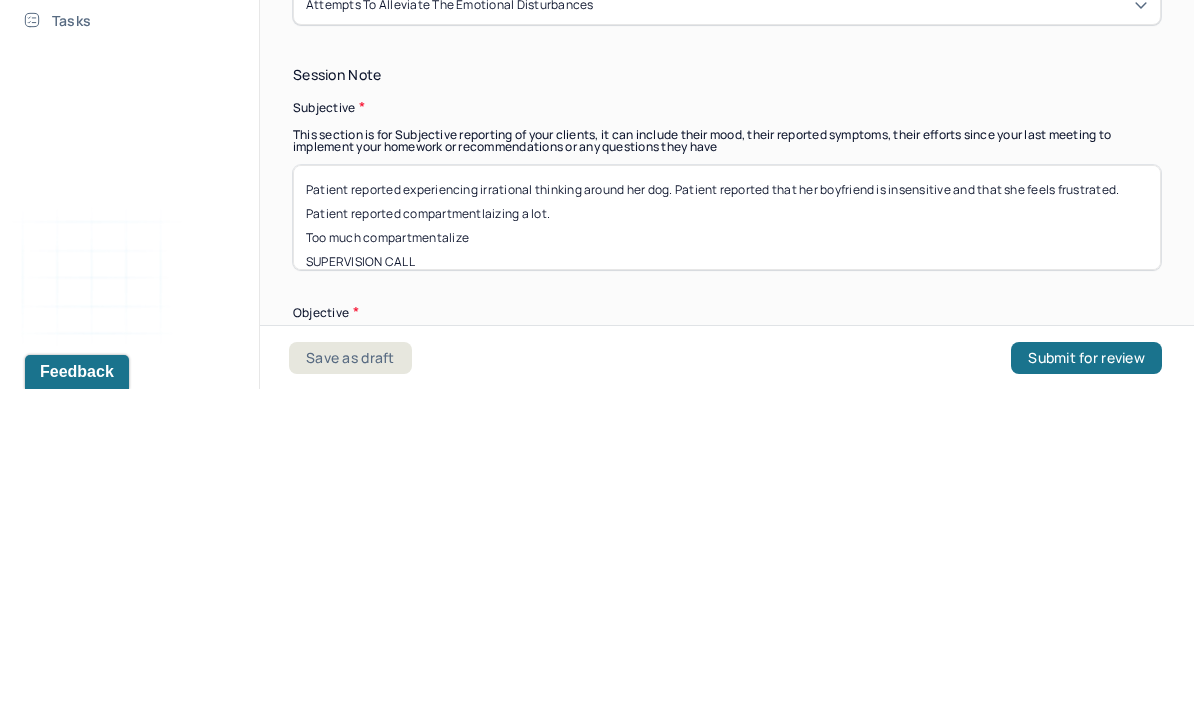 click on "Patient reported experiencing irrational thinking around her dog. Patient reported that her boyfriend is insensitive and that she feels frustrated. Patient reported
Too much compartmentalize
SUPERVISION CALL" at bounding box center (727, 555) 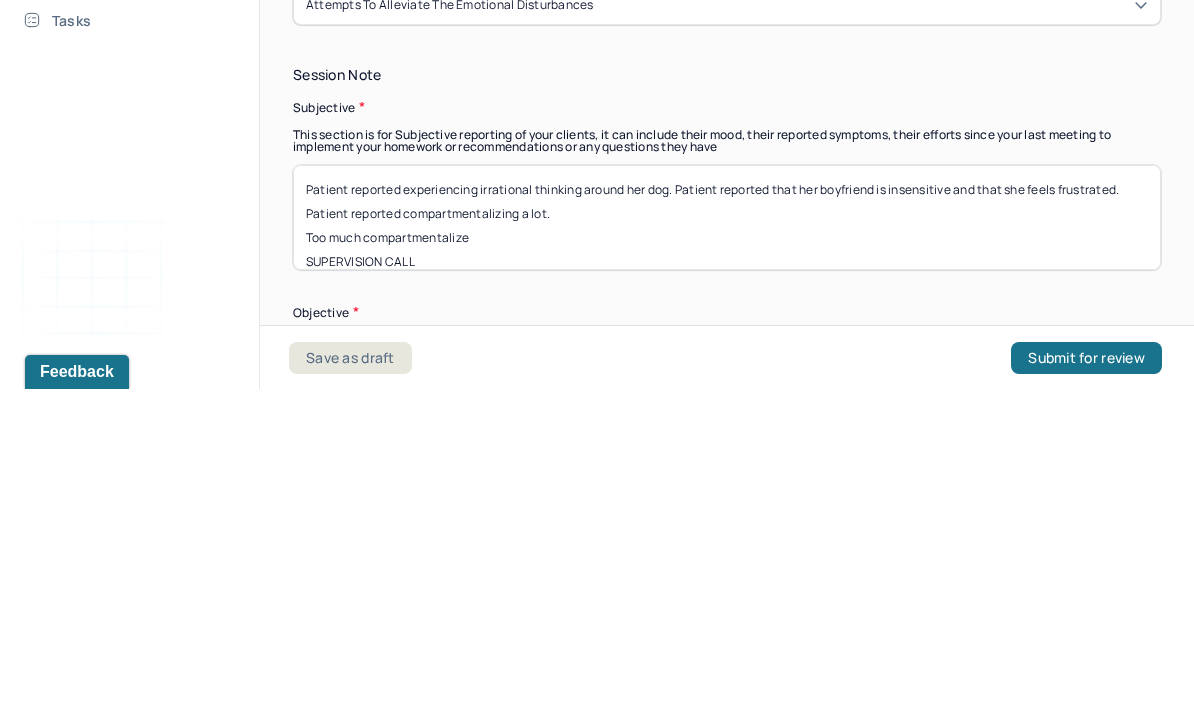 click on "Patient reported experiencing irrational thinking around her dog. Patient reported that her boyfriend is insensitive and that she feels frustrated. Patient reported compartmentlaizing a lot.
Too much compartmentalize
SUPERVISION CALL" at bounding box center [727, 555] 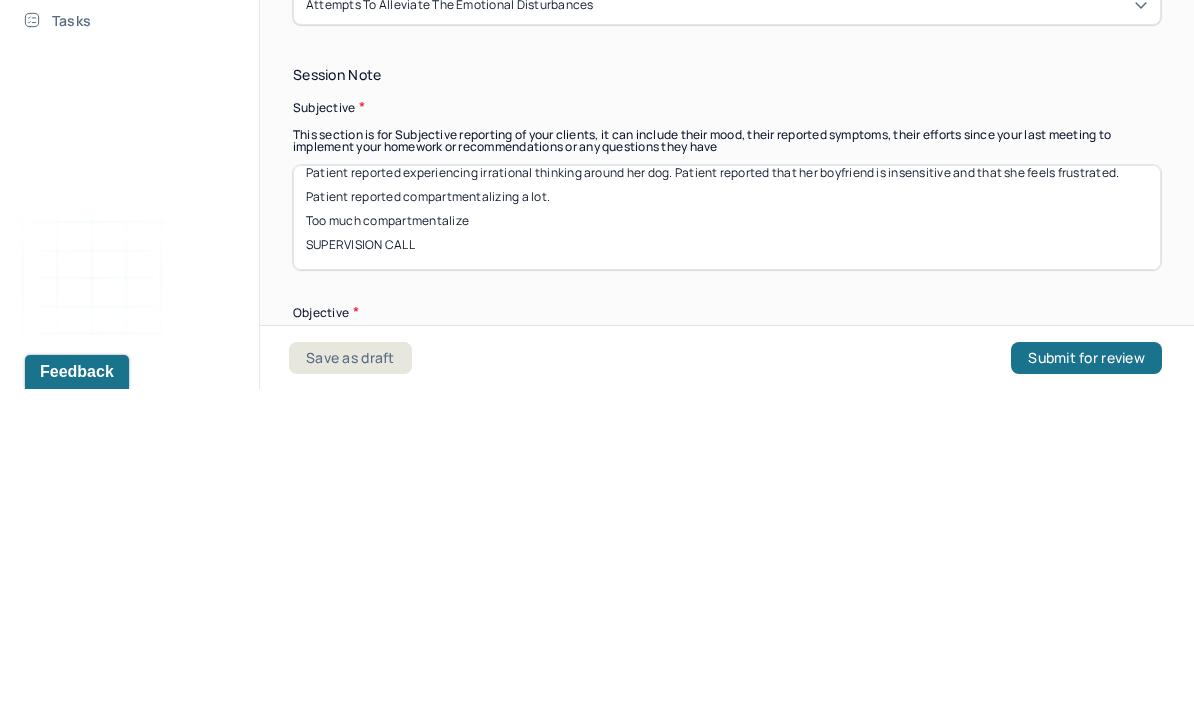 scroll, scrollTop: 16, scrollLeft: 0, axis: vertical 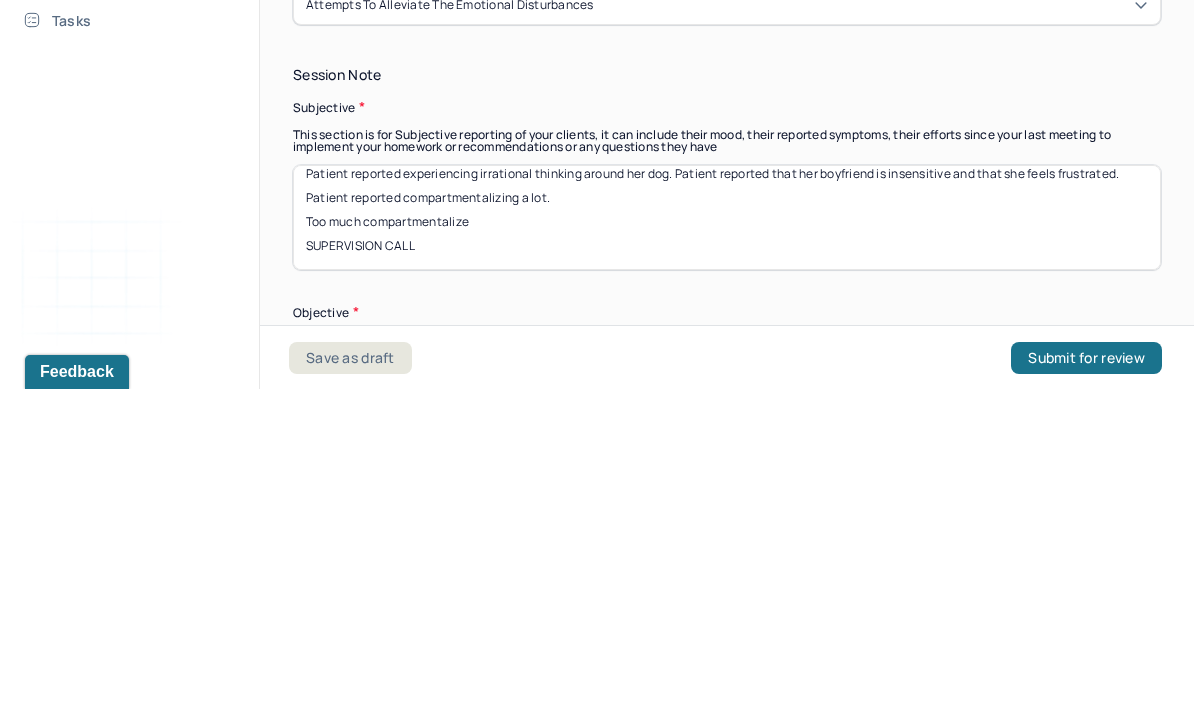 click on "Patient reported experiencing irrational thinking around her dog. Patient reported that her boyfriend is insensitive and that she feels frustrated. Patient reported compartmentalizing a lot.
Too much compartmentalize
SUPERVISION CALL" at bounding box center (727, 555) 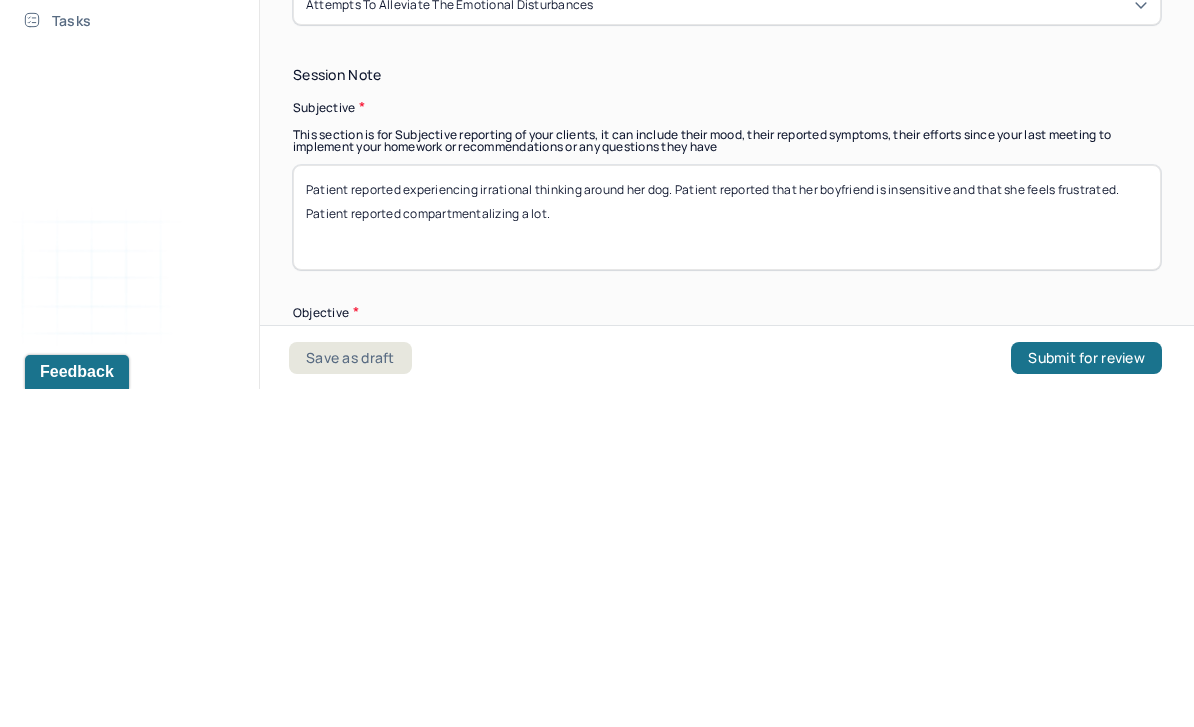 scroll, scrollTop: 0, scrollLeft: 0, axis: both 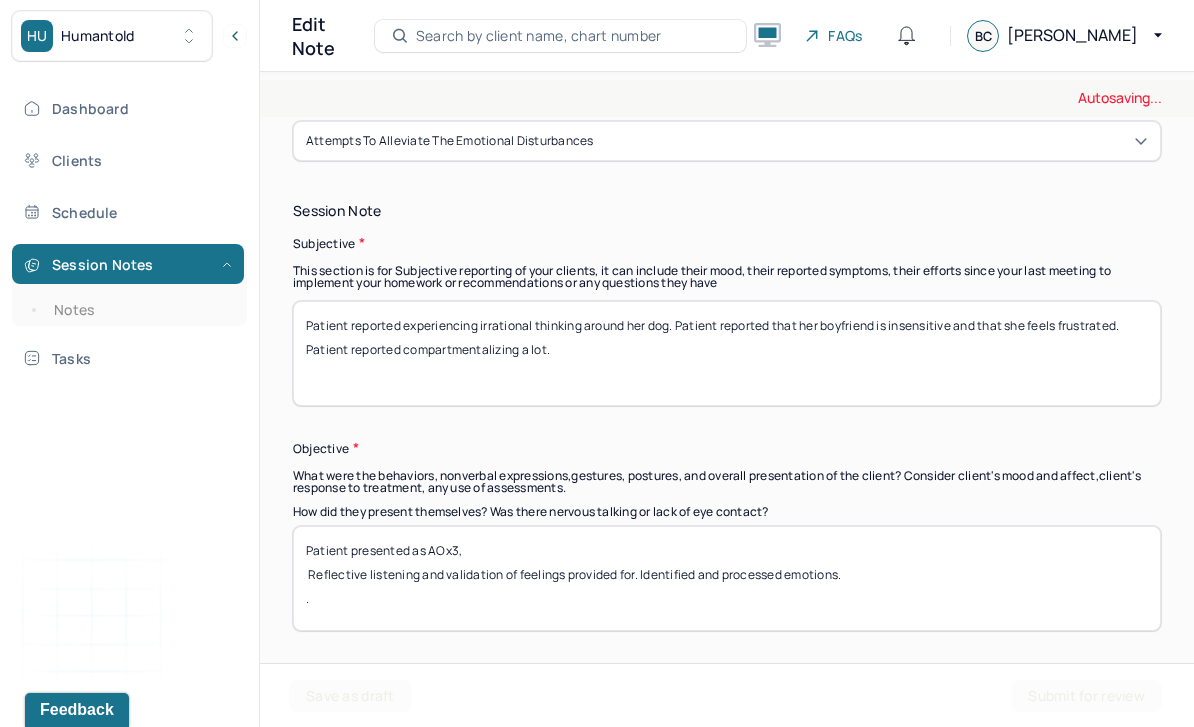 type on "Patient reported experiencing irrational thinking around her dog. Patient reported that her boyfriend is insensitive and that she feels frustrated. Patient reported compartmentalizing a lot." 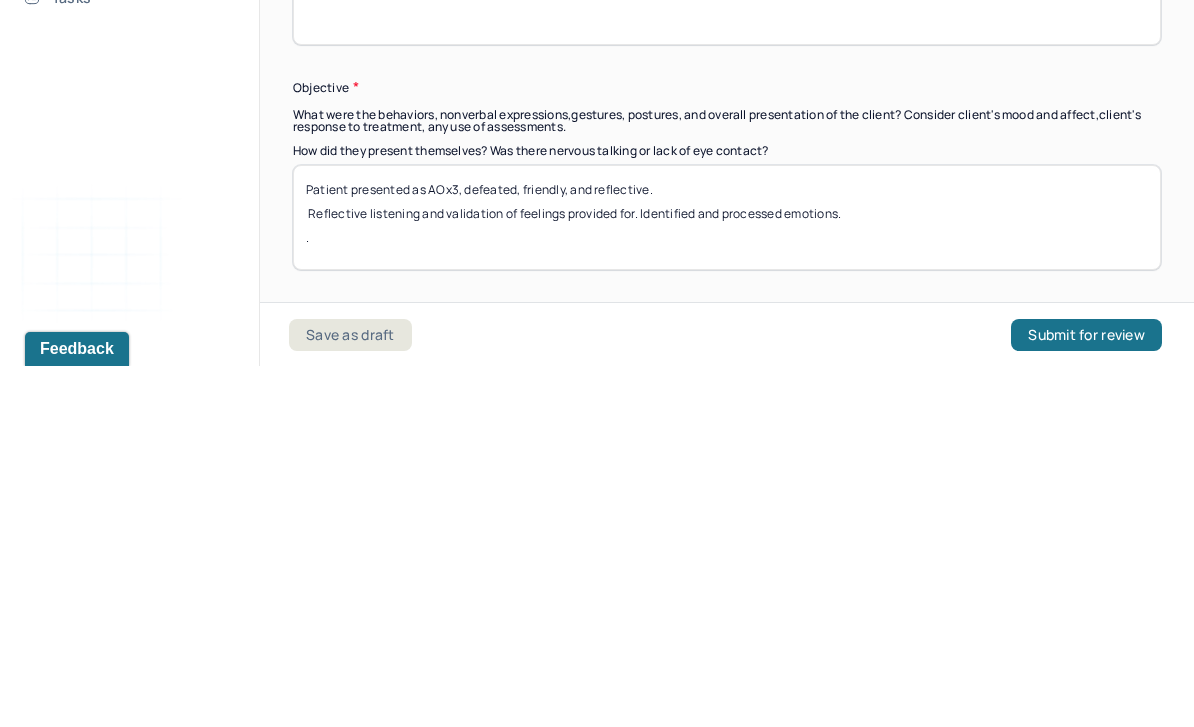 click on "Patient presented as AOx3, defeated, friendly,
Reflective listening and validation of feelings provided for. Identified and processed emotions.
." at bounding box center [727, 578] 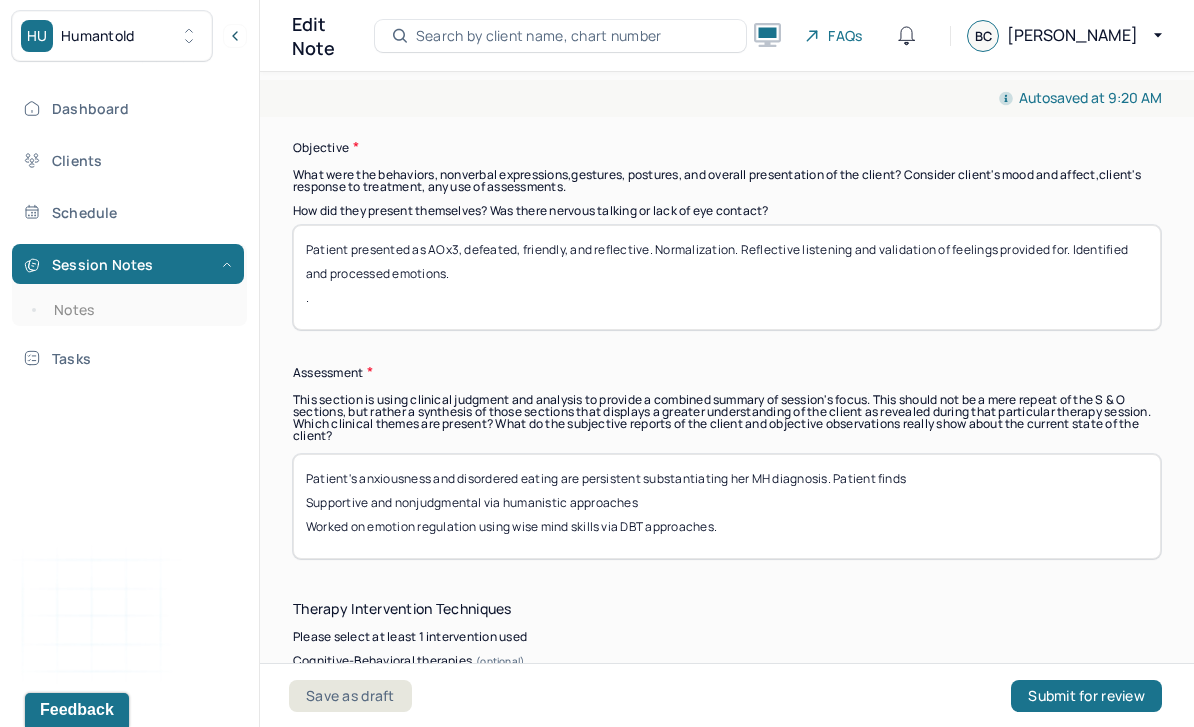 scroll, scrollTop: 1635, scrollLeft: 0, axis: vertical 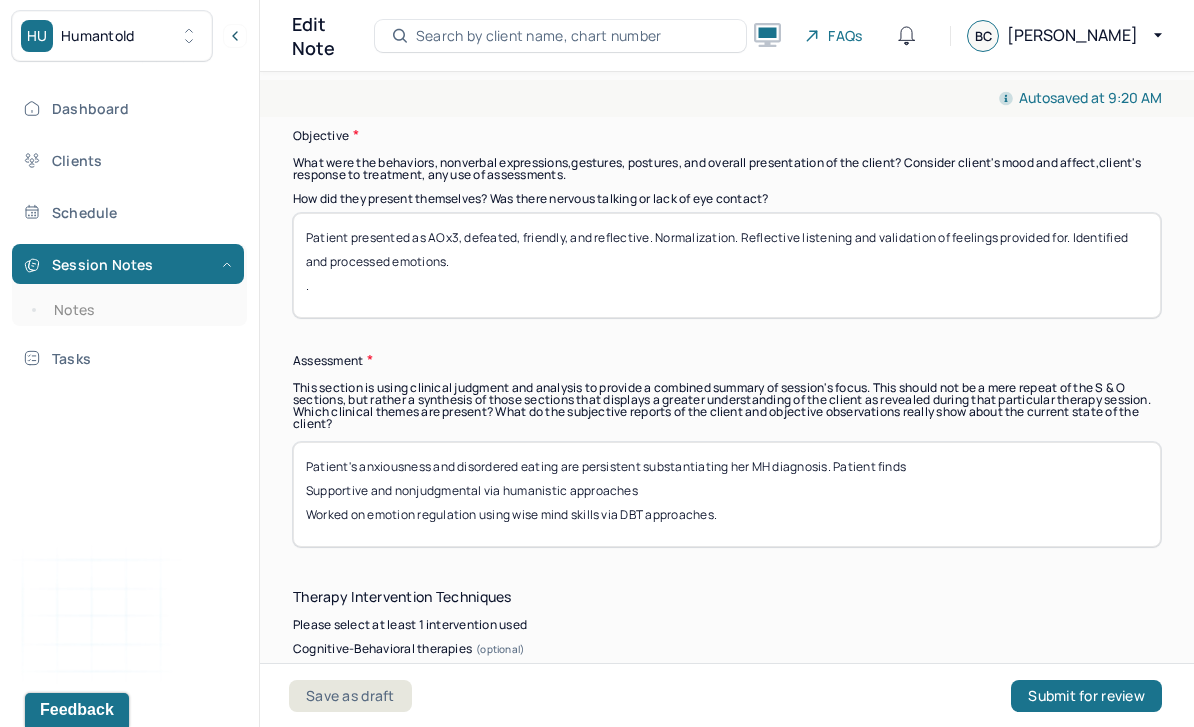 type on "Patient presented as AOx3, defeated, friendly, and reflective. Normalization. Reflective listening and validation of feelings provided for. Identified and processed emotions.
." 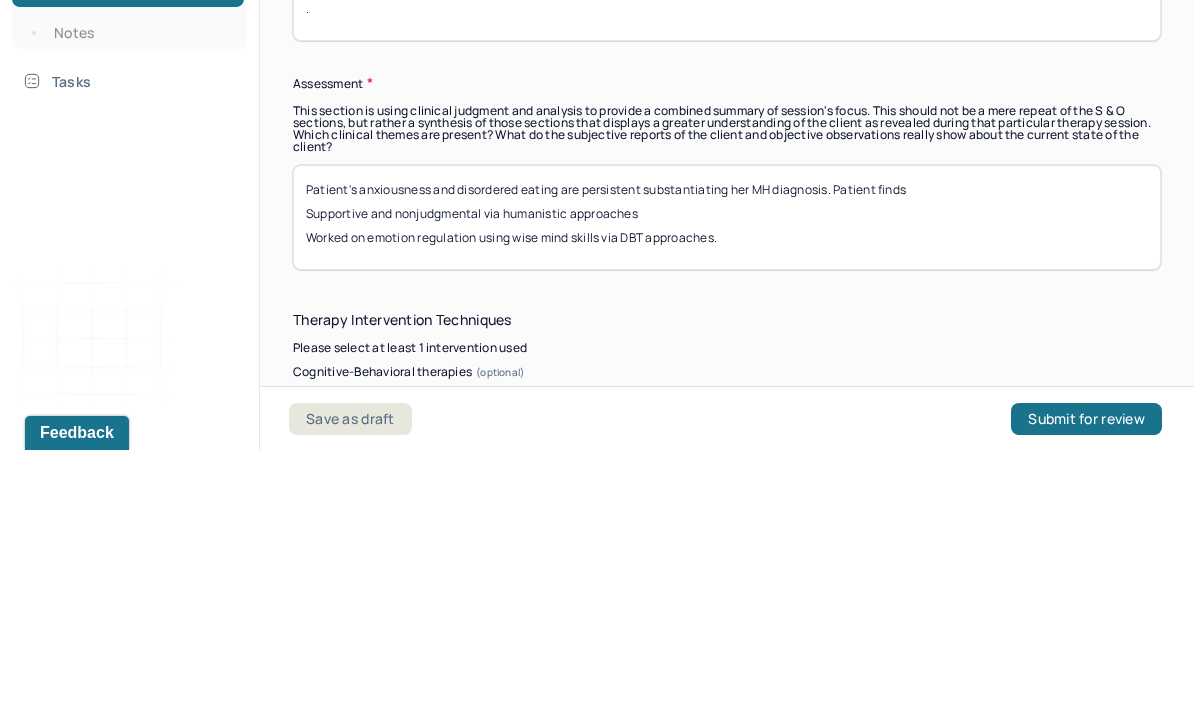 click on "Patient's anxiousness and disordered eating are persistent substantiating her MH diagnosis. Patient finds
Supportive and nonjudgmental via humanistic approaches
Worked on emotion regulation using wise mind skills via DBT approaches." at bounding box center [727, 494] 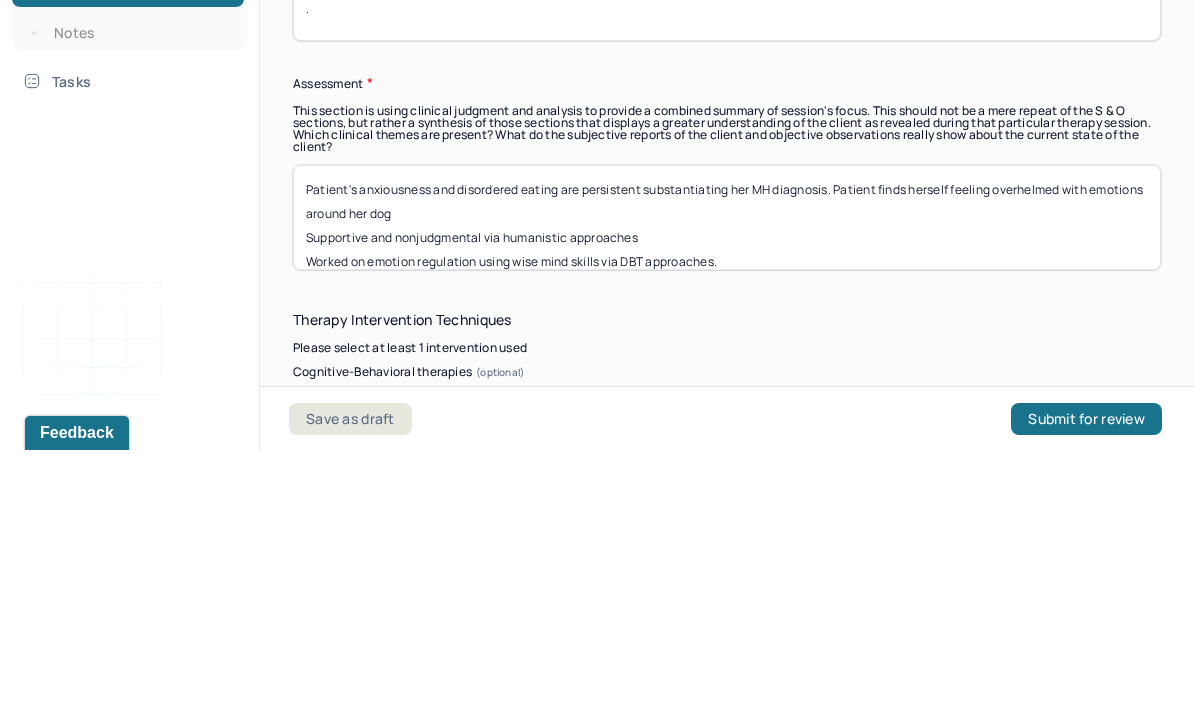 click on "Patient's anxiousness and disordered eating are persistent substantiating her MH diagnosis. Patient finds herself feeling overhelmed with emotions
Supportive and nonjudgmental via humanistic approaches
Worked on emotion regulation using wise mind skills via DBT approaches." at bounding box center (727, 494) 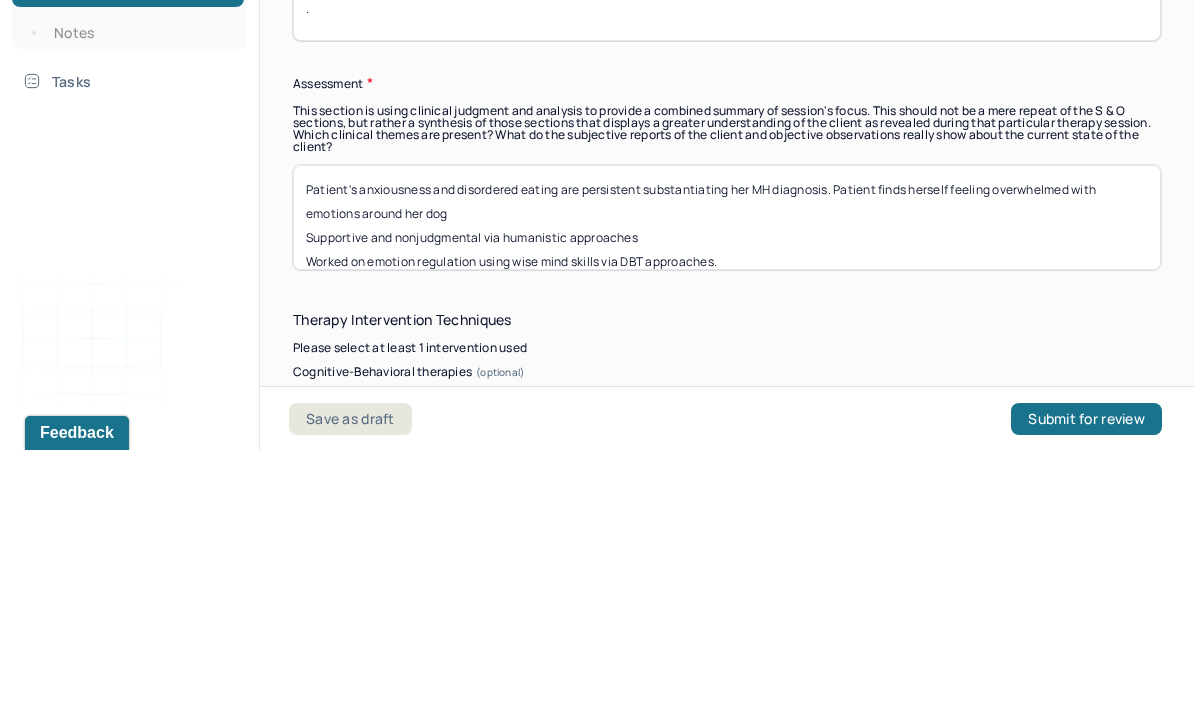 click on "Patient's anxiousness and disordered eating are persistent substantiating her MH diagnosis. Patient finds herself feeling overhelmed with emotions around her dog
Supportive and nonjudgmental via humanistic approaches
Worked on emotion regulation using wise mind skills via DBT approaches." at bounding box center (727, 494) 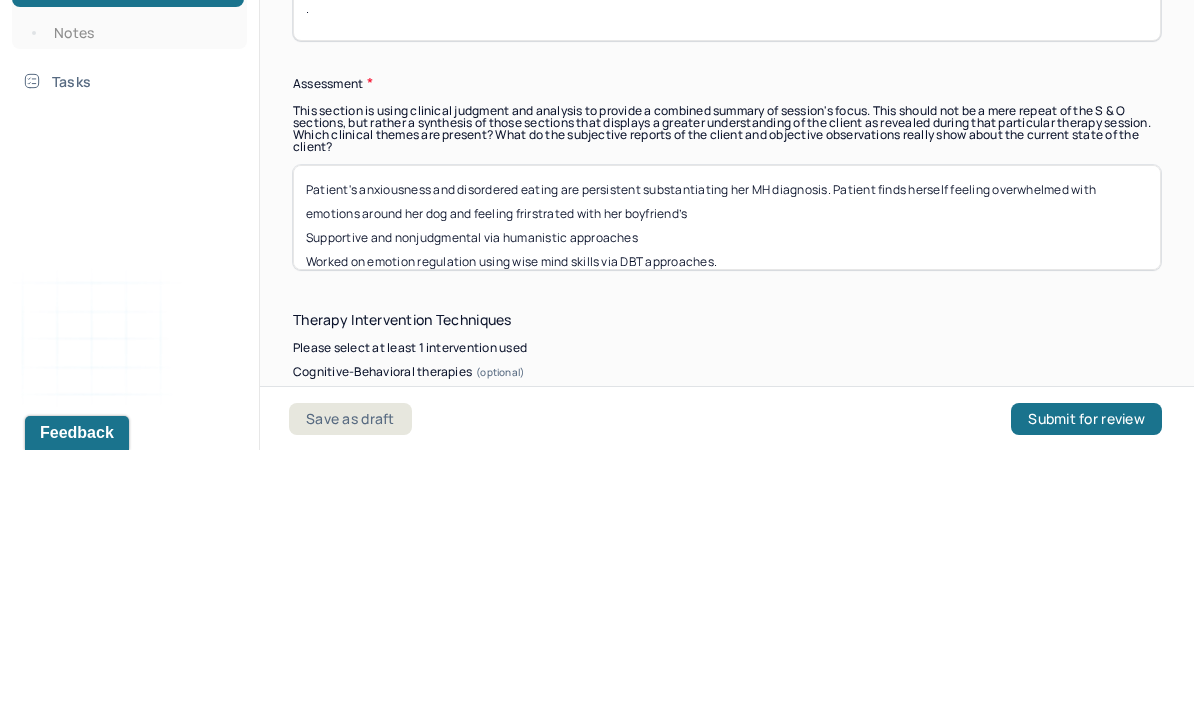 click on "Patient's anxiousness and disordered eating are persistent substantiating her MH diagnosis. Patient finds herself feeling overwhelmed with emotions around her dog
Supportive and nonjudgmental via humanistic approaches
Worked on emotion regulation using wise mind skills via DBT approaches." at bounding box center (727, 494) 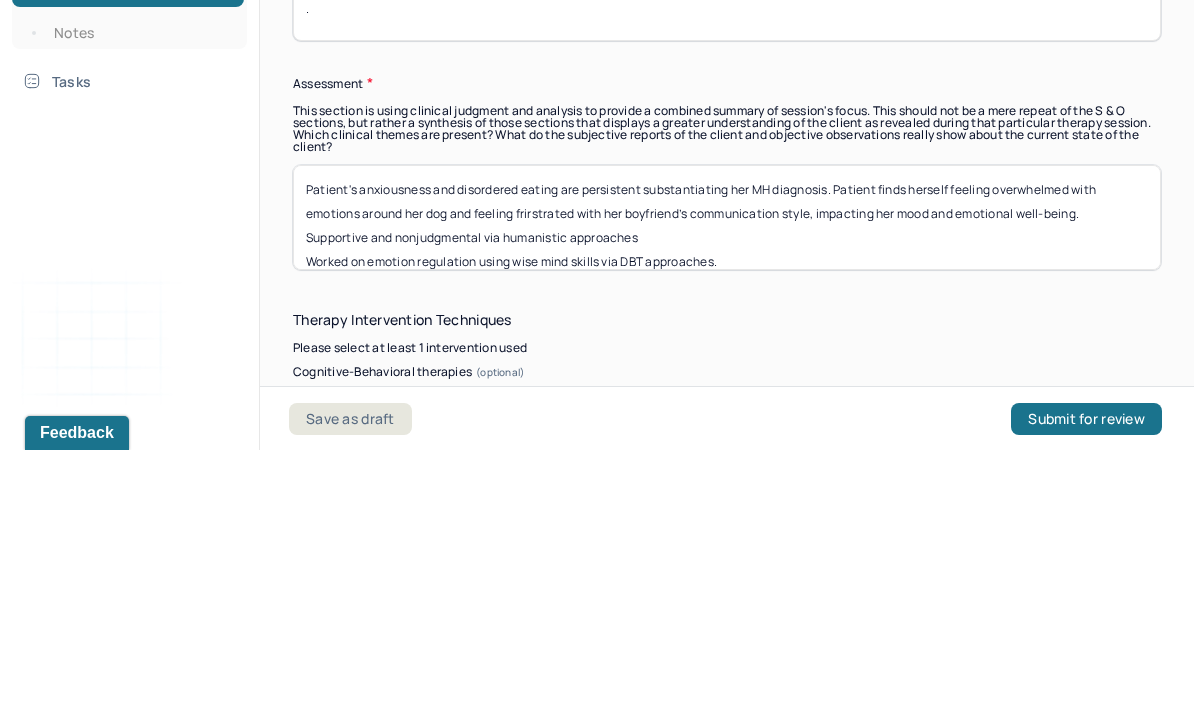 click on "Patient's anxiousness and disordered eating are persistent substantiating her MH diagnosis. Patient finds herself feeling overwhelmed with emotions around her dog and feeling frirstrated with her boyfriend’s
Supportive and nonjudgmental via humanistic approaches
Worked on emotion regulation using wise mind skills via DBT approaches." at bounding box center [727, 494] 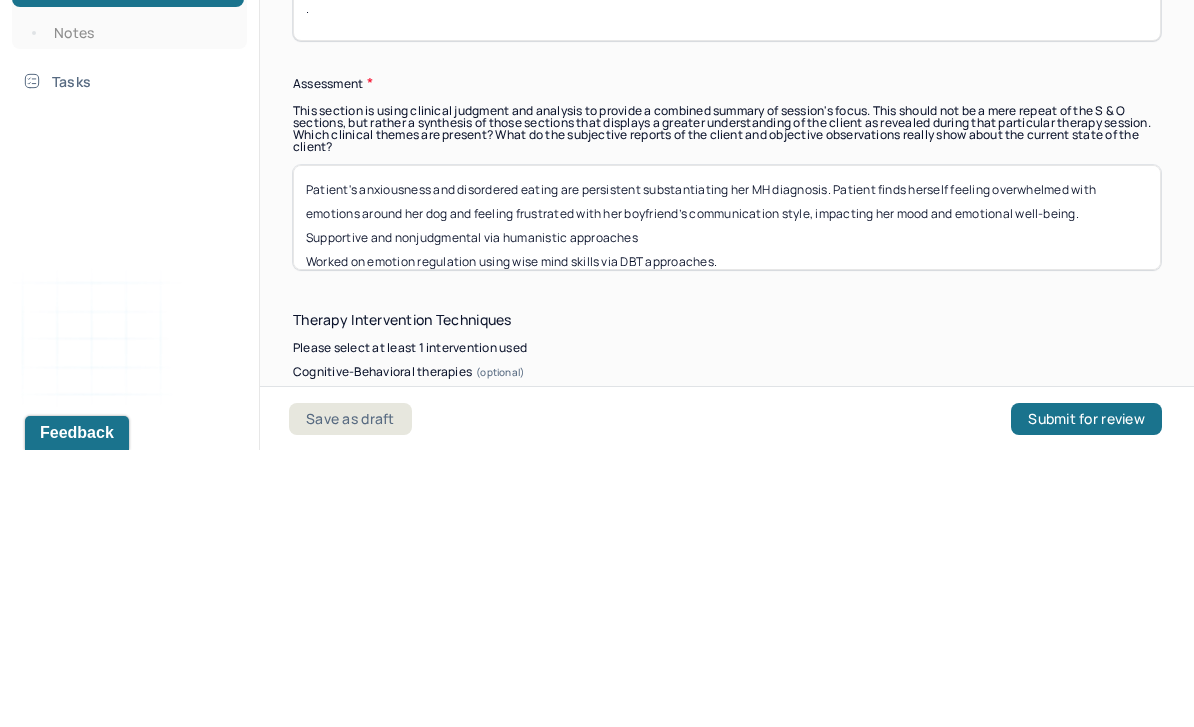 click on "Patient's anxiousness and disordered eating are persistent substantiating her MH diagnosis. Patient finds herself feeling overwhelmed with emotions around her dog and feeling frirstrated with her boyfriend’s
Supportive and nonjudgmental via humanistic approaches
Worked on emotion regulation using wise mind skills via DBT approaches." at bounding box center [727, 494] 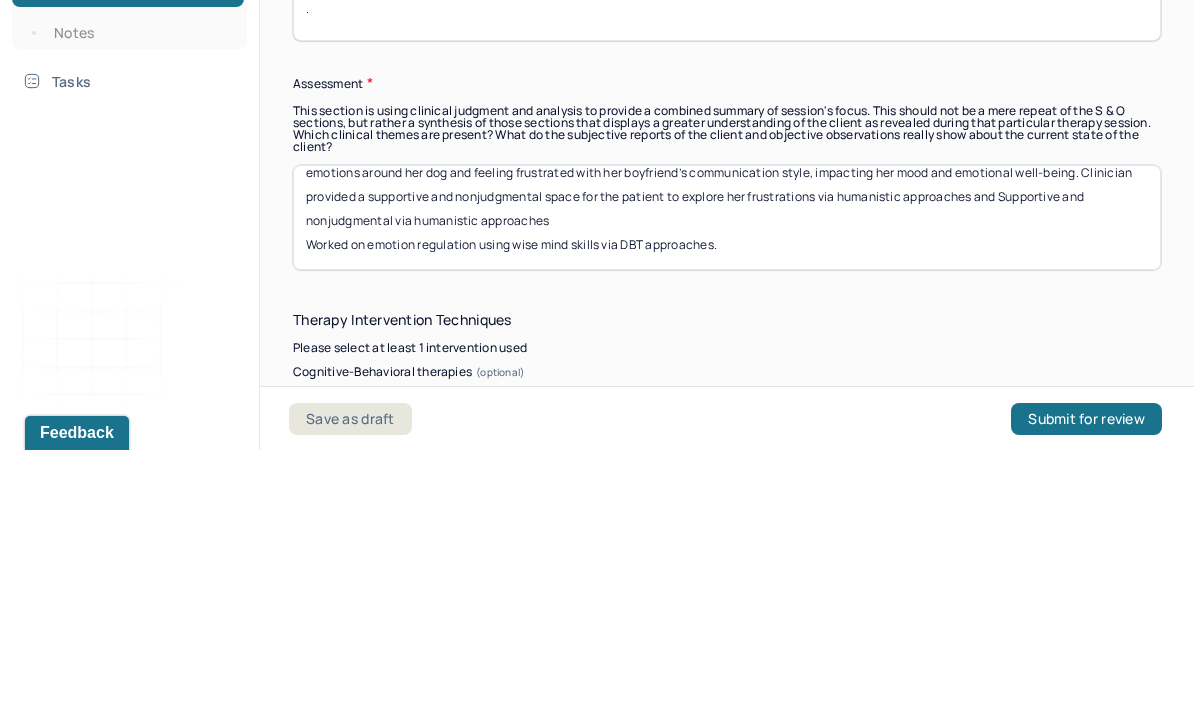 scroll, scrollTop: 37, scrollLeft: 0, axis: vertical 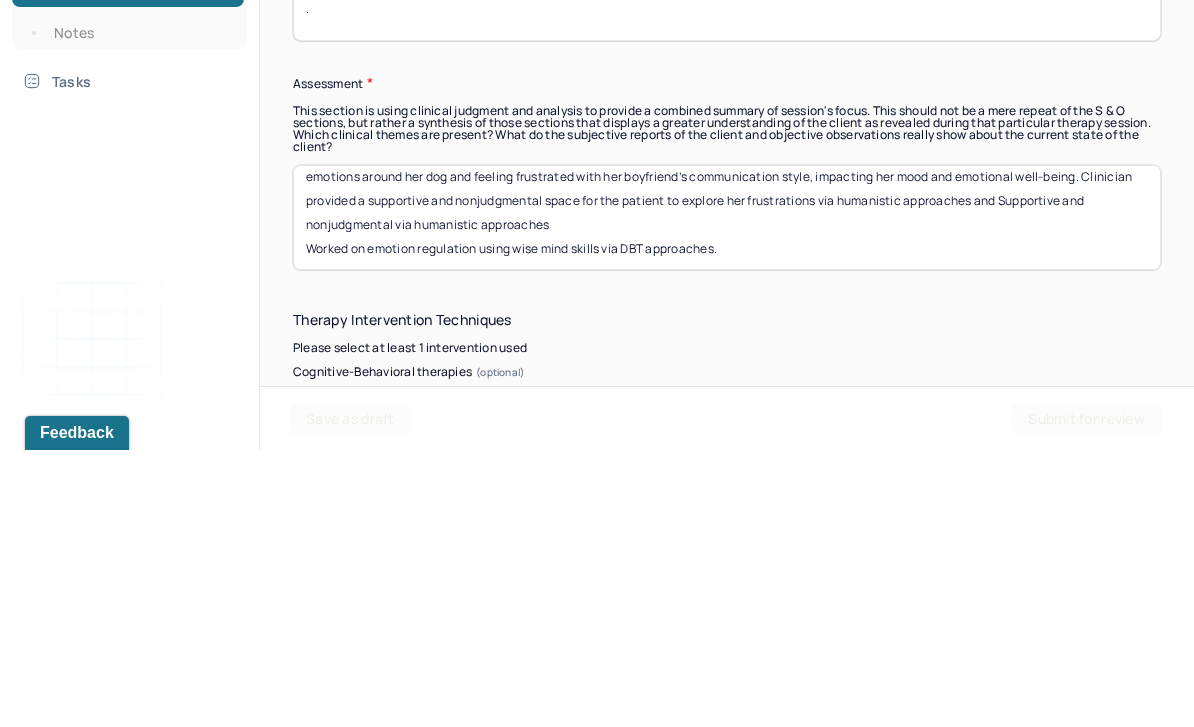 click on "Patient's anxiousness and disordered eating are persistent substantiating her MH diagnosis. Patient finds herself feeling overwhelmed with emotions around her dog and feeling frustrated with her boyfriend’s communication style, impacting her mood and emotional well-being. Clinician Supportive and nonjudgmental via humanistic approaches
Worked on emotion regulation using wise mind skills via DBT approaches." at bounding box center [727, 494] 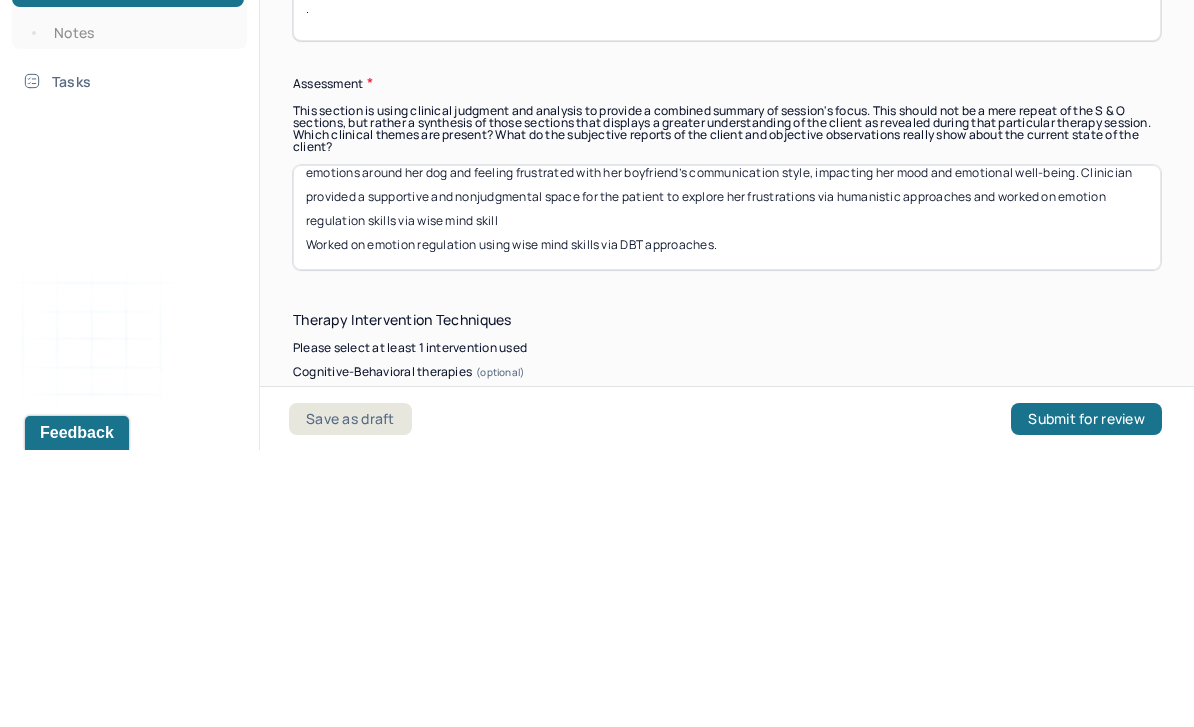 scroll, scrollTop: 40, scrollLeft: 0, axis: vertical 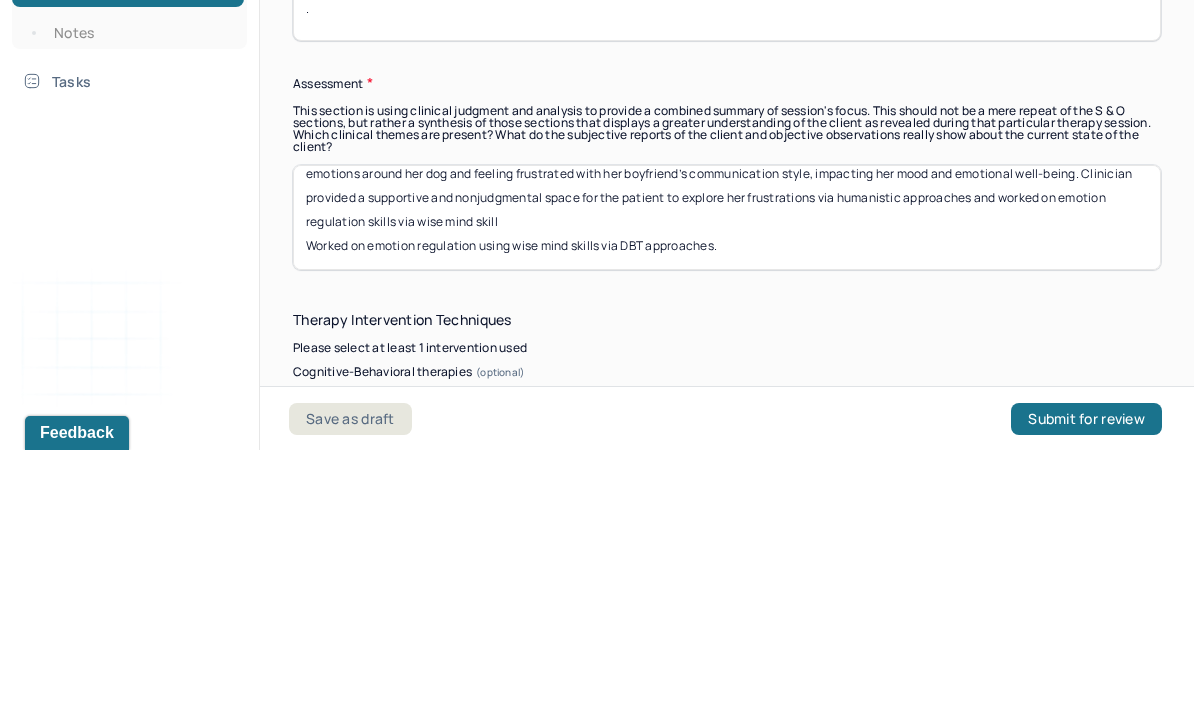 click on "Patient's anxiousness and disordered eating are persistent substantiating her MH diagnosis. Patient finds herself feeling overwhelmed with emotions around her dog and feeling frustrated with her boyfriend’s communication style, impacting her mood and emotional well-being. Clinician provided a supportive and nonjudgmental space for the patient to explore her frustrations via humanistic approaches and worked on emotion regulation skills via wise mind skill
Worked on emotion regulation using wise mind skills via DBT approaches." at bounding box center (727, 494) 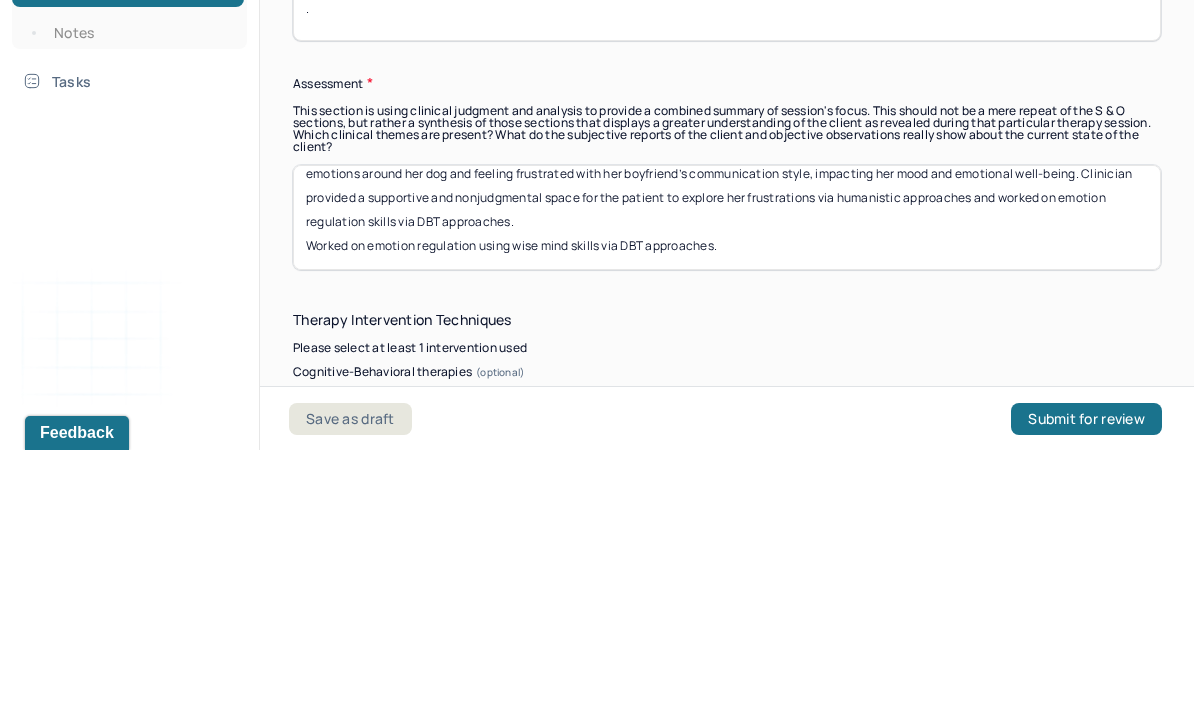 click on "Patient's anxiousness and disordered eating are persistent substantiating her MH diagnosis. Patient finds herself feeling overwhelmed with emotions around her dog and feeling frustrated with her boyfriend’s communication style, impacting her mood and emotional well-being. Clinician provided a supportive and nonjudgmental space for the patient to explore her frustrations via humanistic approaches and worked on emotion regulation skills via wise mind skill
Worked on emotion regulation using wise mind skills via DBT approaches." at bounding box center (727, 494) 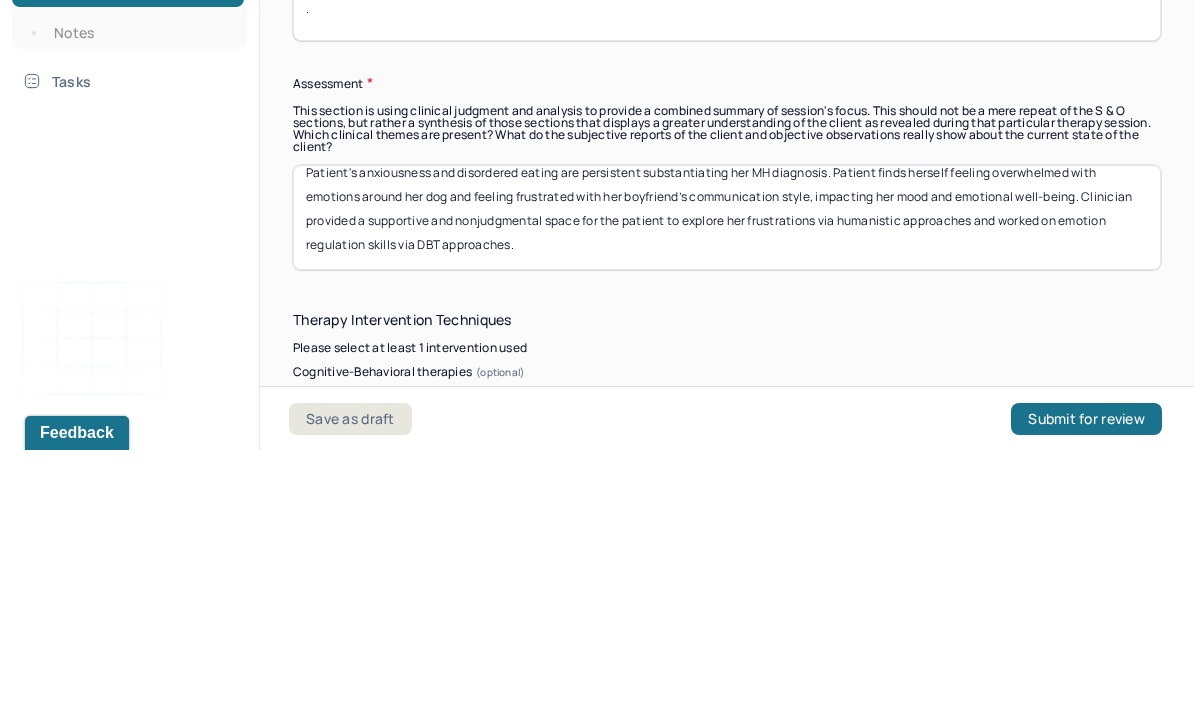 scroll, scrollTop: 16, scrollLeft: 0, axis: vertical 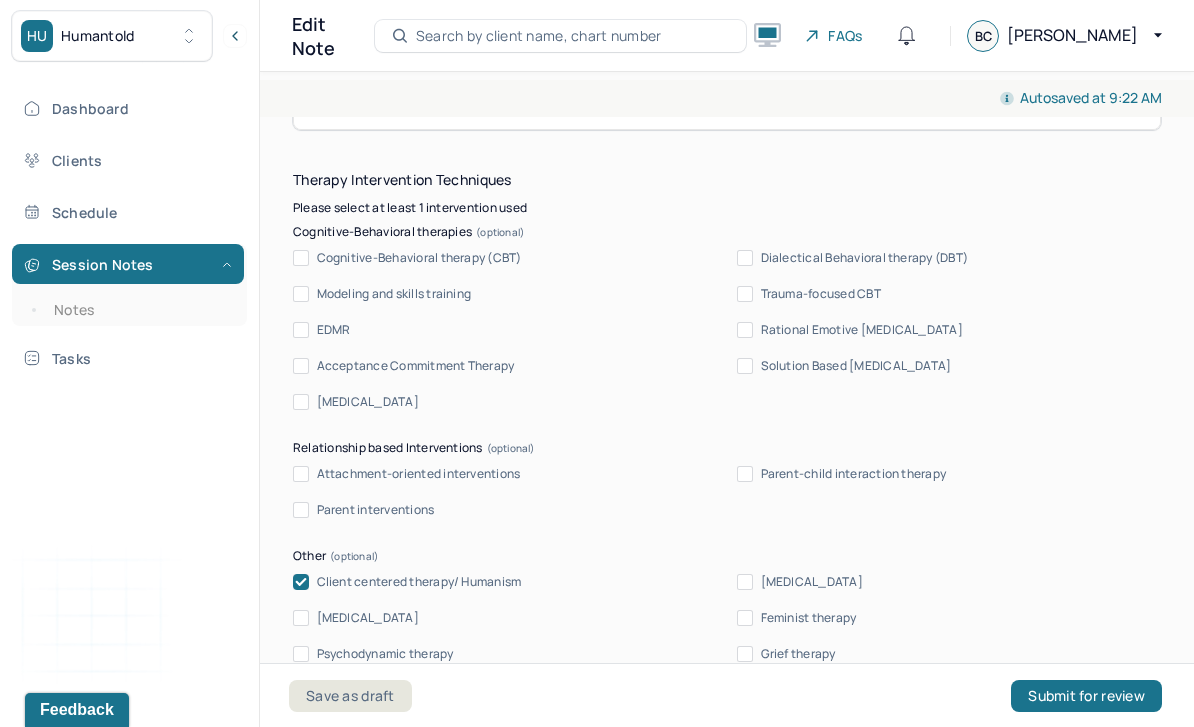 type on "Patient's anxiousness and disordered eating are persistent substantiating her MH diagnosis. Patient finds herself feeling overwhelmed with emotions around her dog and feeling frustrated with her boyfriend’s communication style, impacting her mood and emotional well-being. Clinician provided a supportive and nonjudgmental space for the patient to explore her frustrations via humanistic approaches and worked on emotion regulation skills via DBT approaches." 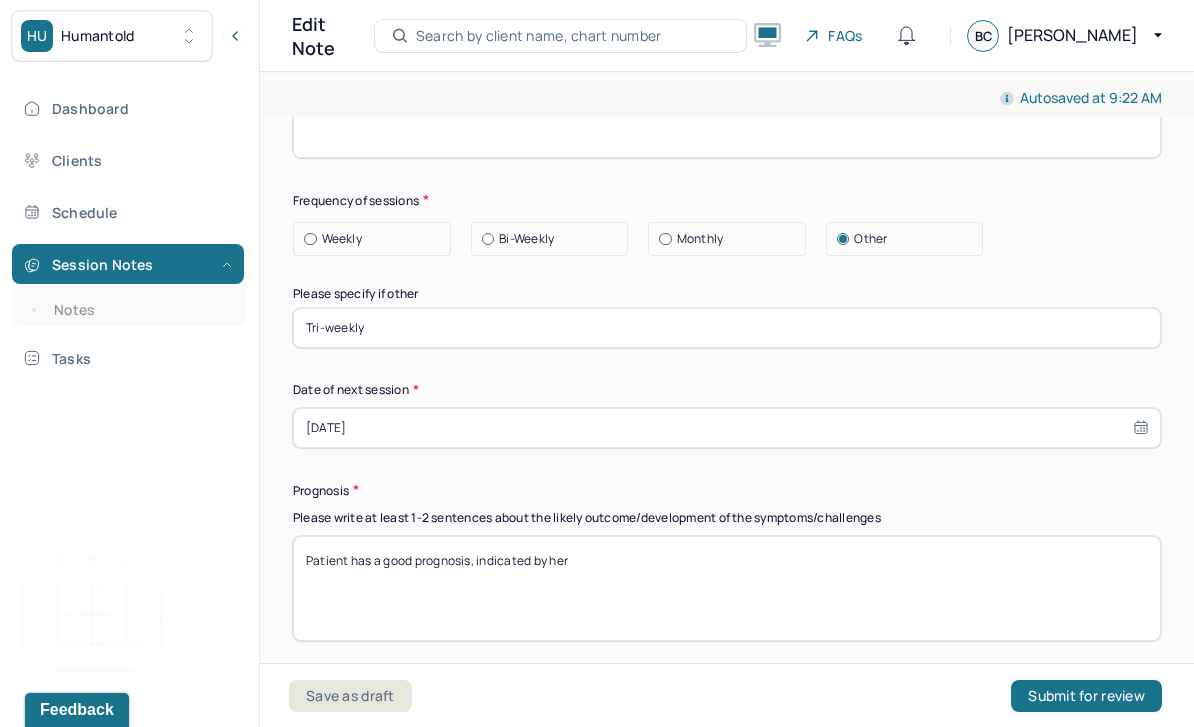 scroll, scrollTop: 2906, scrollLeft: 0, axis: vertical 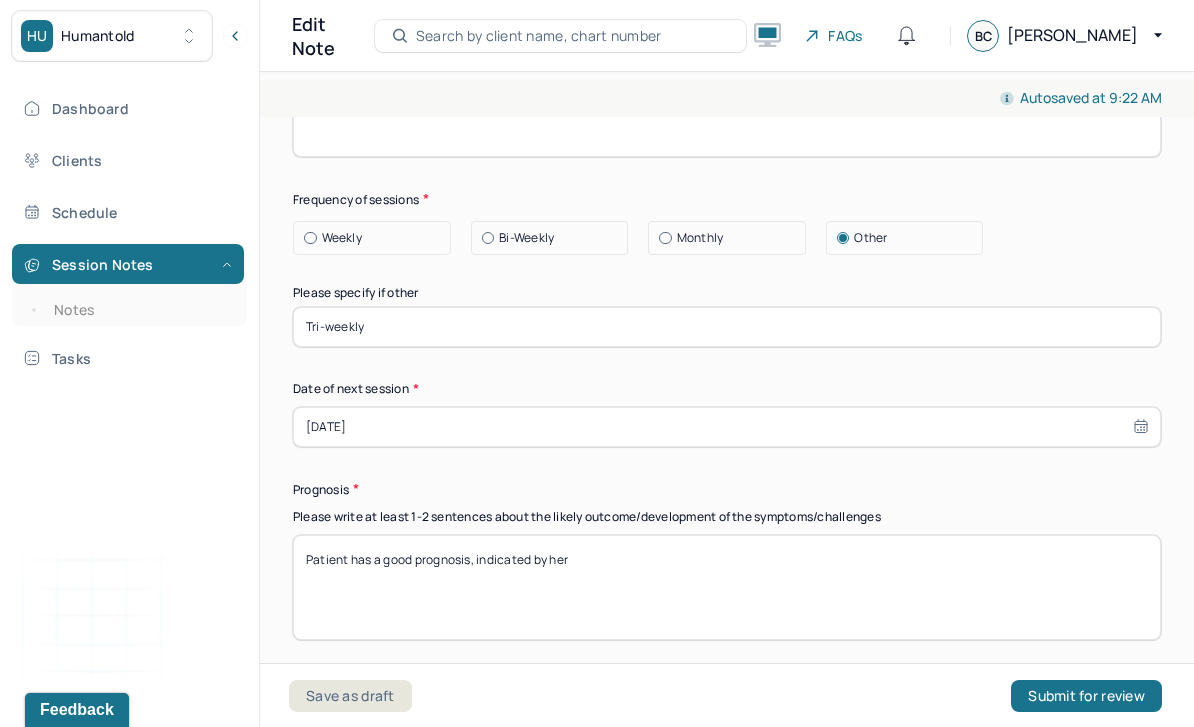 click on "Patient has a good prognosis, indicated by her" at bounding box center [727, 587] 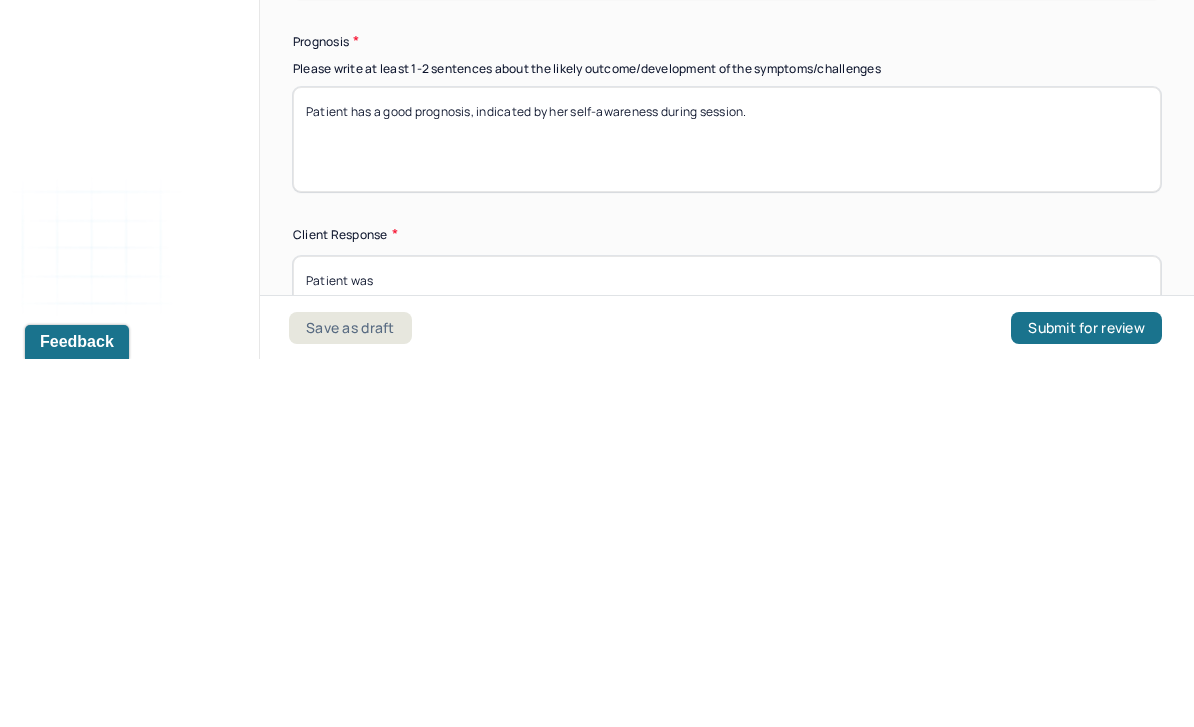 scroll, scrollTop: 2999, scrollLeft: 0, axis: vertical 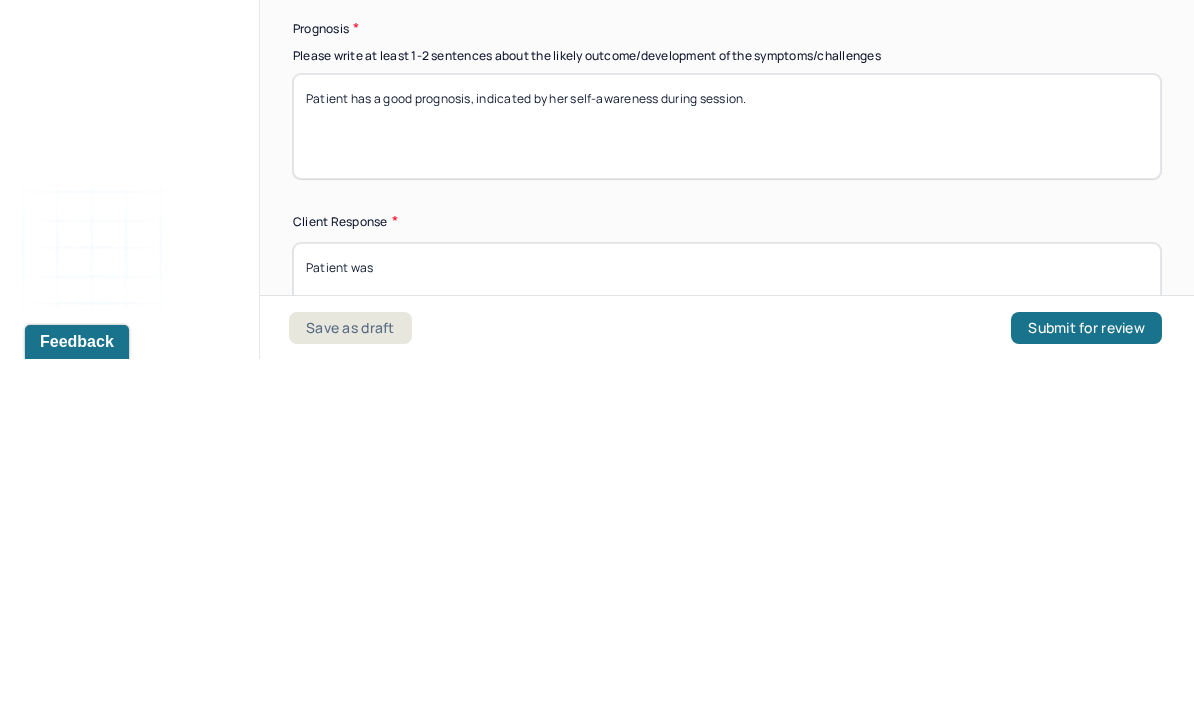 type on "Patient has a good prognosis, indicated by her self-awareness during session." 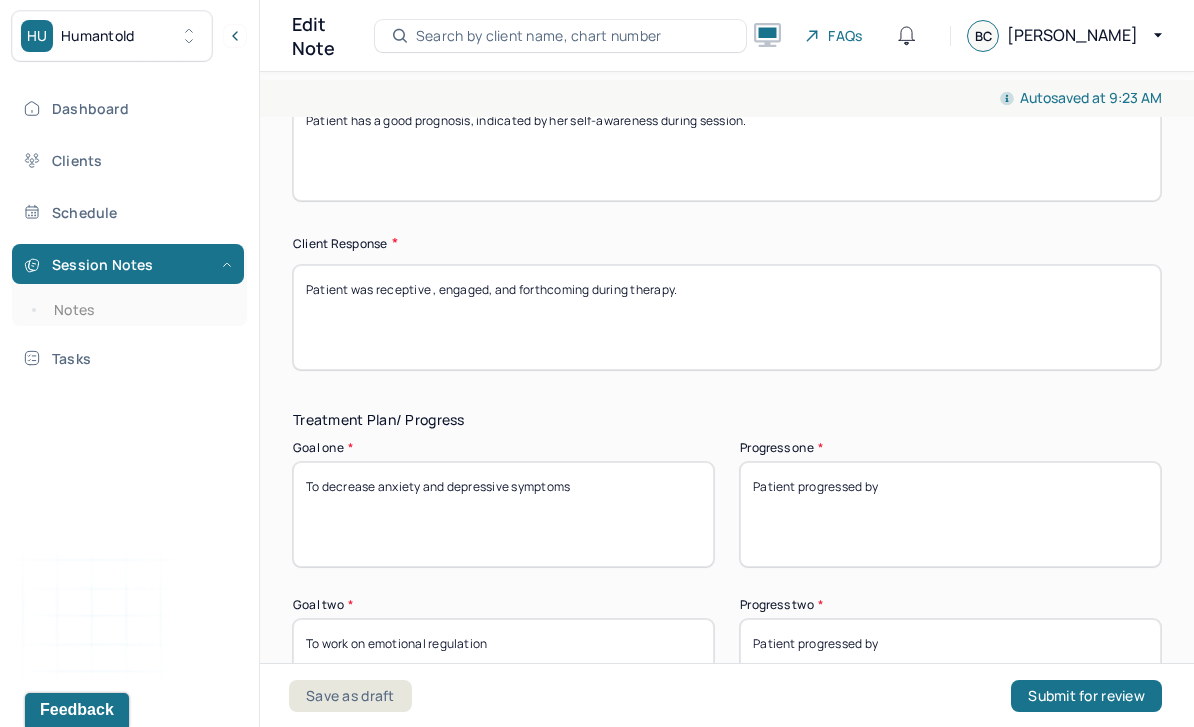 scroll, scrollTop: 3383, scrollLeft: 0, axis: vertical 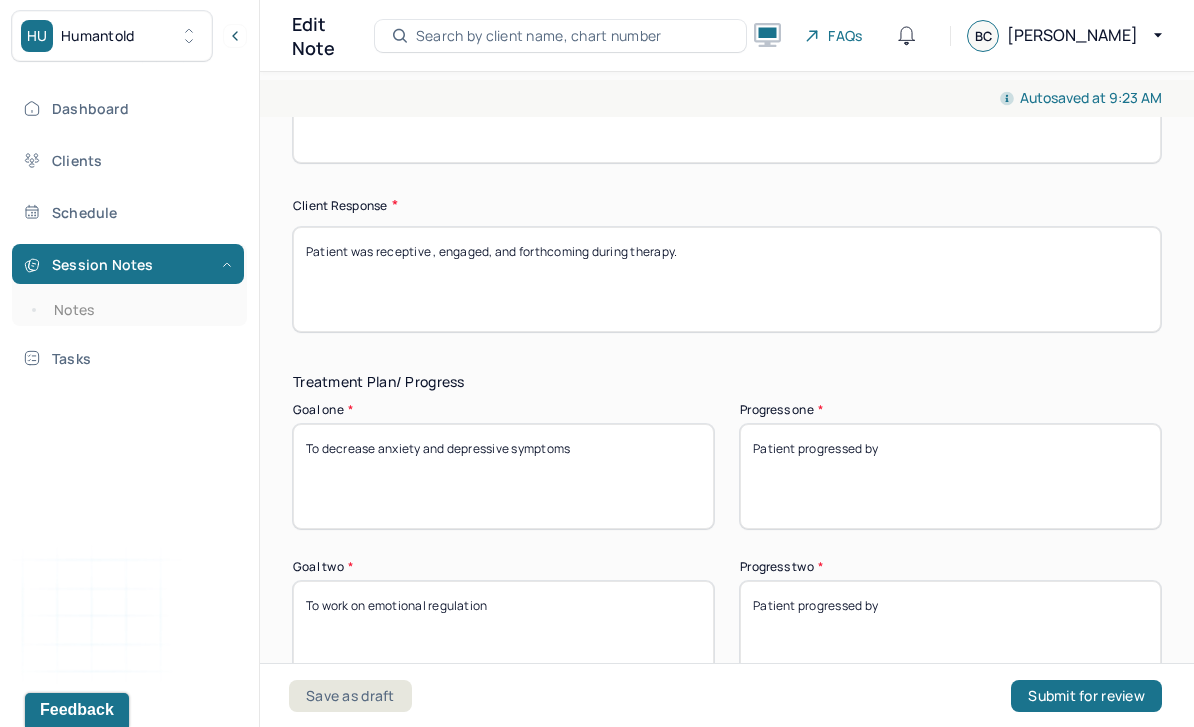 type on "Patient was receptive , engaged, and forthcoming during therapy." 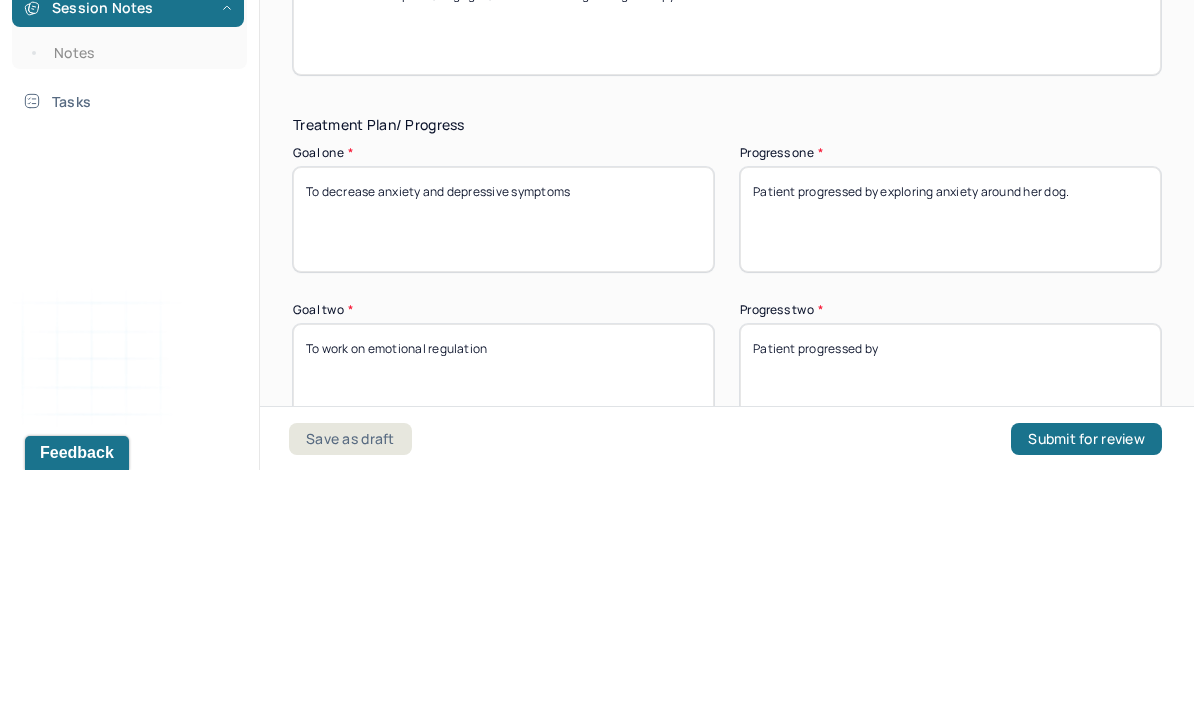 type on "Patient progressed by exploring anxiety around her dog." 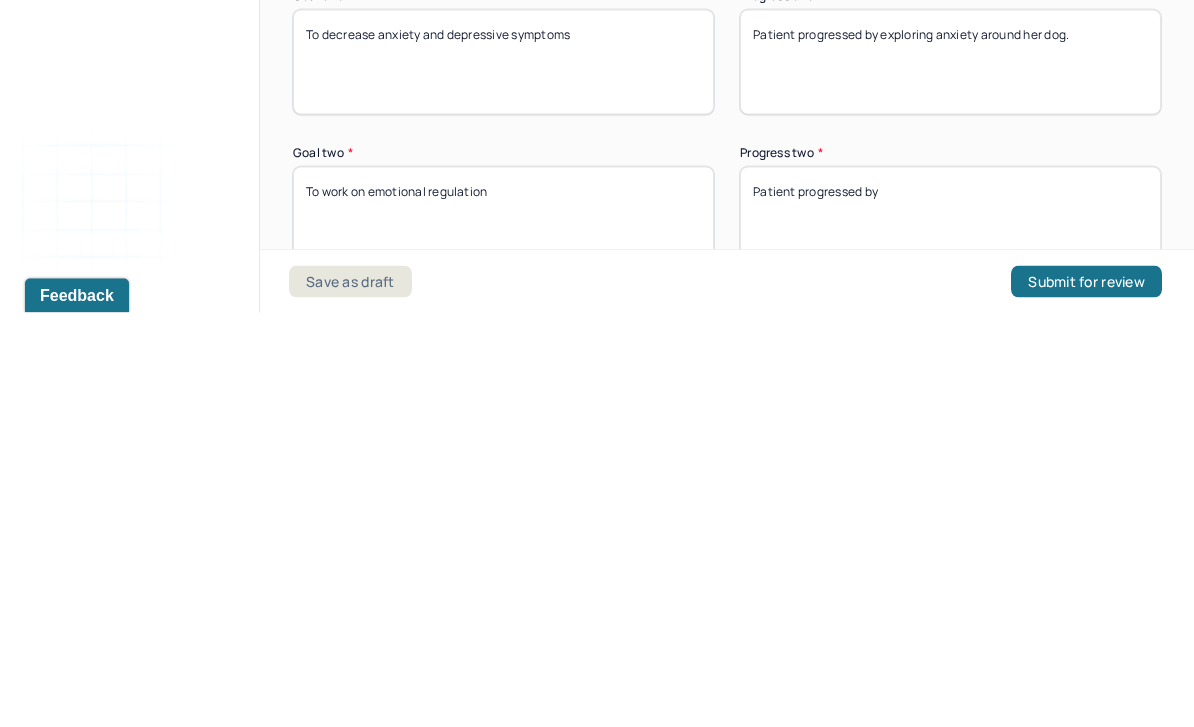 click on "Patient progressed by" at bounding box center (950, 633) 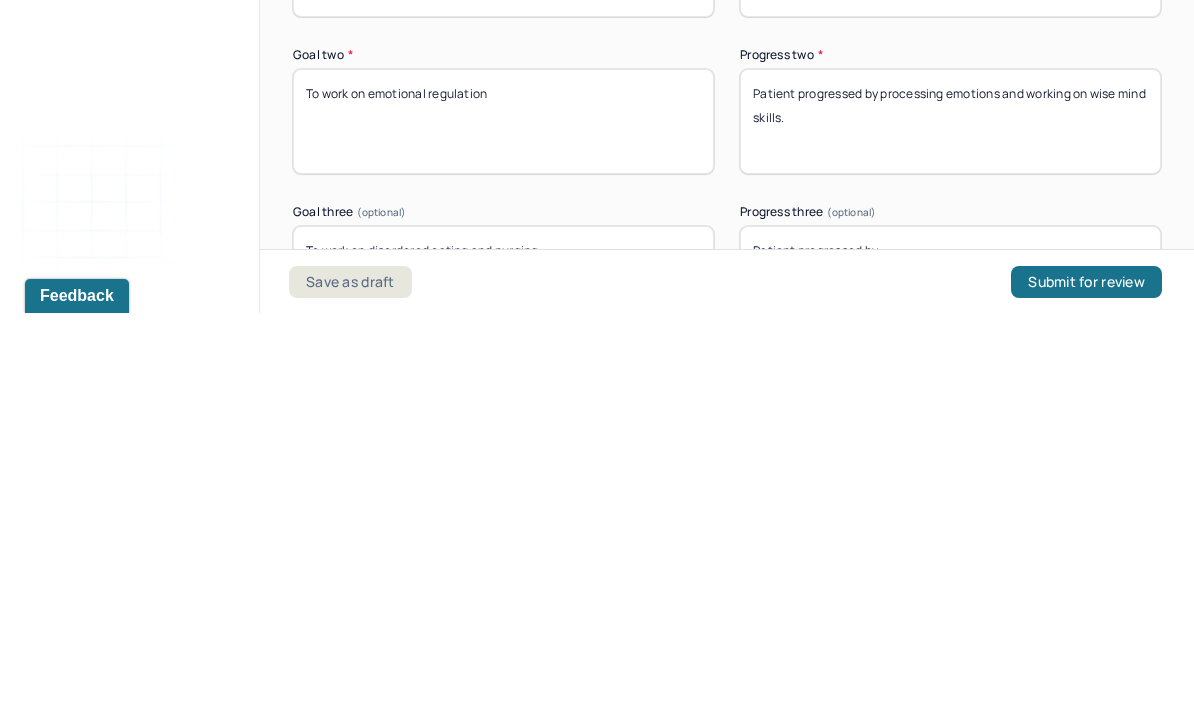 scroll, scrollTop: 3485, scrollLeft: 0, axis: vertical 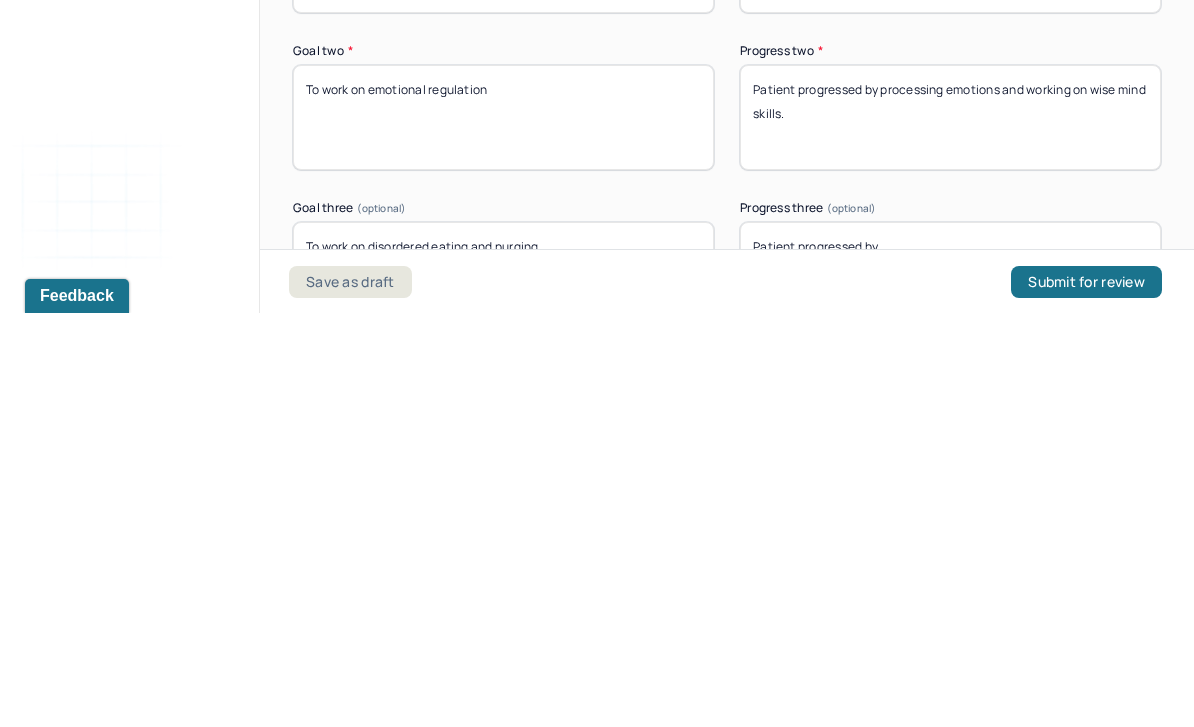 type on "Patient progressed by processing emotions and working on wise mind skills." 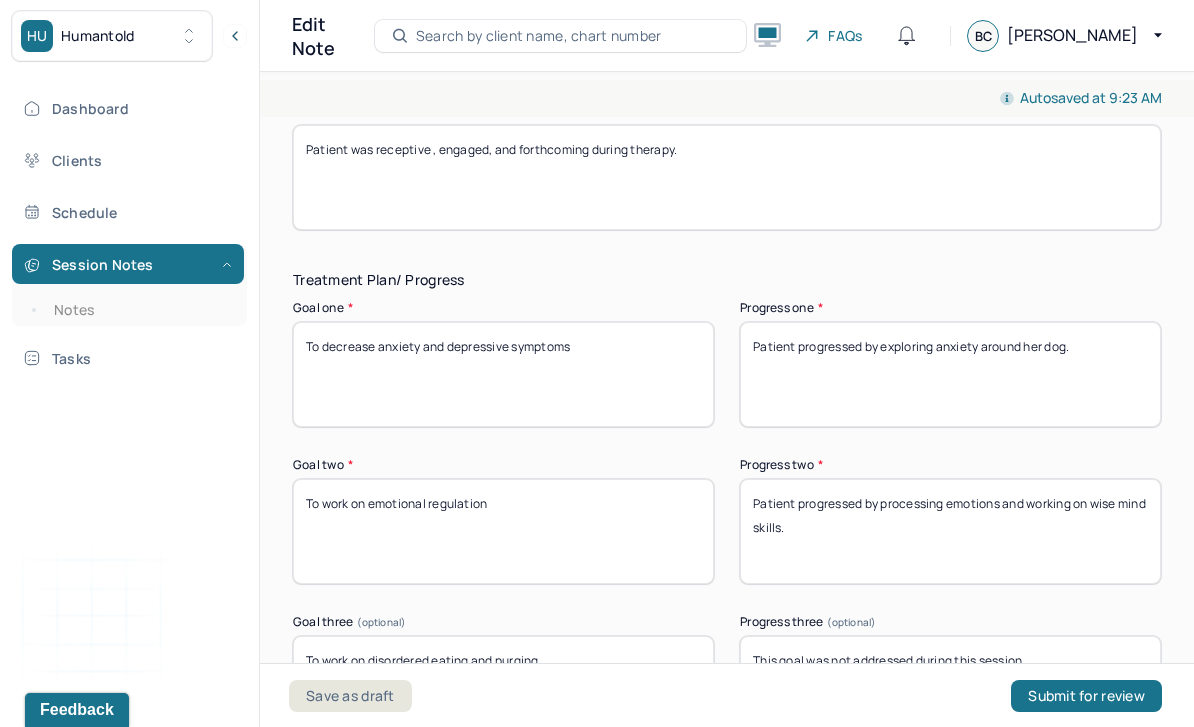 type on "This goal was not addressed during this session." 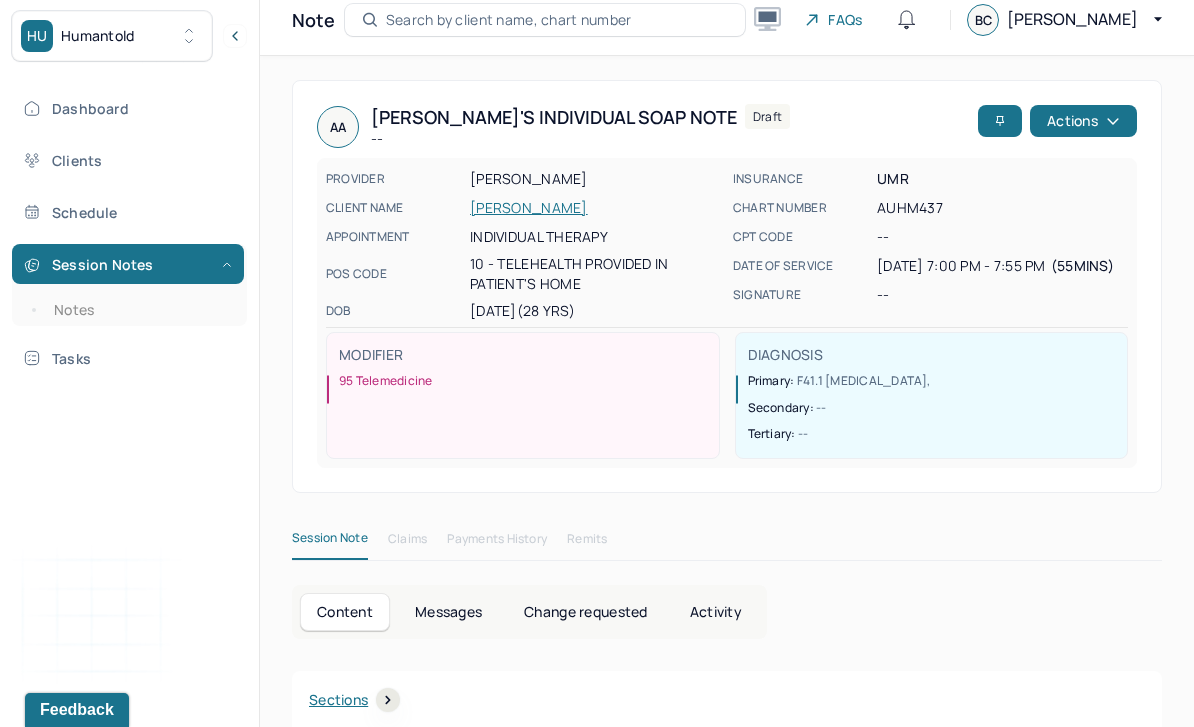 scroll, scrollTop: 18, scrollLeft: 0, axis: vertical 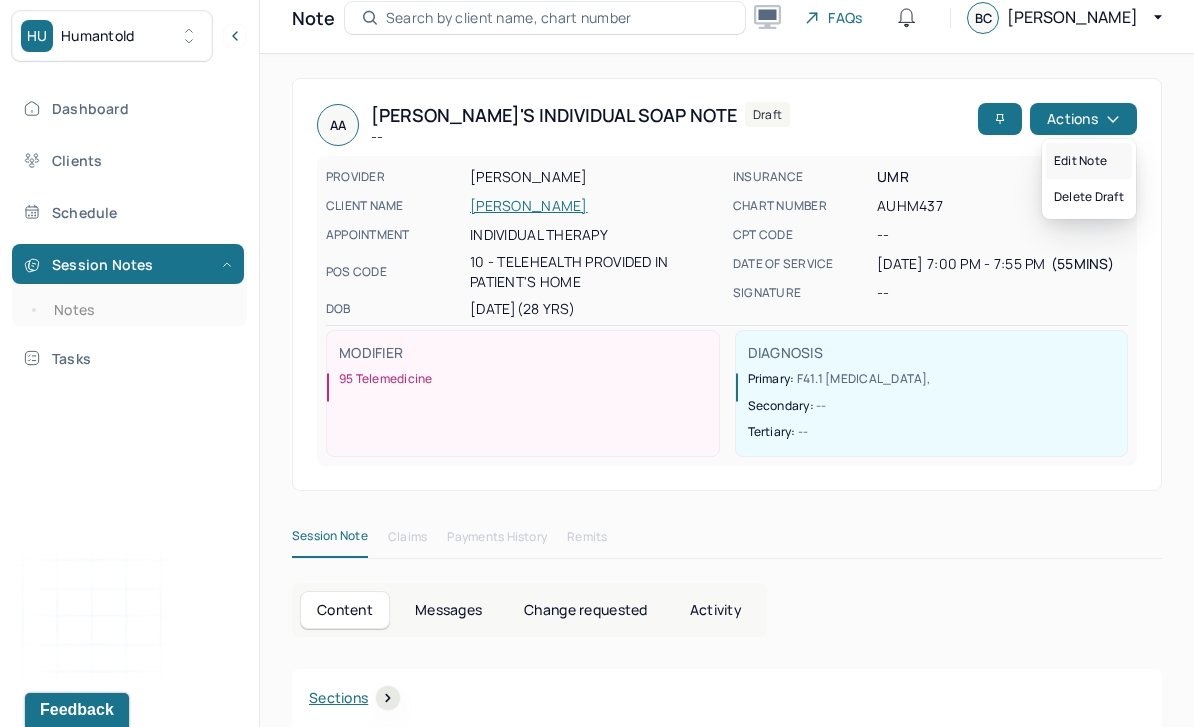 click on "Edit note" at bounding box center [1089, 161] 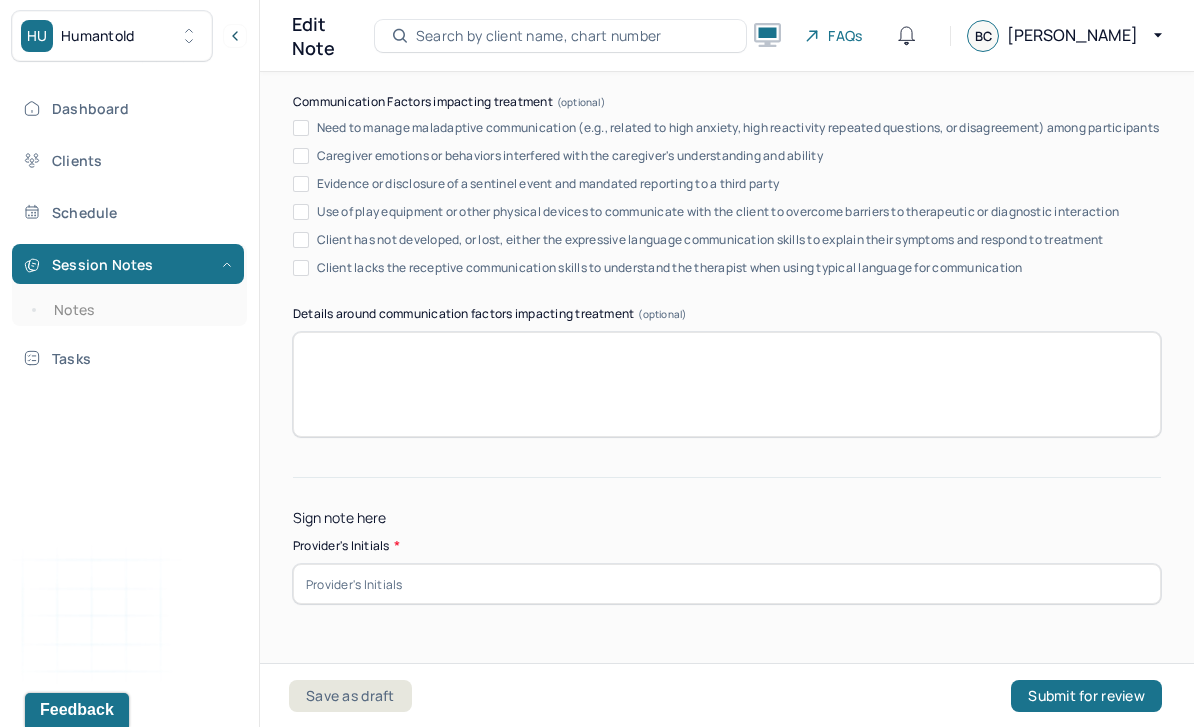 scroll, scrollTop: 4160, scrollLeft: 0, axis: vertical 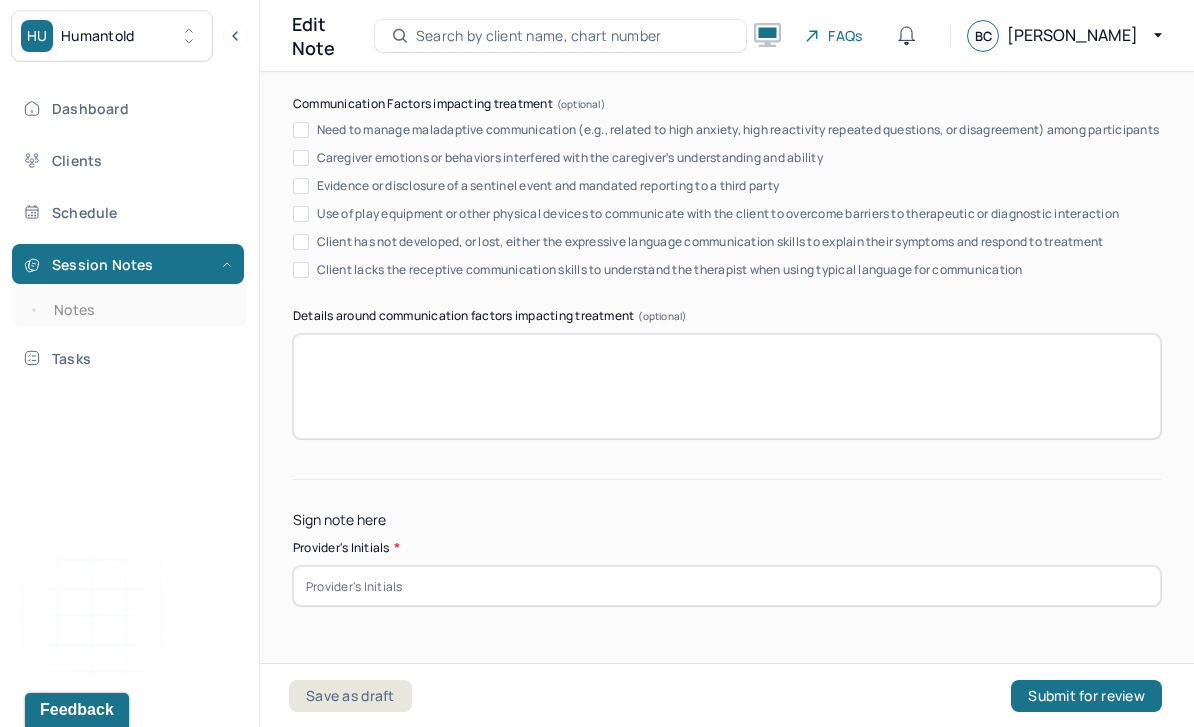 click at bounding box center (727, 586) 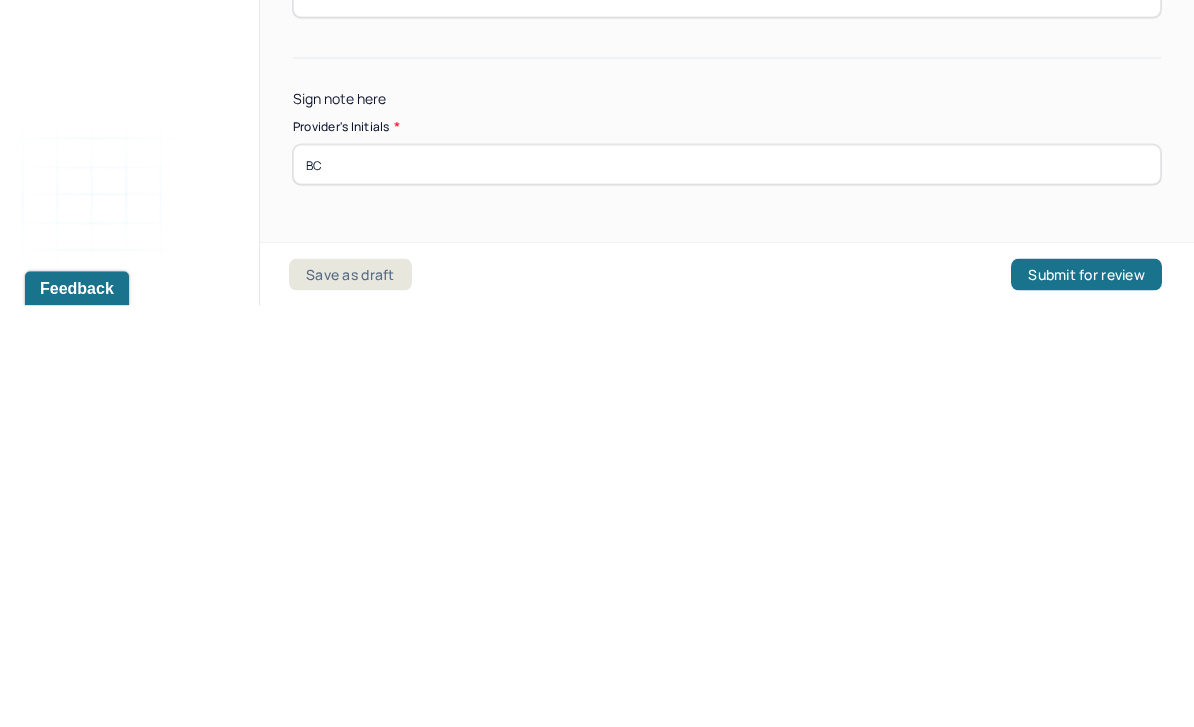 scroll, scrollTop: 64, scrollLeft: 0, axis: vertical 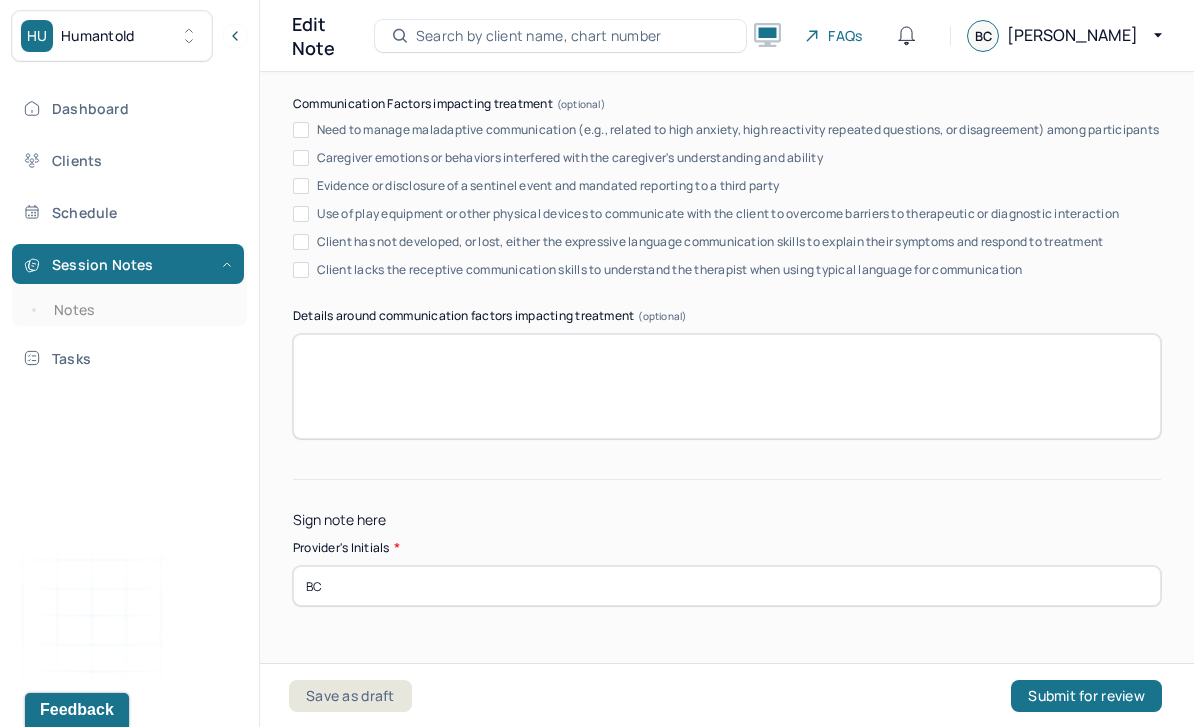 type on "BC" 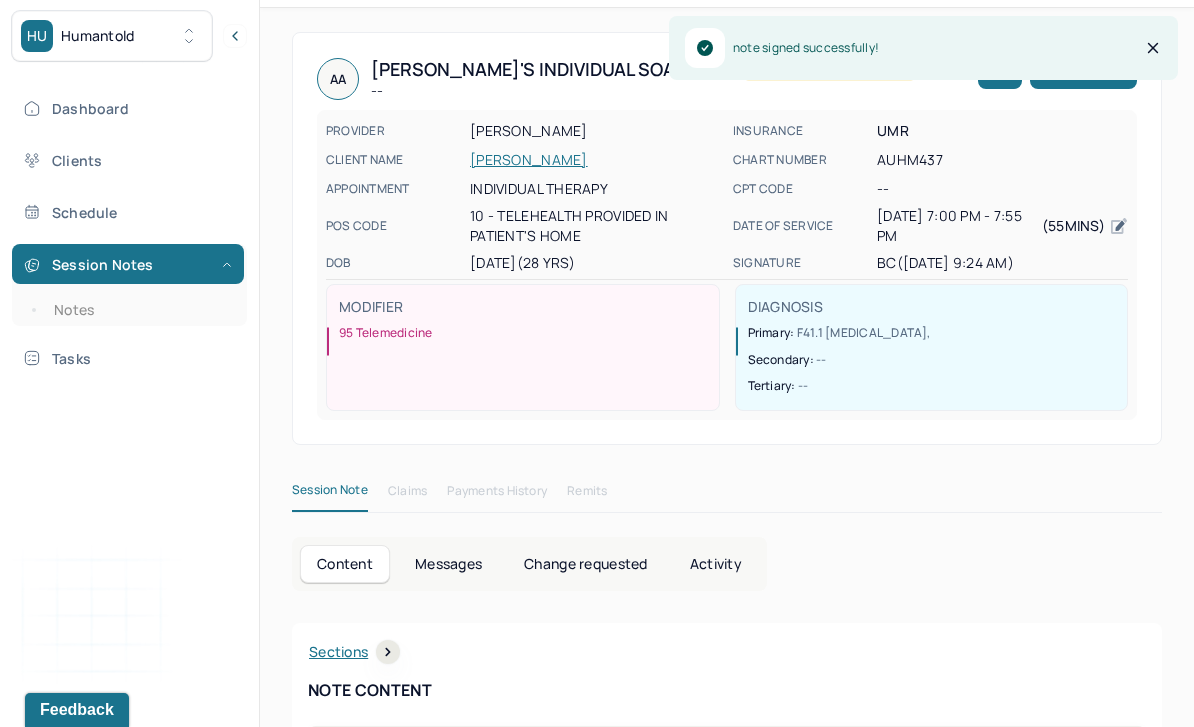 click on "Notes" at bounding box center [139, 310] 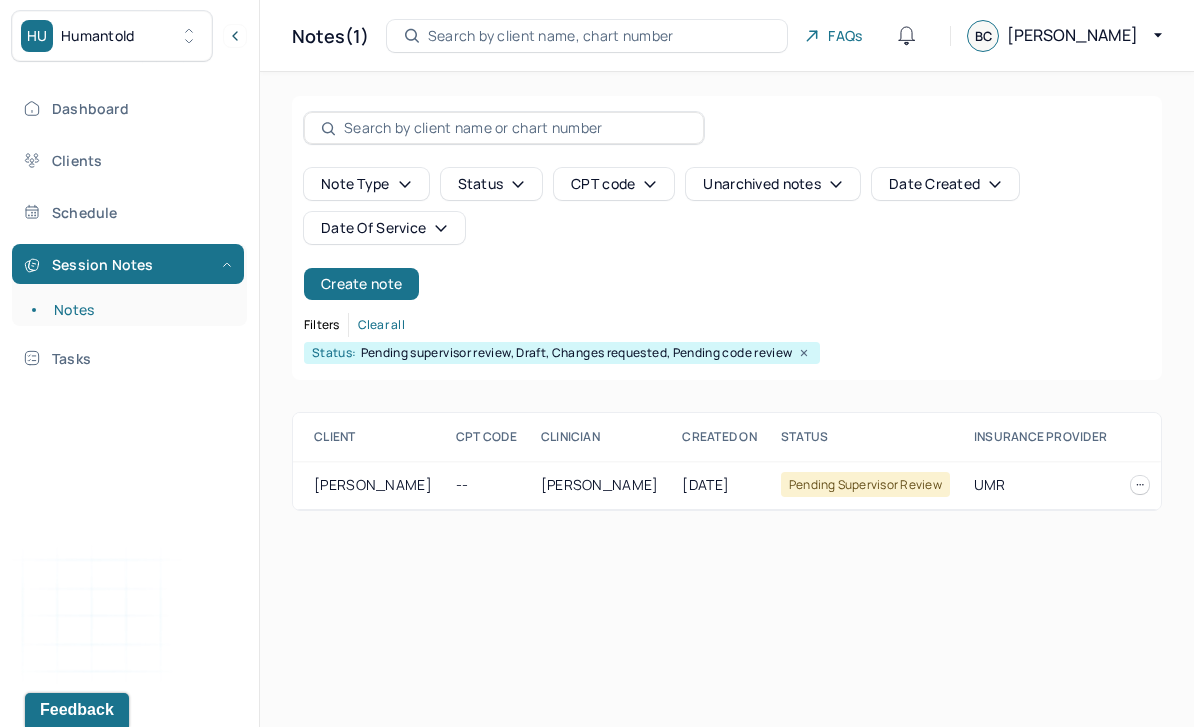 scroll, scrollTop: 0, scrollLeft: 364, axis: horizontal 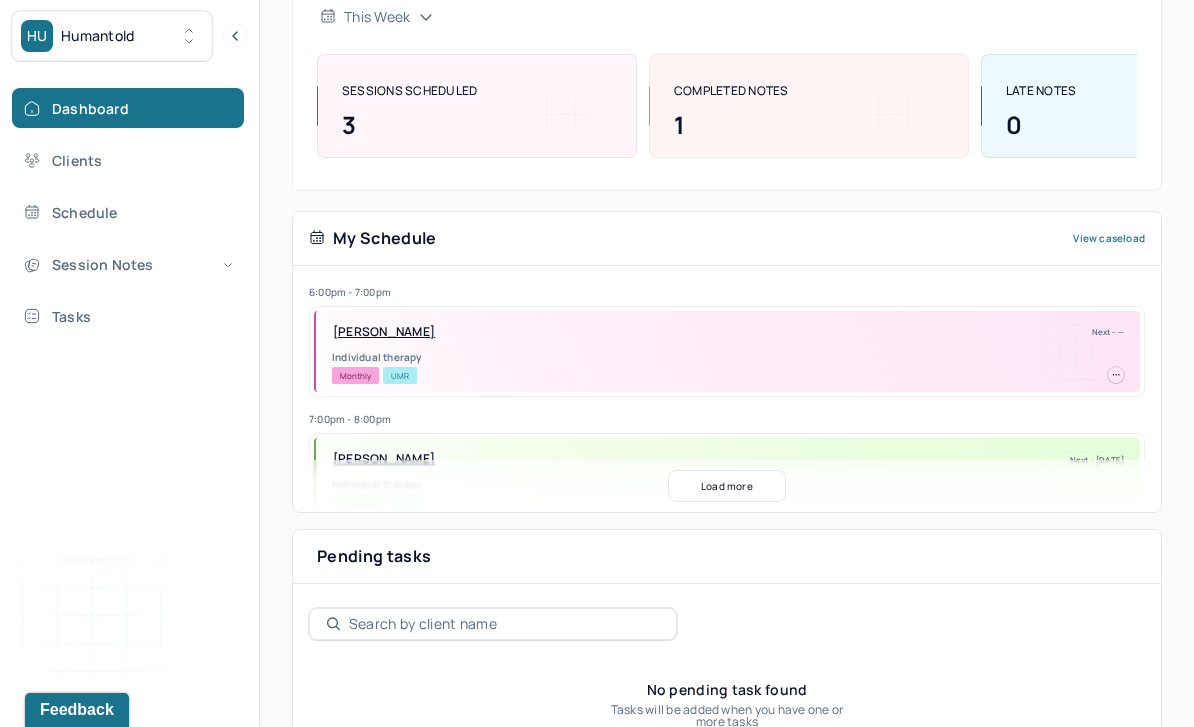 click on "Session Notes" at bounding box center (128, 264) 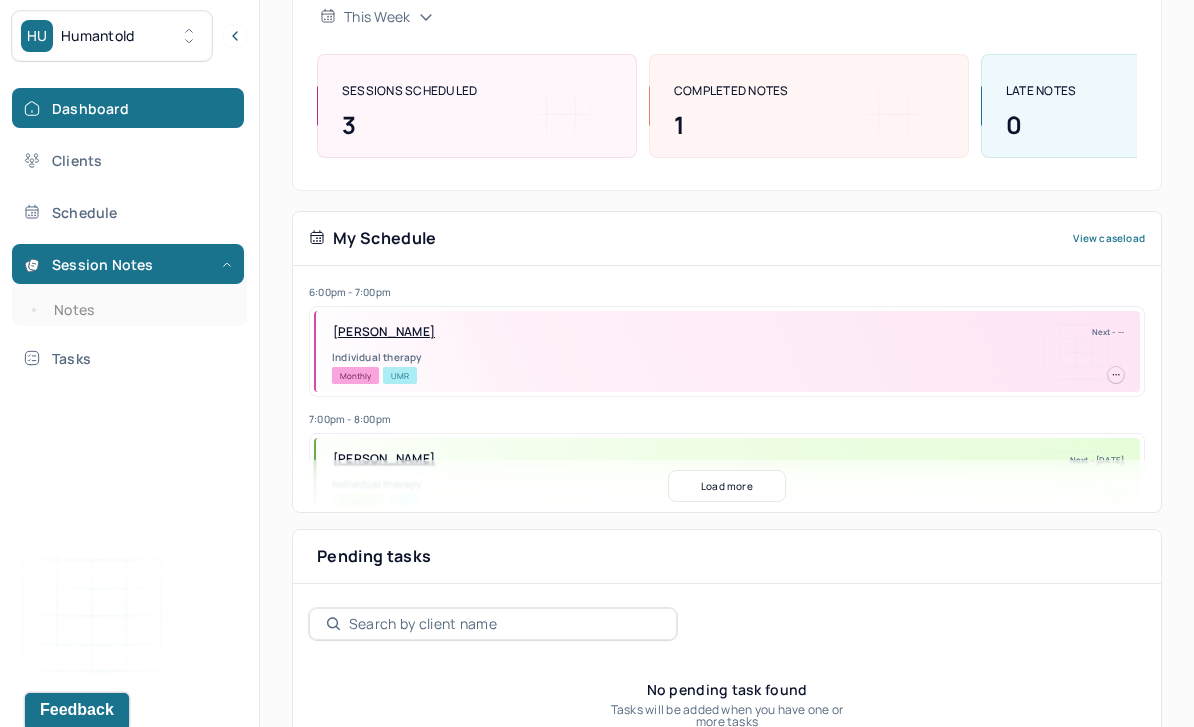 click on "Notes" at bounding box center (139, 310) 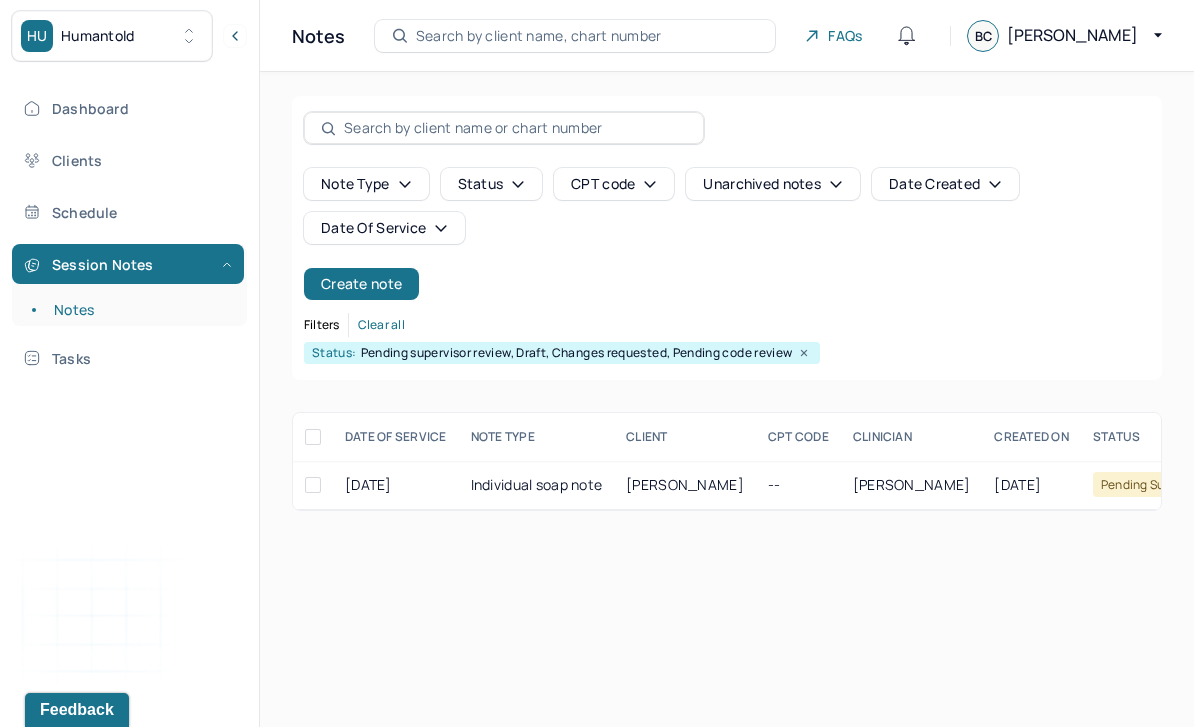 scroll, scrollTop: 0, scrollLeft: 0, axis: both 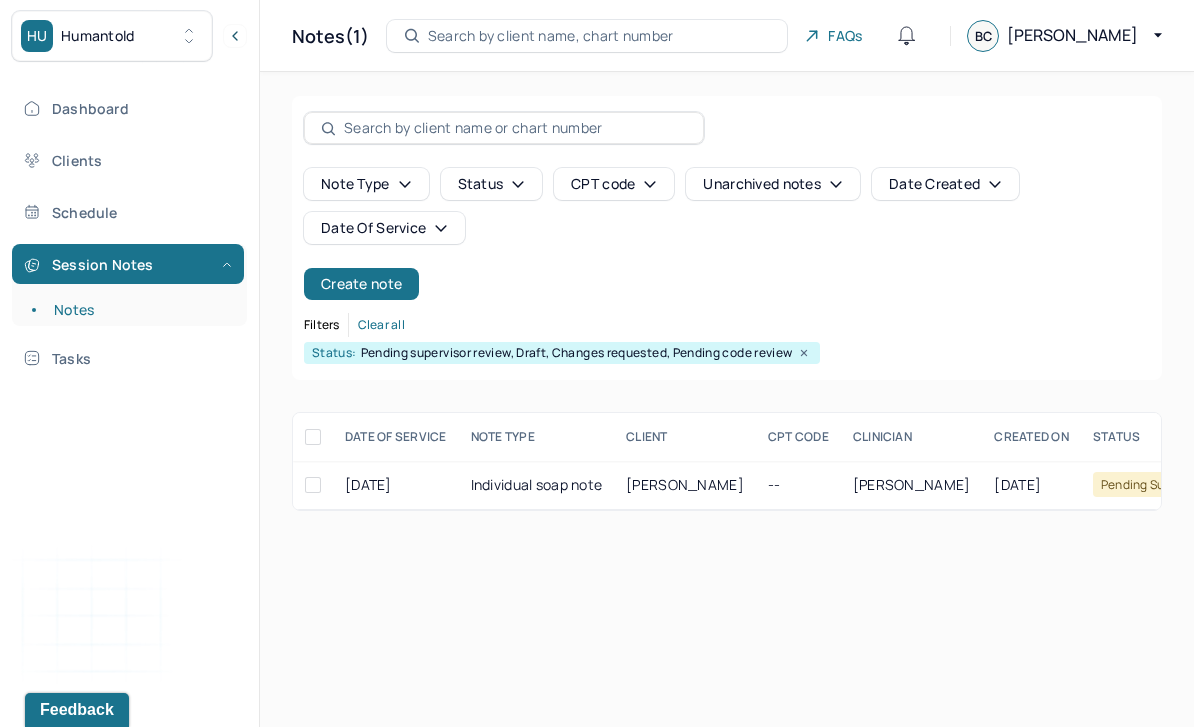 click on "Create note" at bounding box center [361, 284] 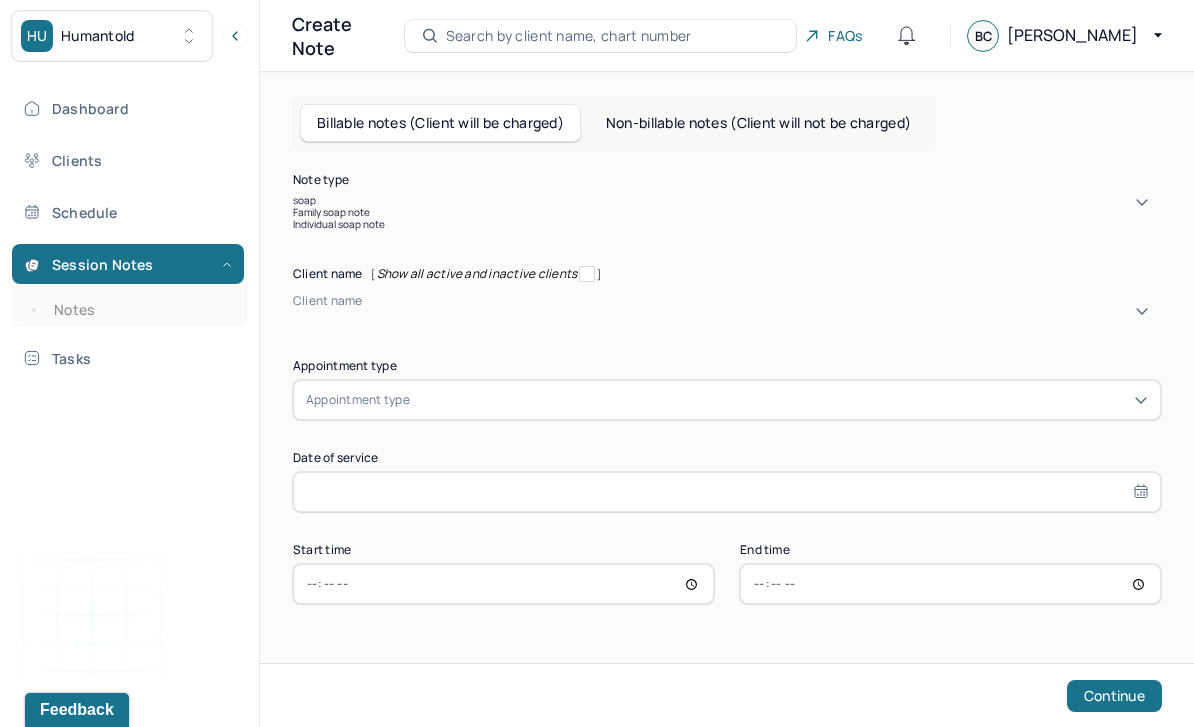 click on "Individual soap note" at bounding box center (727, 224) 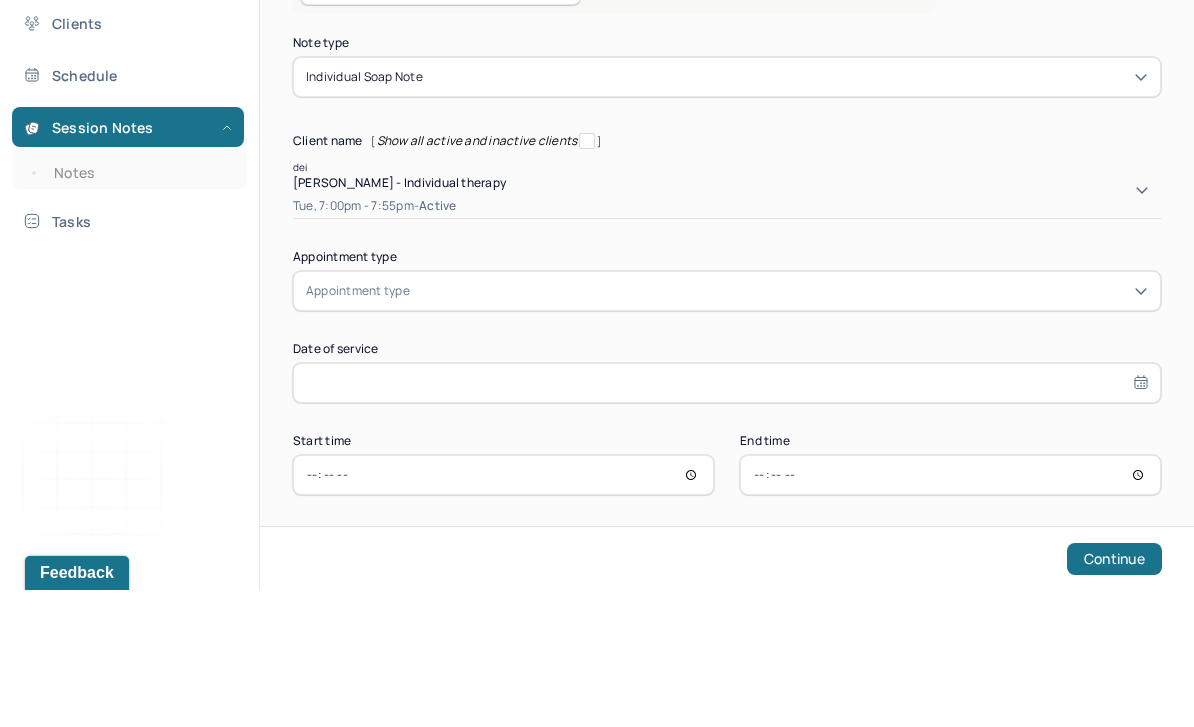click on "[PERSON_NAME] - Individual therapy" at bounding box center (399, 319) 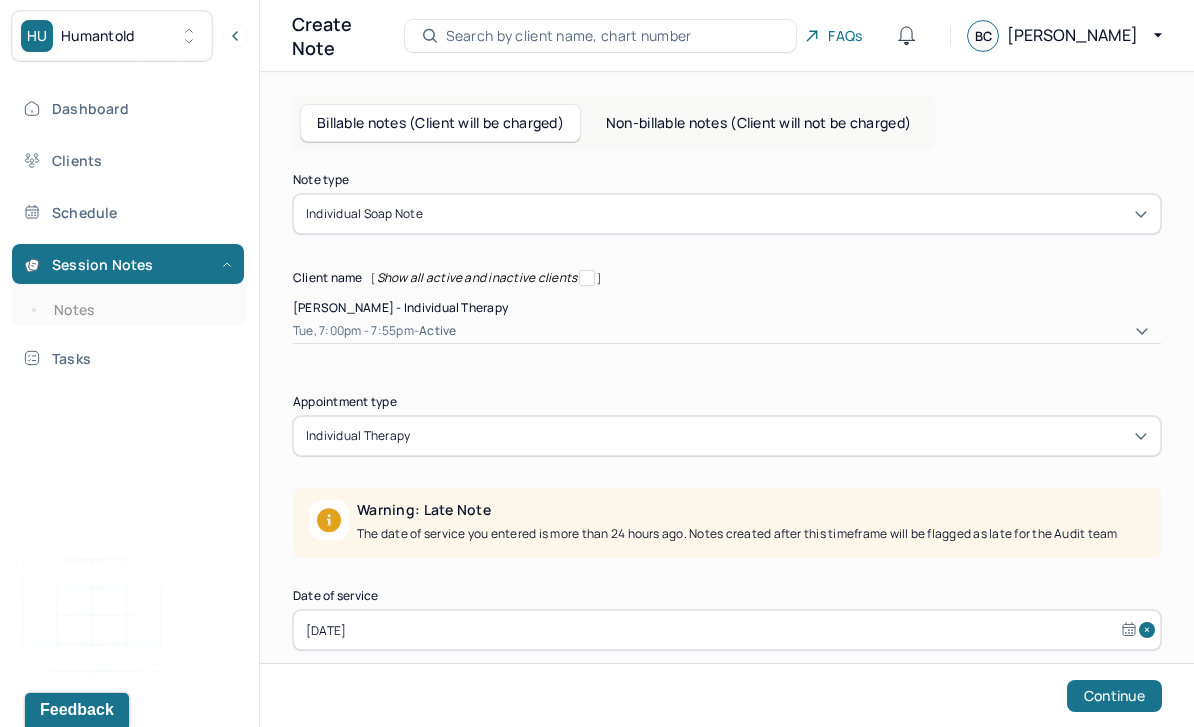 click on "[DATE]" at bounding box center [727, 630] 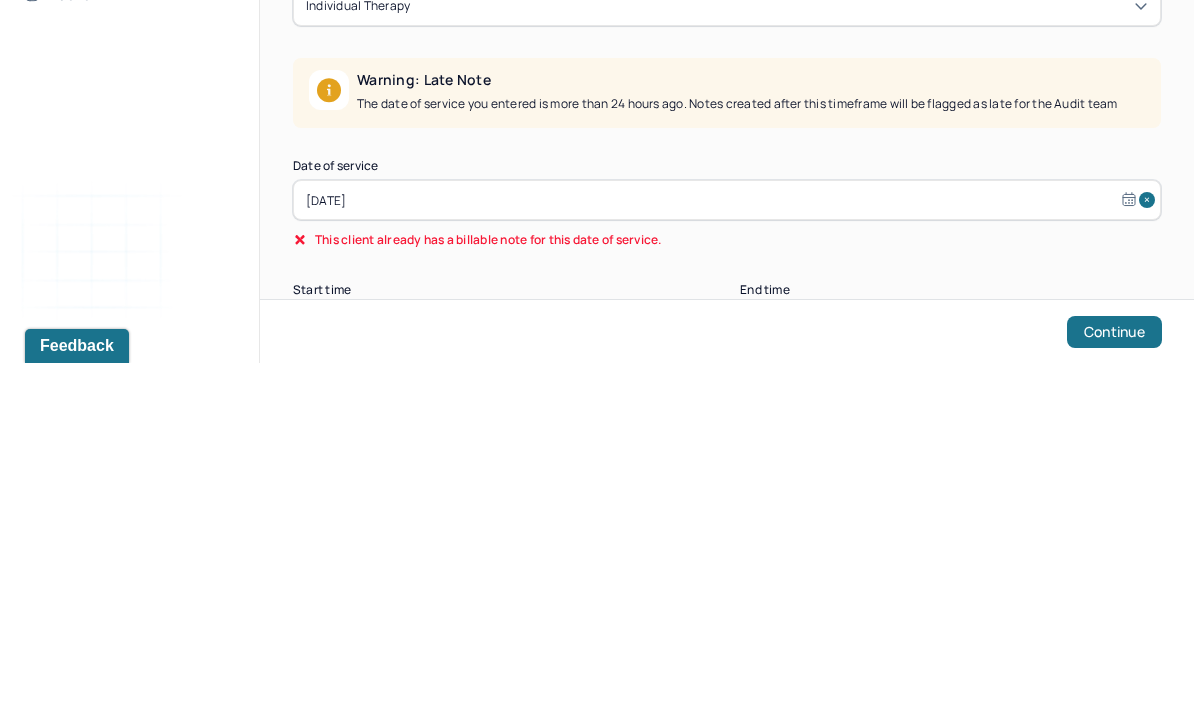 select on "5" 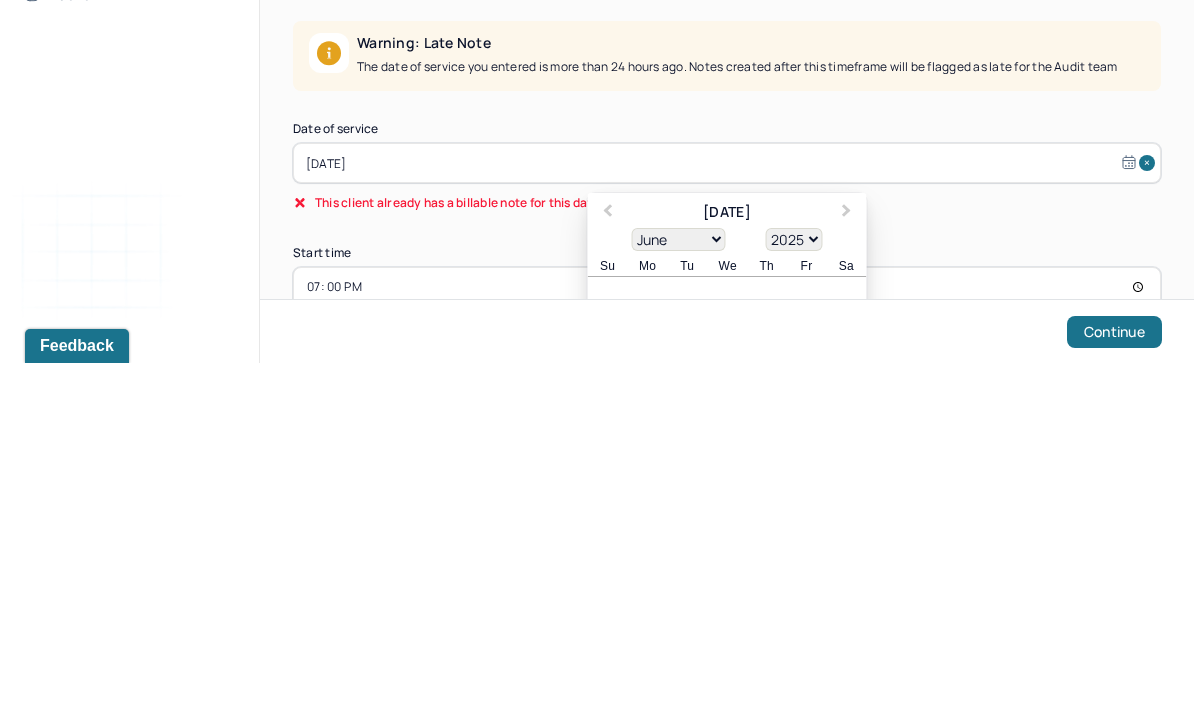 scroll, scrollTop: 156, scrollLeft: 0, axis: vertical 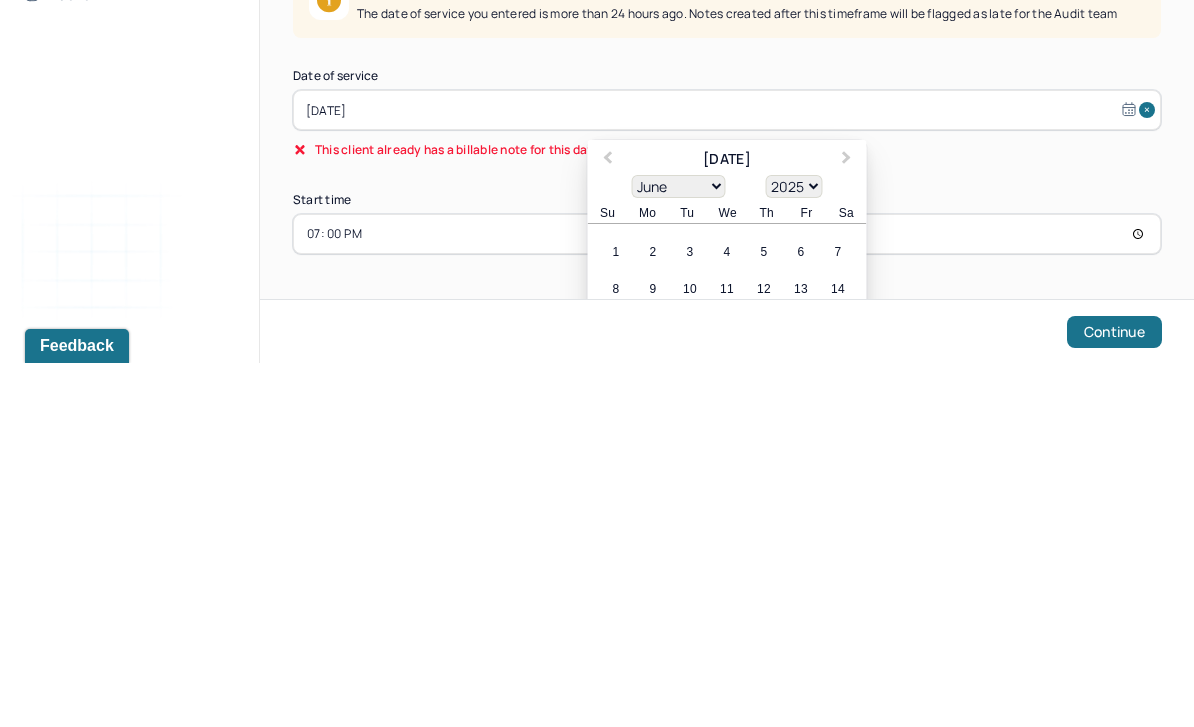 click on "Next Month" at bounding box center [847, 524] 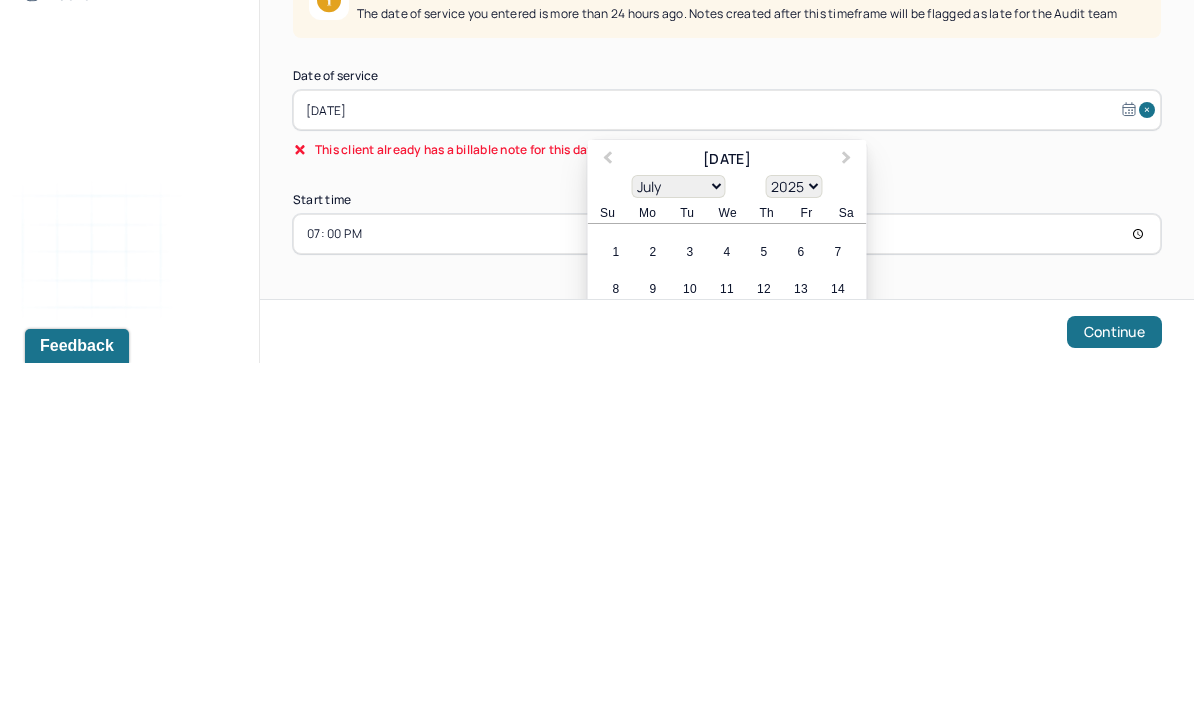 scroll, scrollTop: 92, scrollLeft: 0, axis: vertical 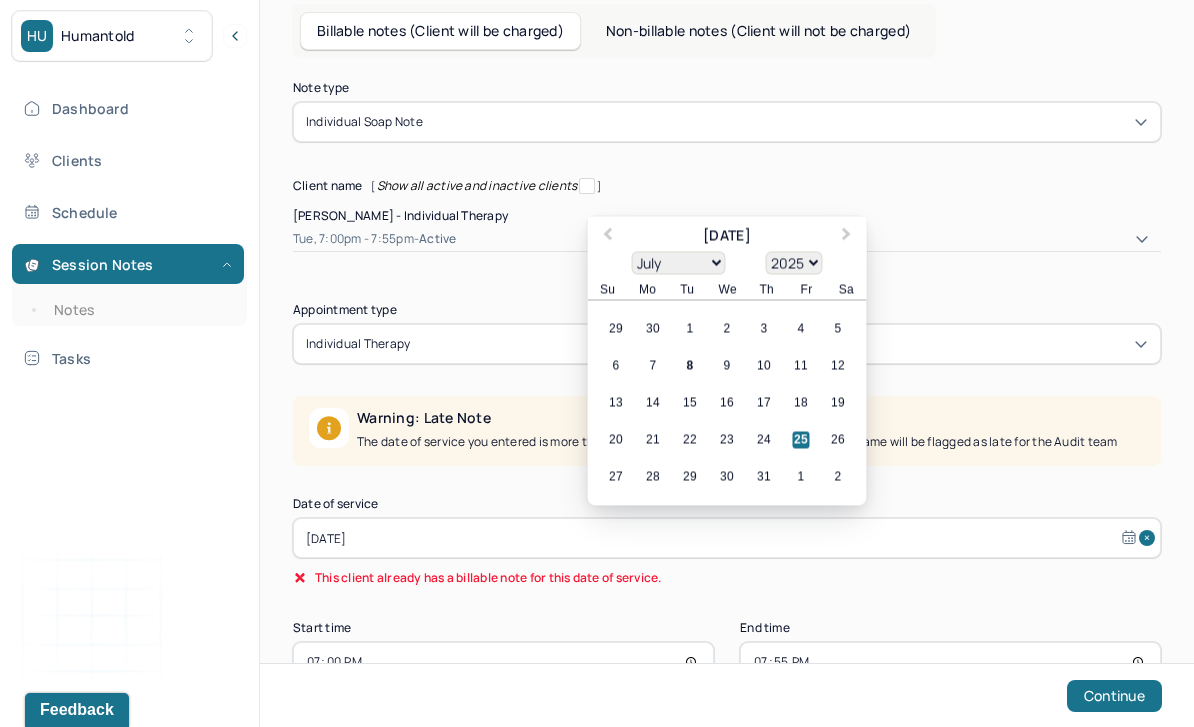 click on "8" at bounding box center (690, 366) 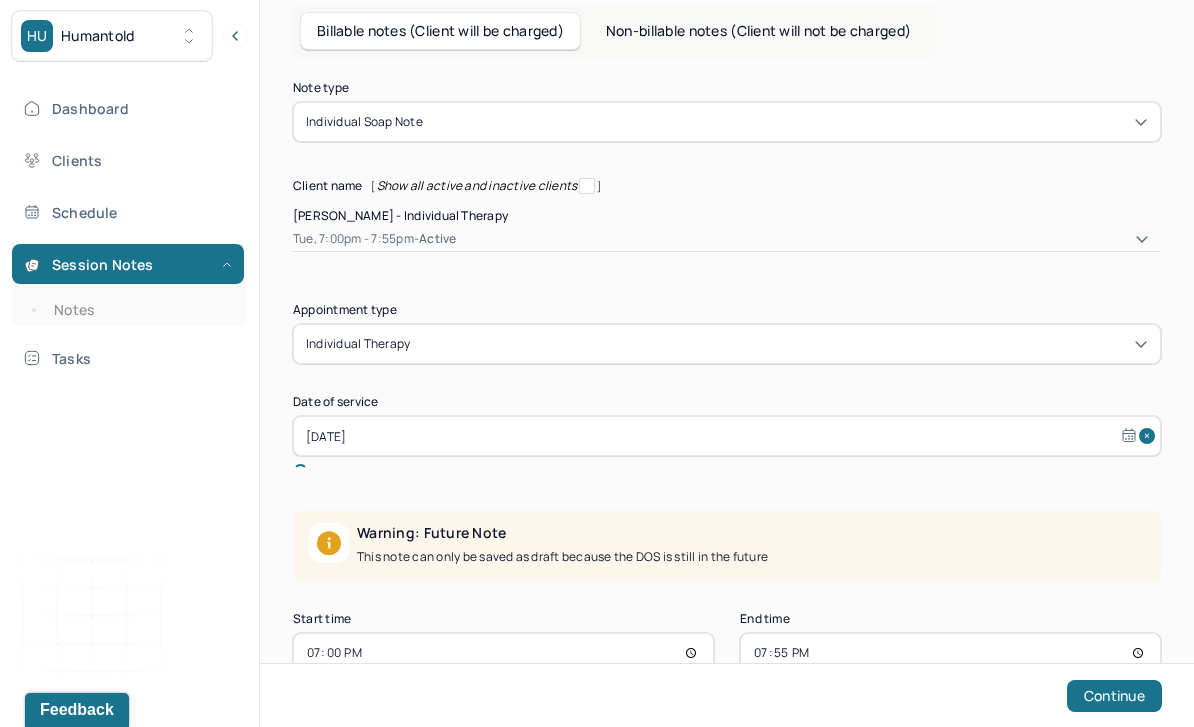 type on "[DATE]" 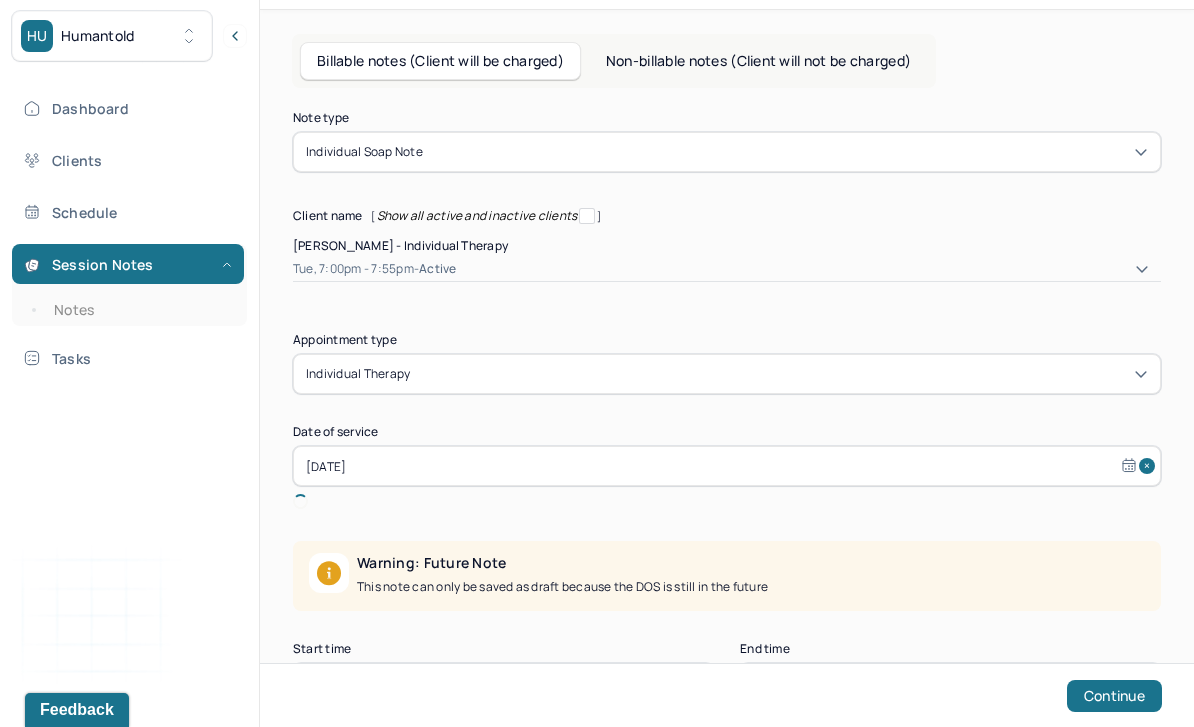 scroll, scrollTop: 39, scrollLeft: 0, axis: vertical 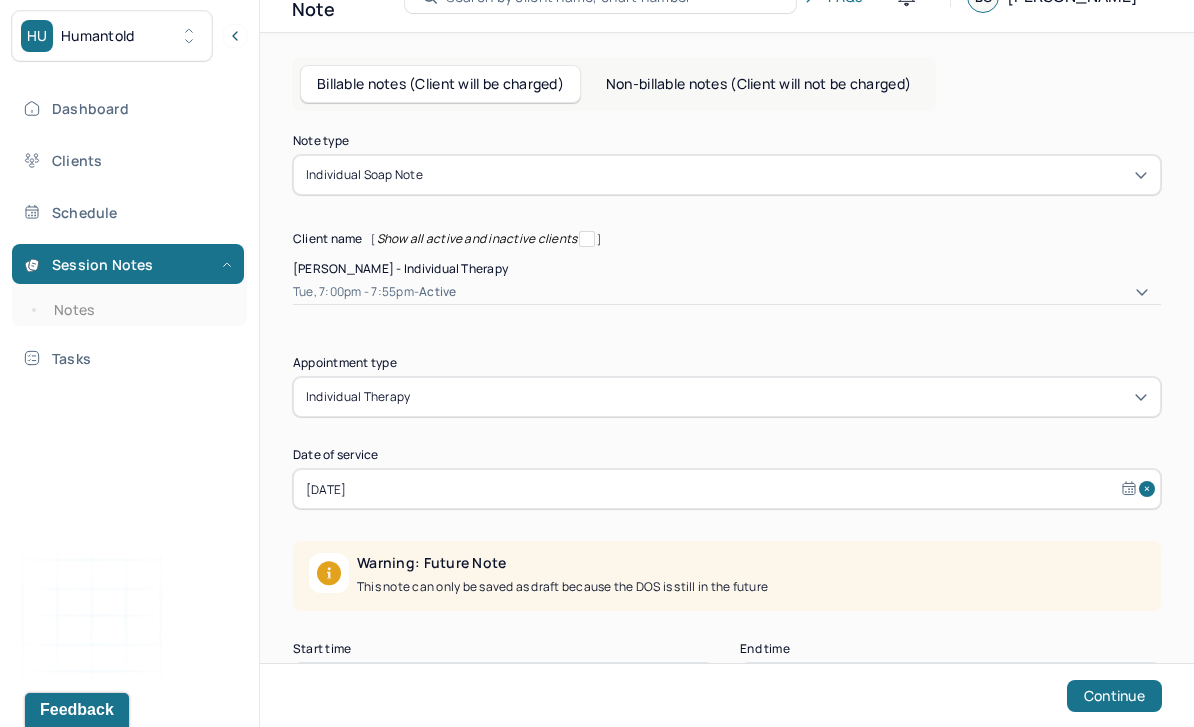 click on "Continue" at bounding box center (1114, 696) 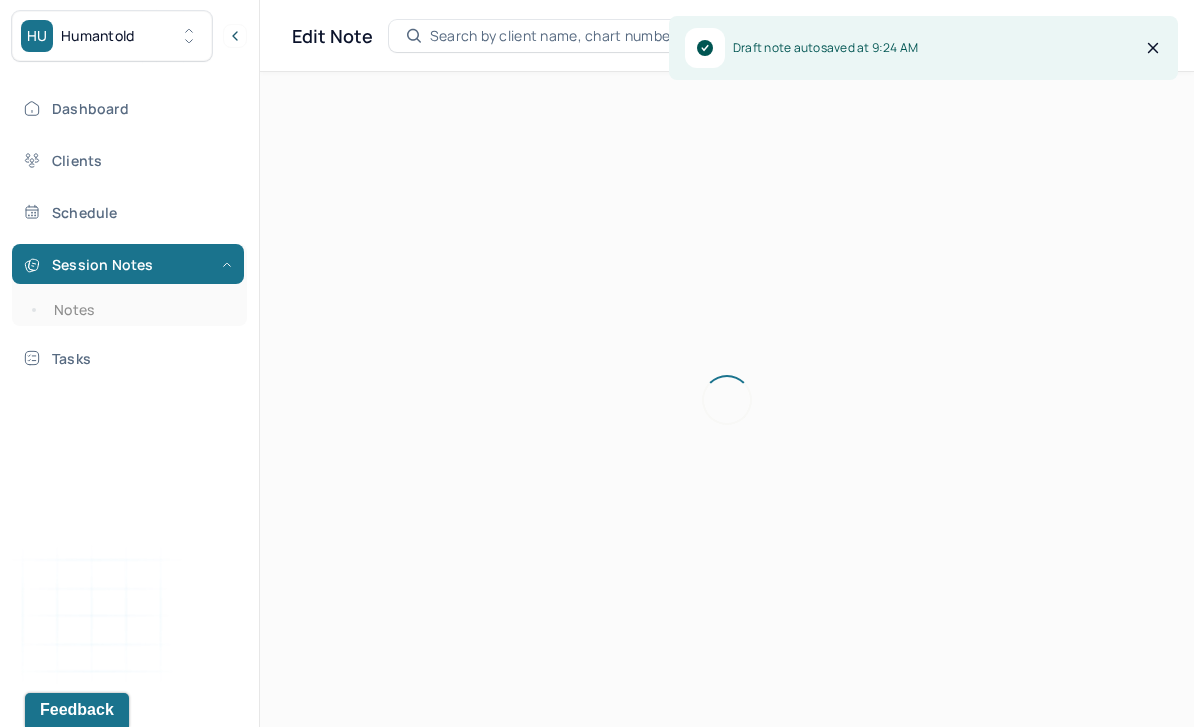 scroll, scrollTop: 0, scrollLeft: 0, axis: both 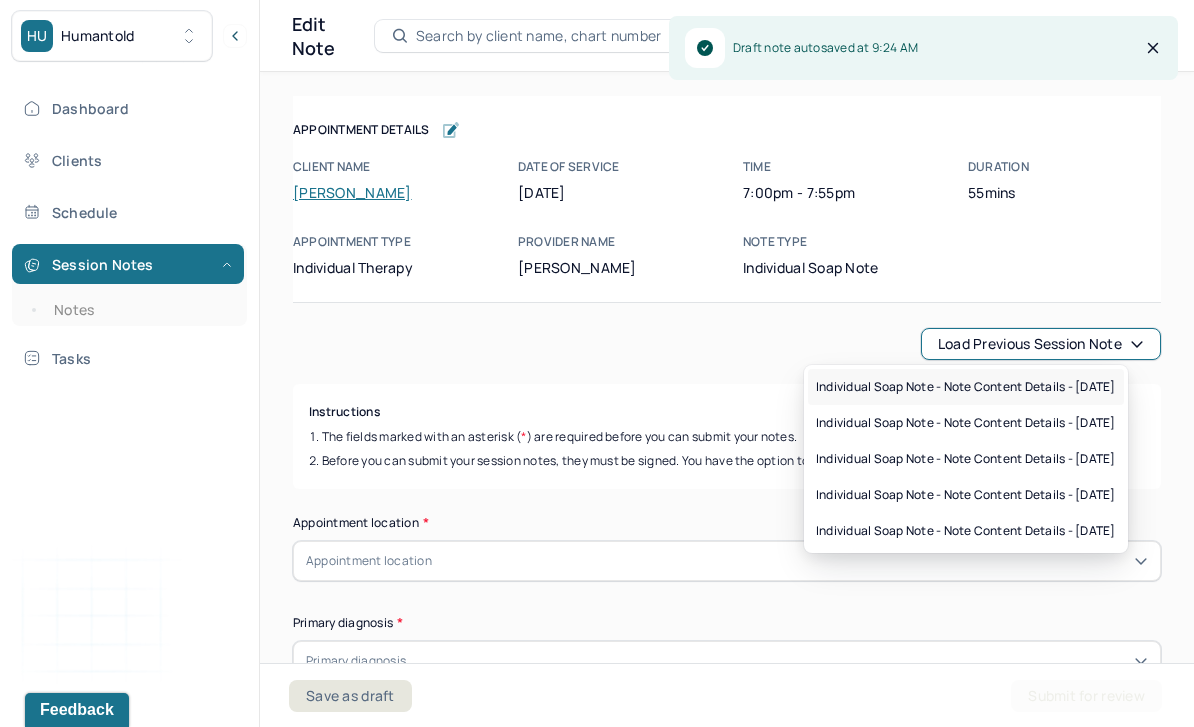click on "Individual soap note   - Note content Details -   [DATE]" at bounding box center [966, 387] 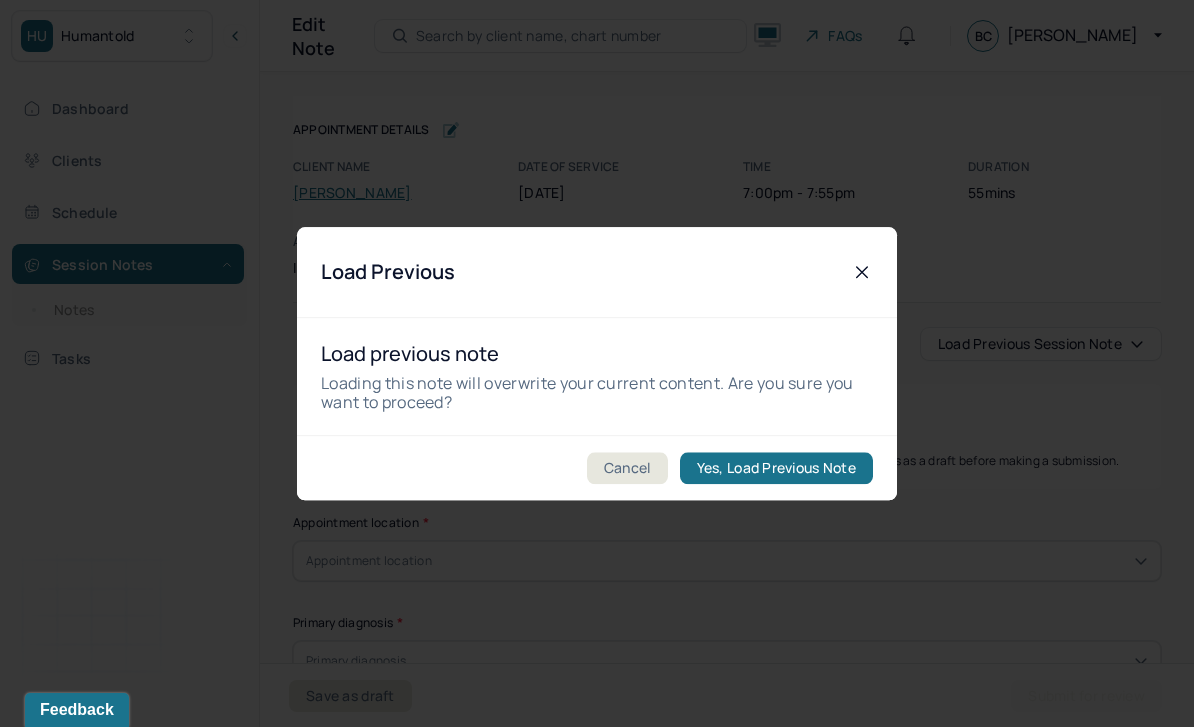 click on "Yes, Load Previous Note" at bounding box center [776, 468] 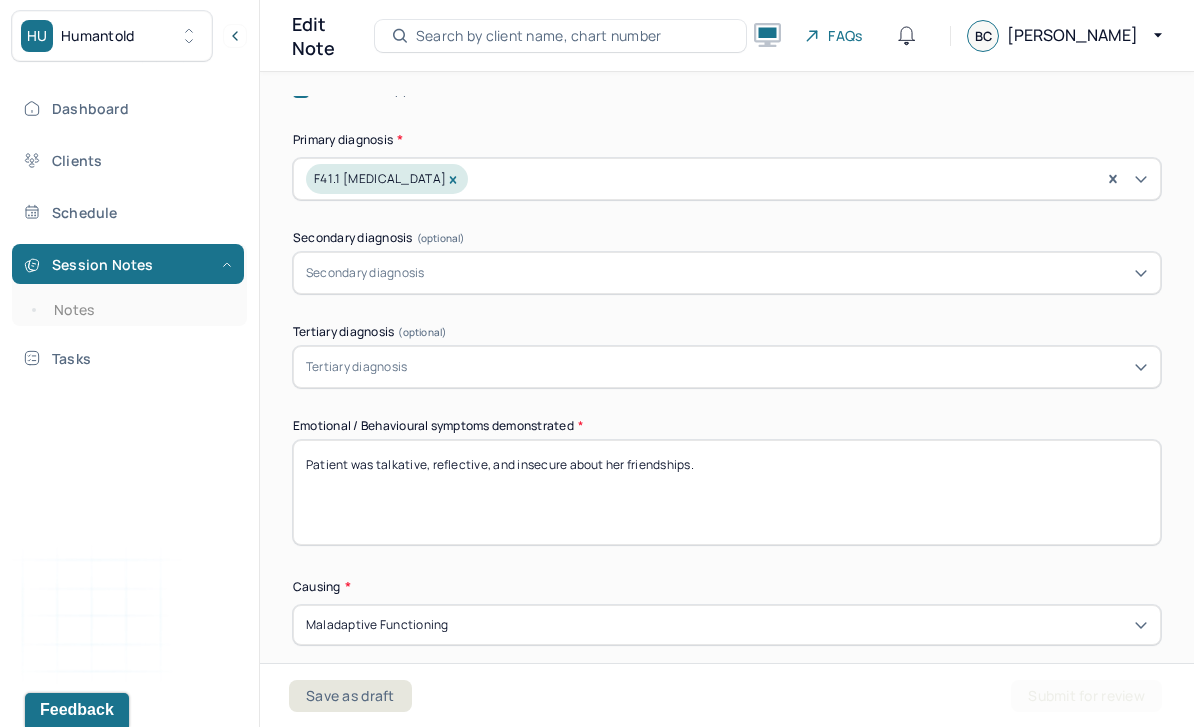scroll, scrollTop: 755, scrollLeft: 0, axis: vertical 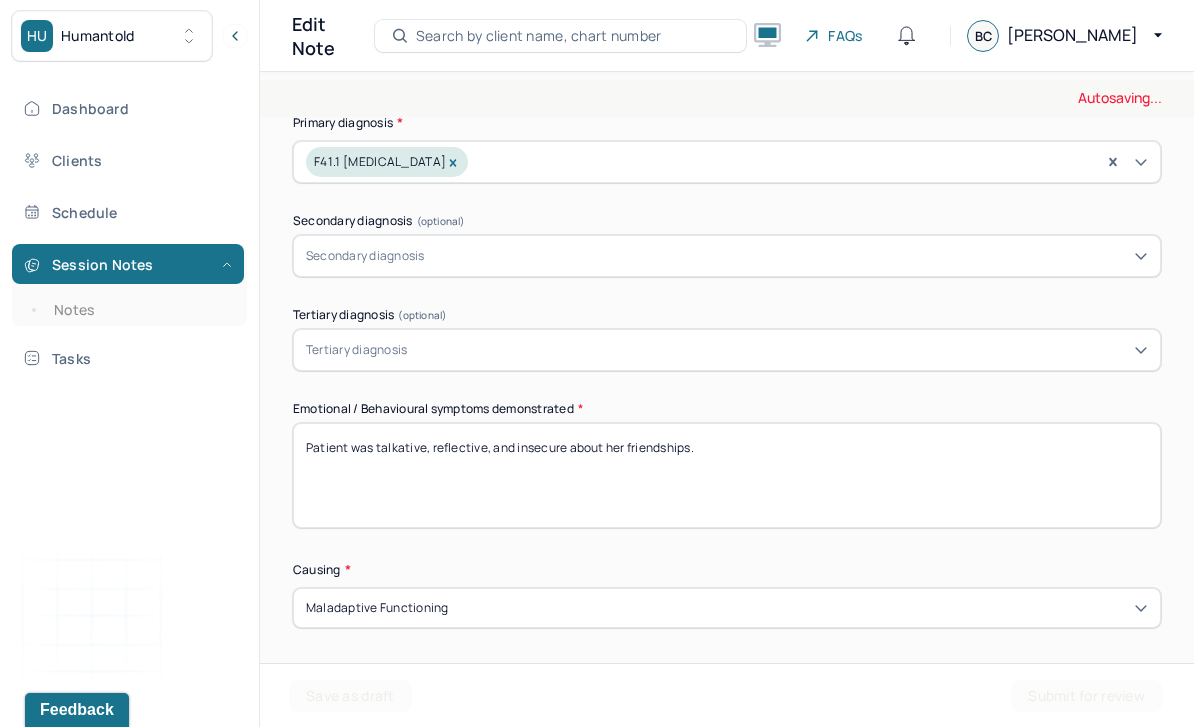 click on "Patient was talkative, reflective, and insecure about her friendships." at bounding box center [727, 475] 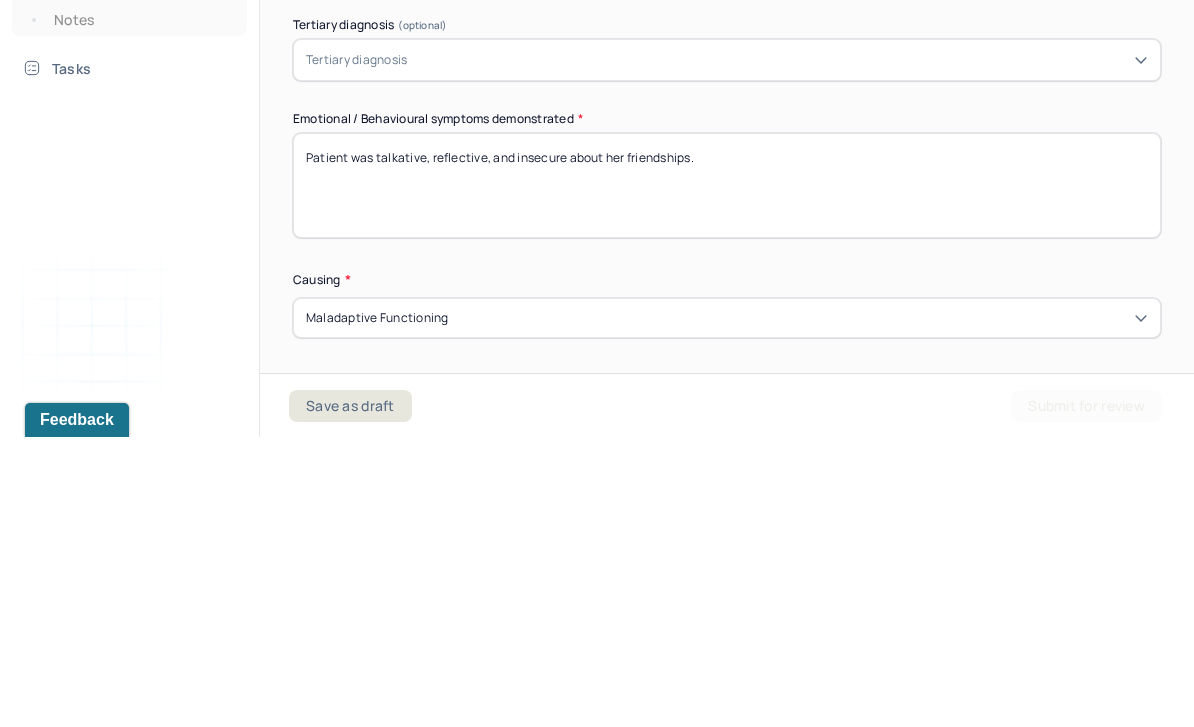 click on "Patient was talkative, reflective, and insecure about her friendships." at bounding box center (727, 475) 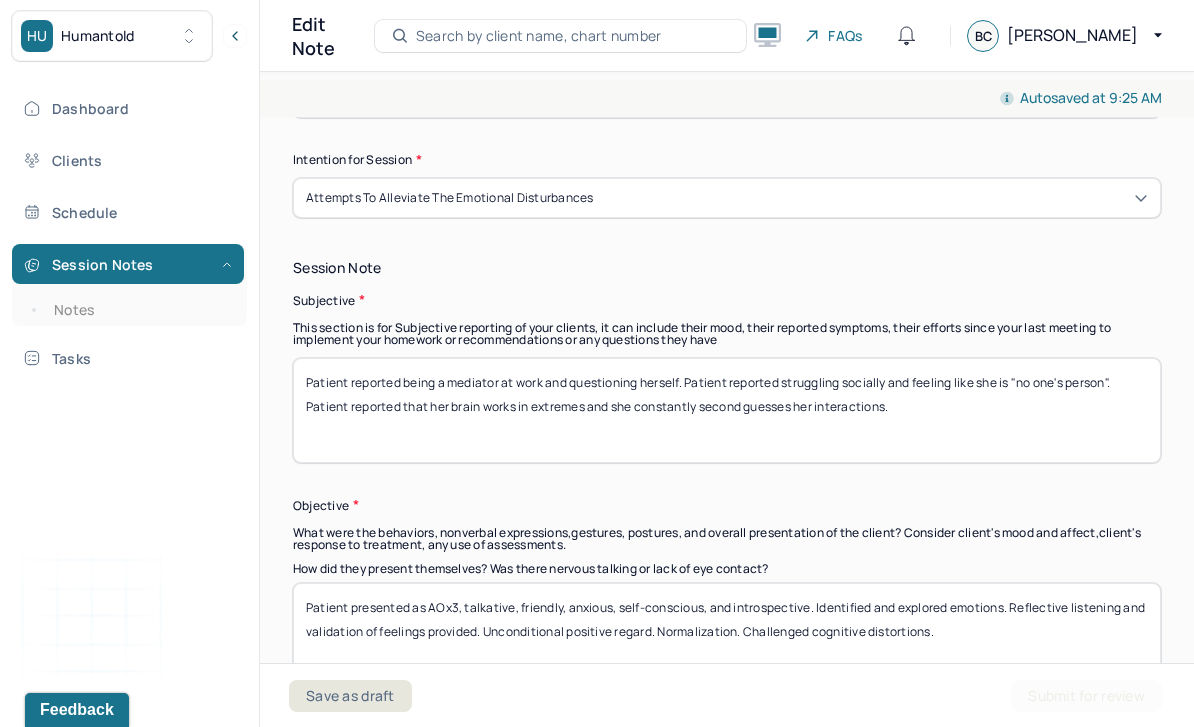 scroll, scrollTop: 1268, scrollLeft: 0, axis: vertical 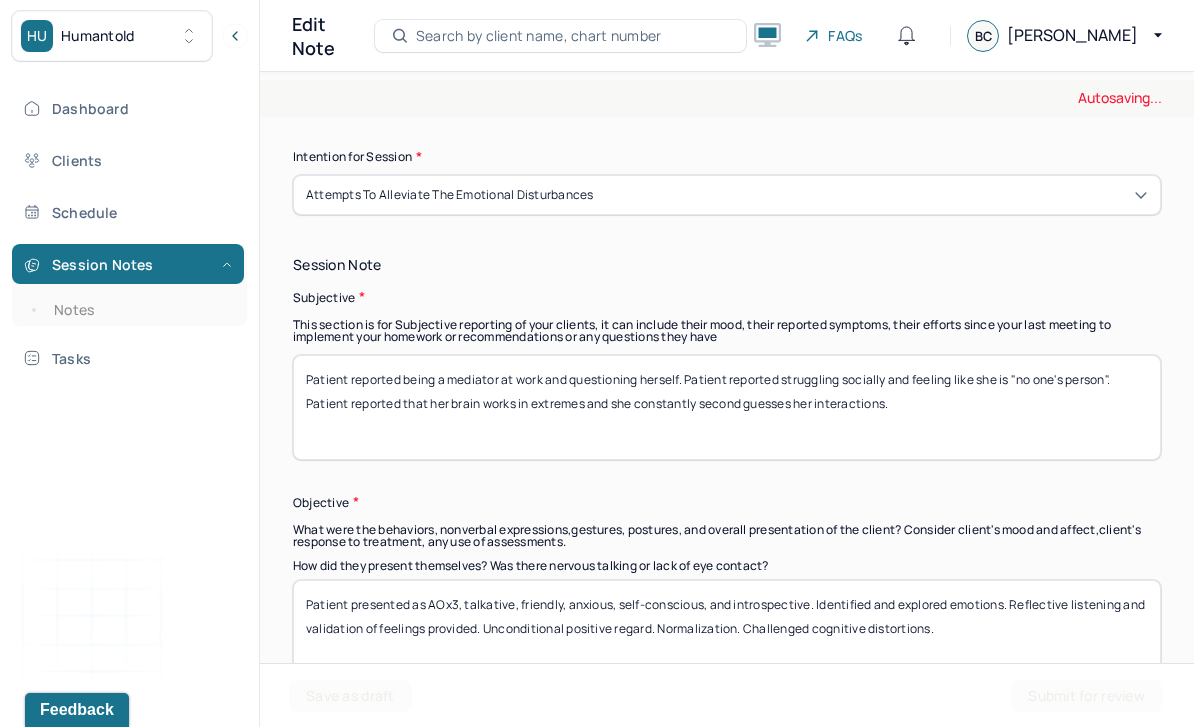type on "Patient was" 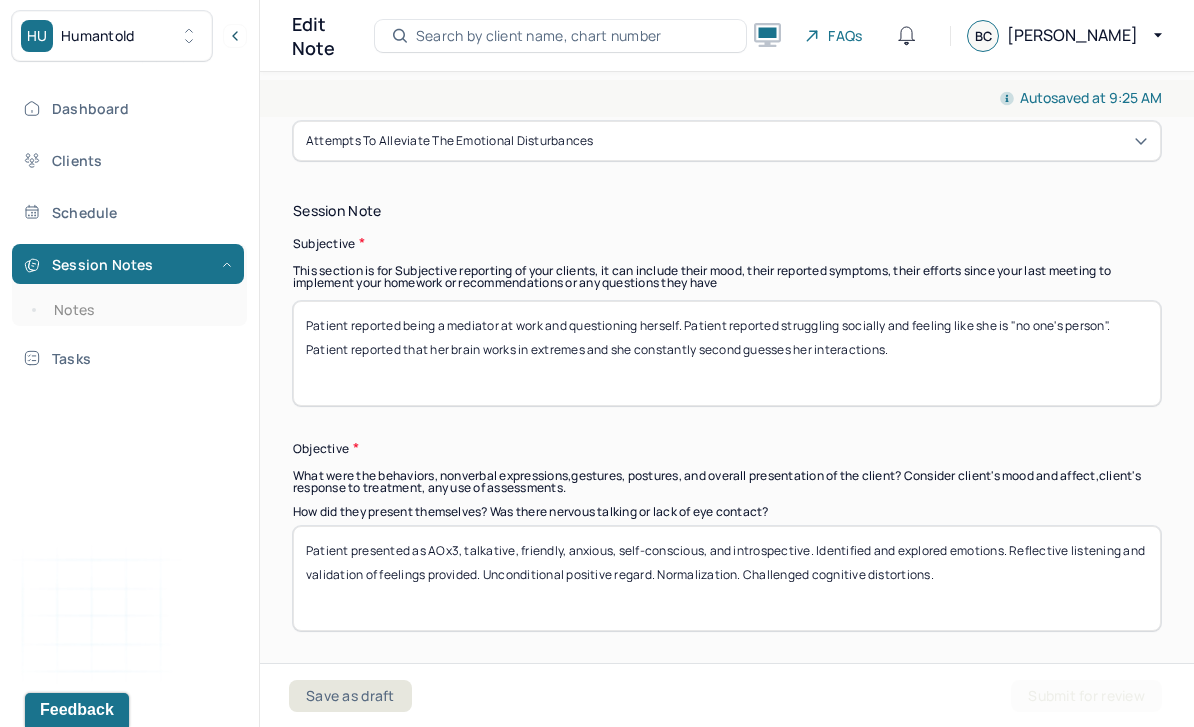 scroll, scrollTop: 1395, scrollLeft: 0, axis: vertical 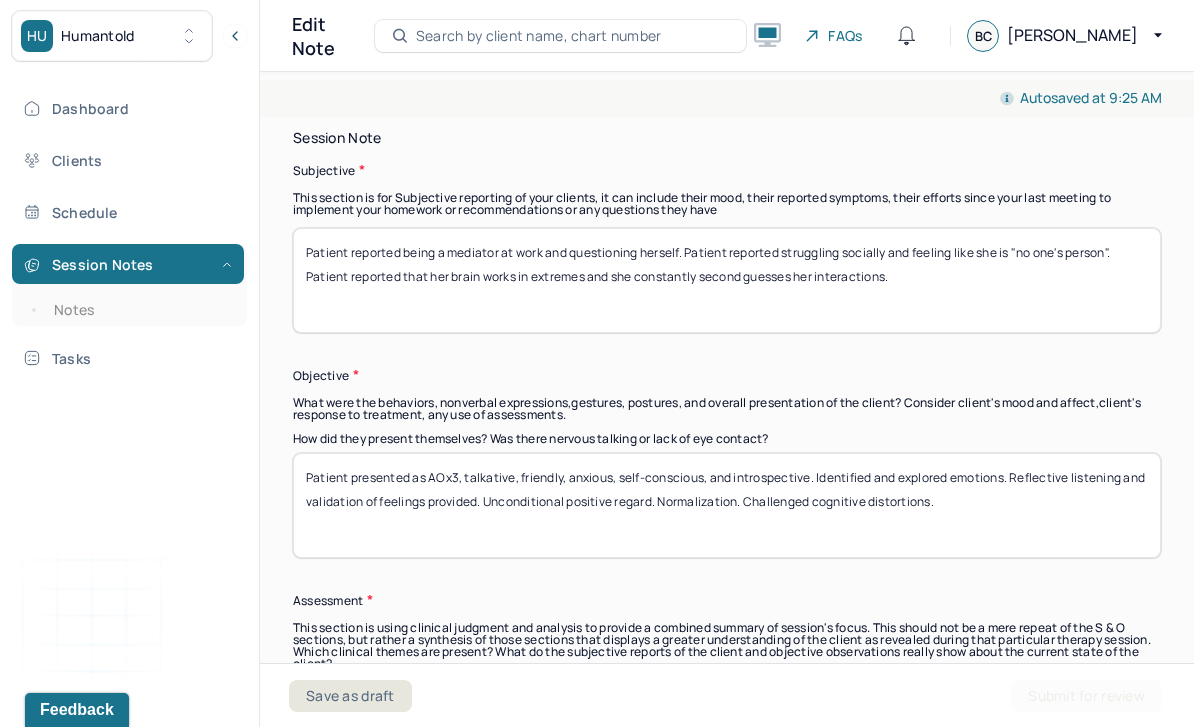 click on "Patient reported being a mediator at work and questioning herself. Patient reported struggling socially and feeling like she is "no one's person". Patient reported that her brain works in extremes and she constantly second guesses her interactions." at bounding box center [727, 280] 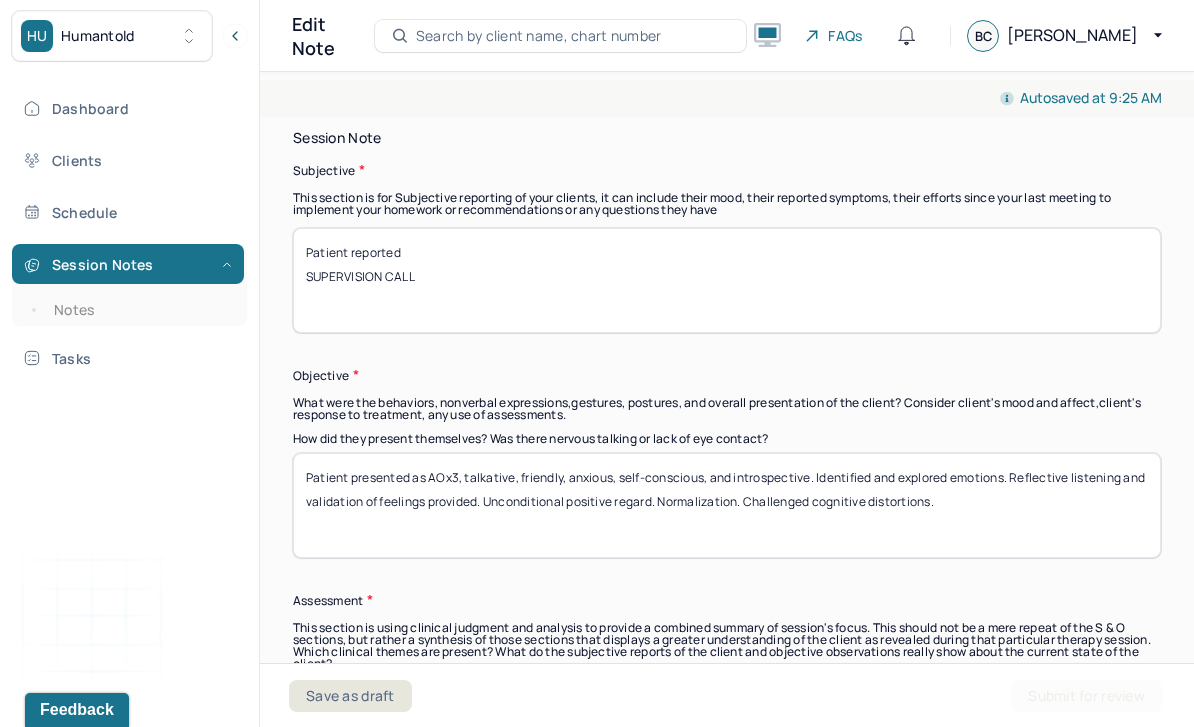 type on "Patient reported
SUPERVISION CALL" 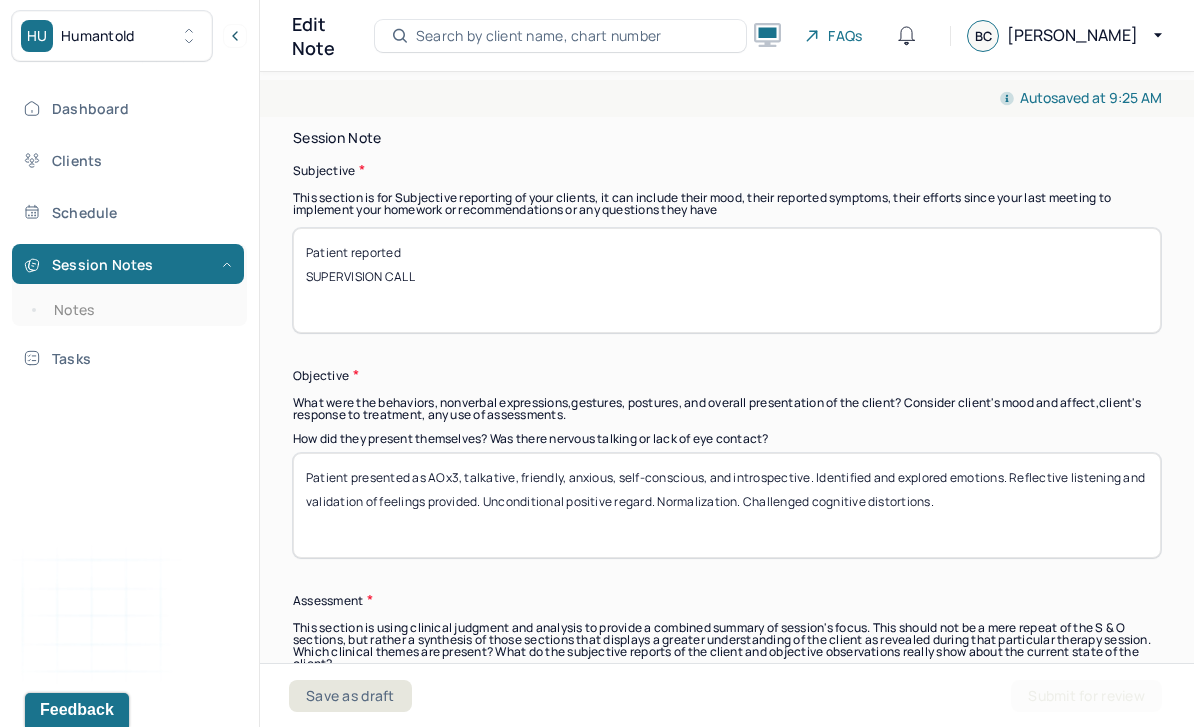 click on "Patient presented as AOx3, talkative, friendly, anxious, self-conscious, and introspective. Identified and explored emotions. Reflective listening and validation of feelings provided. Unconditional positive regard. Normalization. Challenged cognitive distortions." at bounding box center [727, 505] 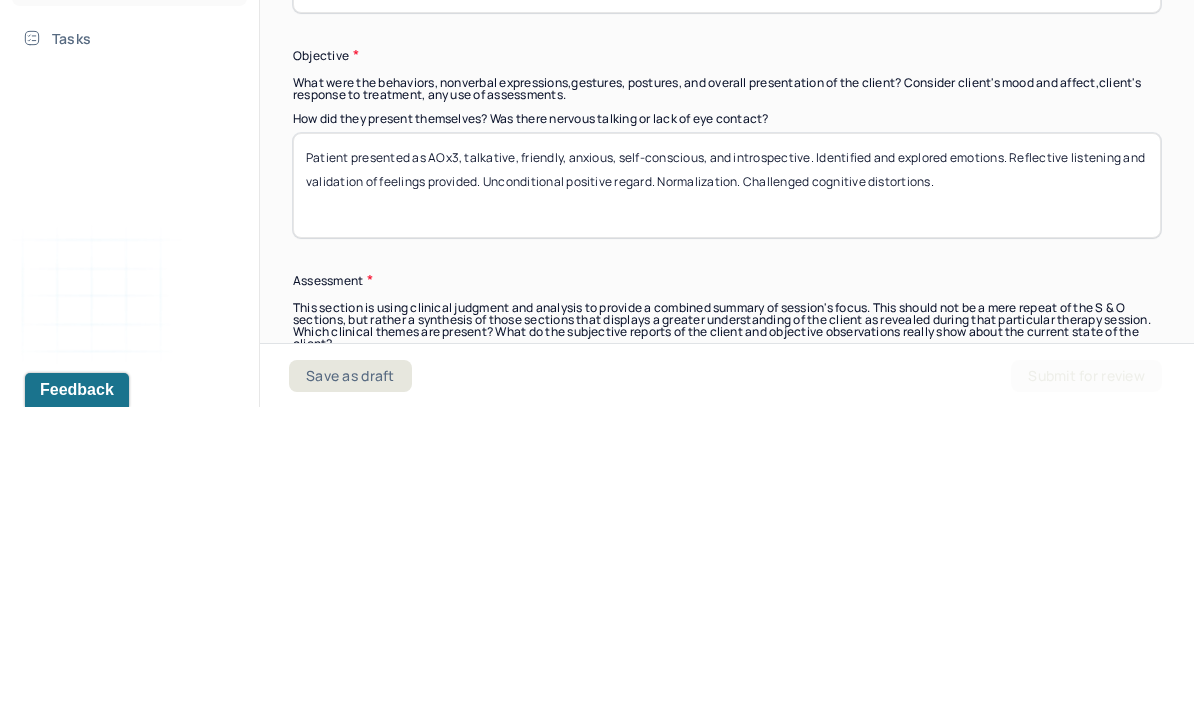 click on "Patient presented as AOx3, talkative, friendly, anxious, self-conscious, and introspective. Identified and explored emotions. Reflective listening and validation of feelings provided. Unconditional positive regard. Normalization. Challenged cognitive distortions." at bounding box center (727, 505) 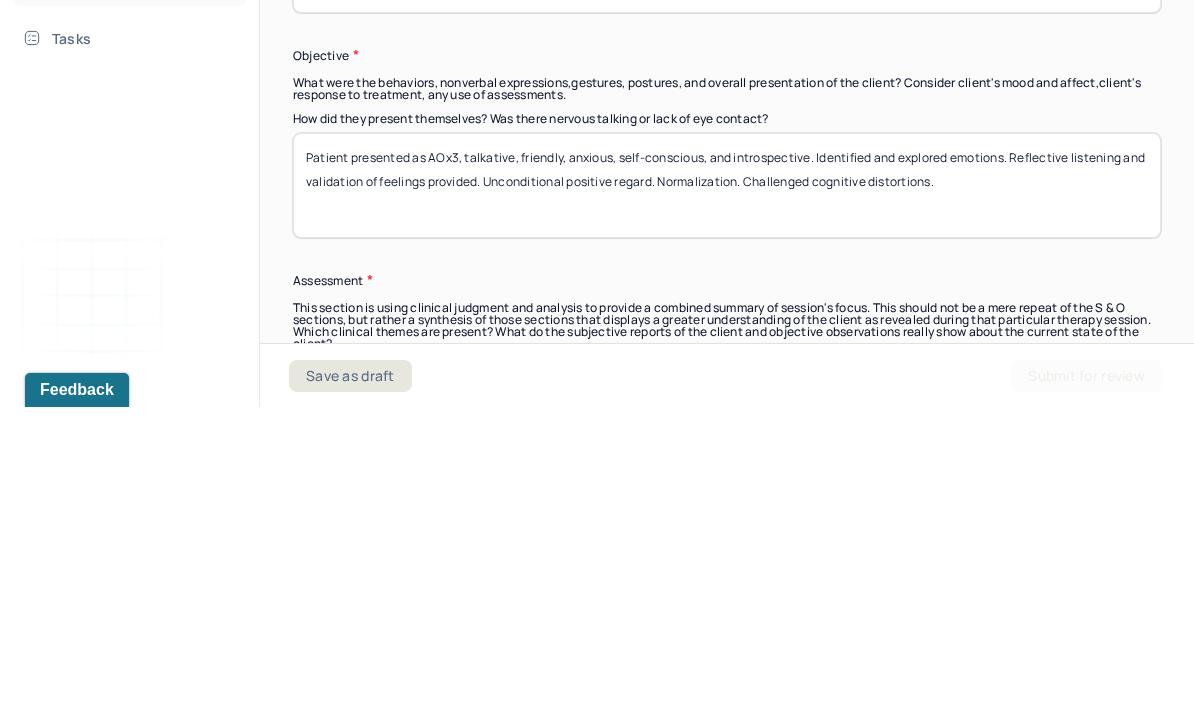 click on "Patient presented as AOx3, talkative, friendly, anxious, self-conscious, and introspective. Identified and explored emotions. Reflective listening and validation of feelings provided. Unconditional positive regard. Normalization. Challenged cognitive distortions." at bounding box center (727, 505) 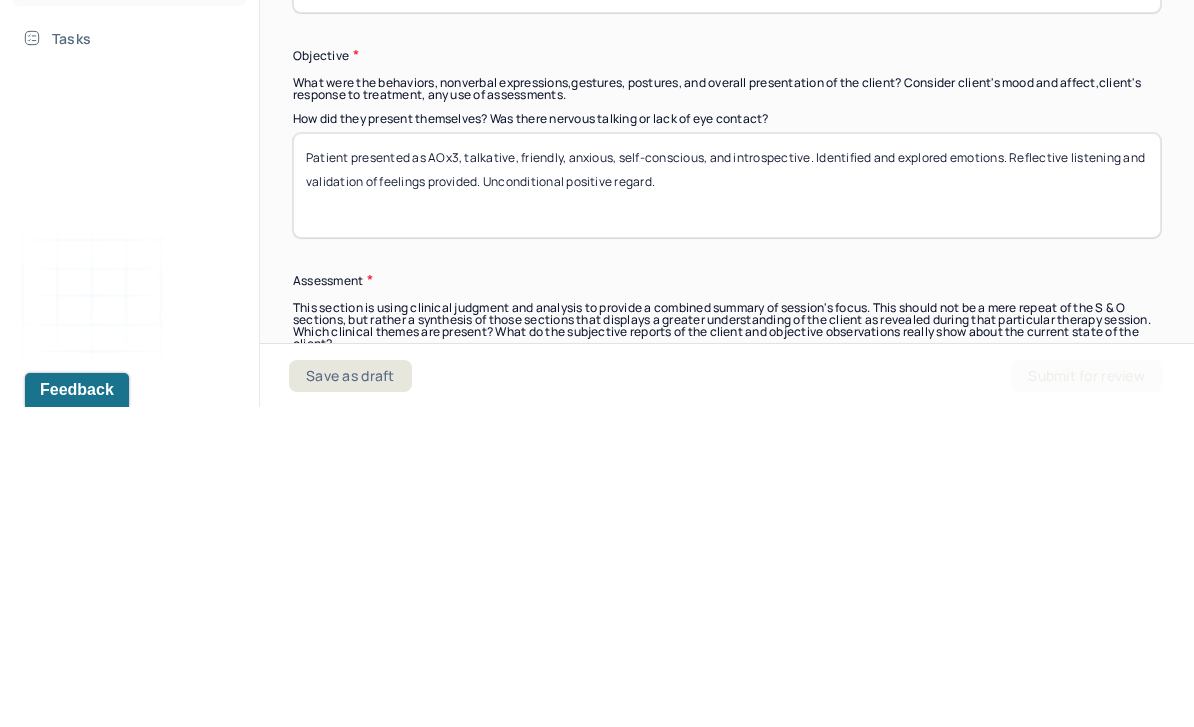 click on "Patient presented as AOx3, talkative, friendly, anxious, self-conscious, and introspective. Identified and explored emotions. Reflective listening and validation of feelings provided. Unconditional positive regard. Normalization. Challenged cognitive distortions." at bounding box center [727, 505] 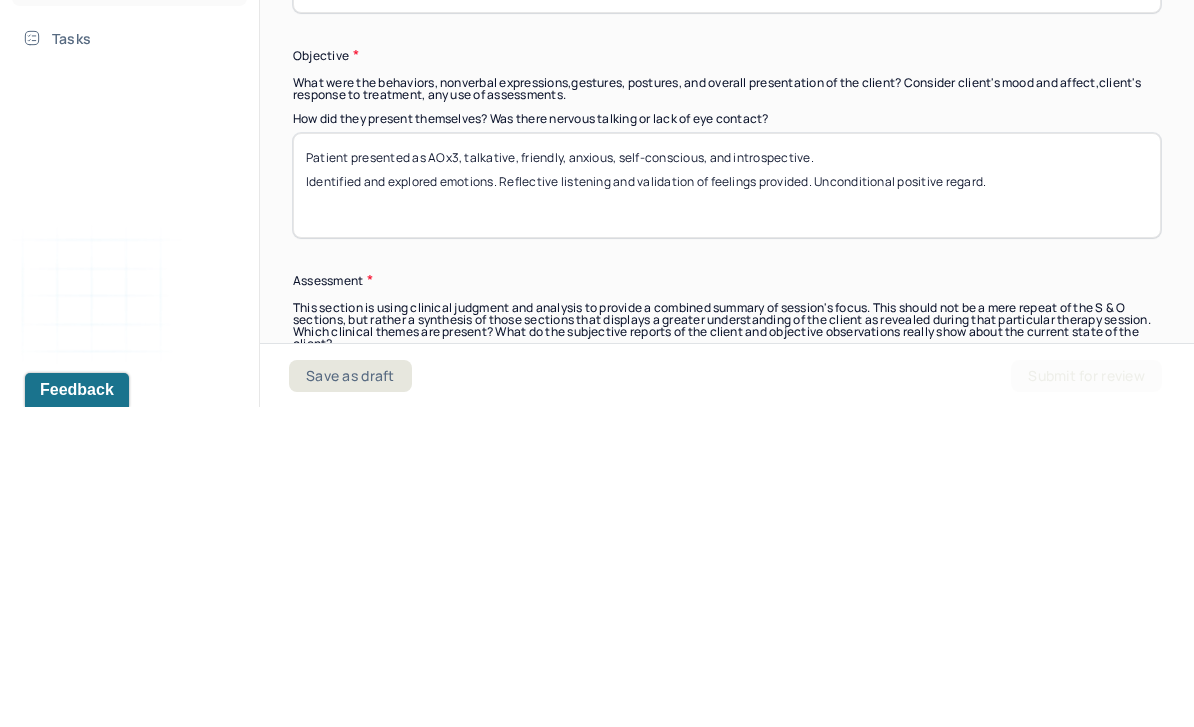 click on "Patient presented as AOx3, talkative, friendly, anxious, self-conscious, and introspective. Identified and explored emotions. Reflective listening and validation of feelings provided. Unconditional positive regard. Normalization. Challenged cognitive distortions." at bounding box center [727, 505] 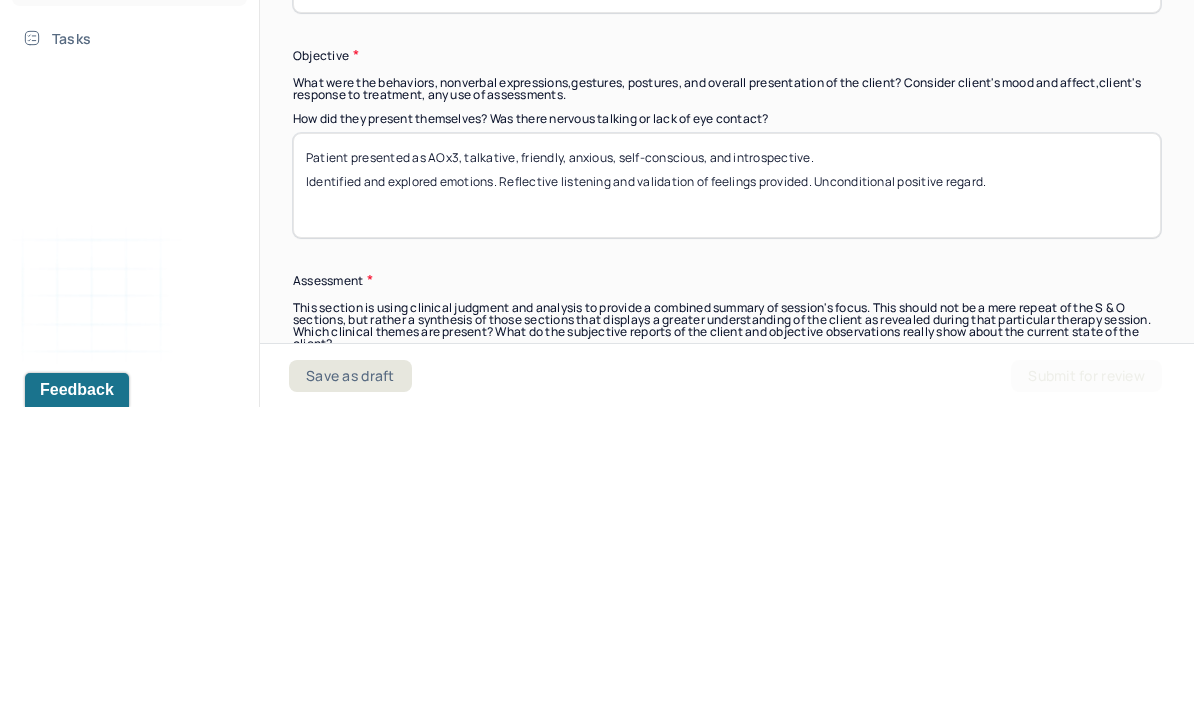 click on "Patient presented as AOx3, talkative, friendly, anxious, self-conscious, and introspective. Identified and explored emotions. Reflective listening and validation of feelings provided. Unconditional positive regard. Normalization. Challenged cognitive distortions." at bounding box center (727, 505) 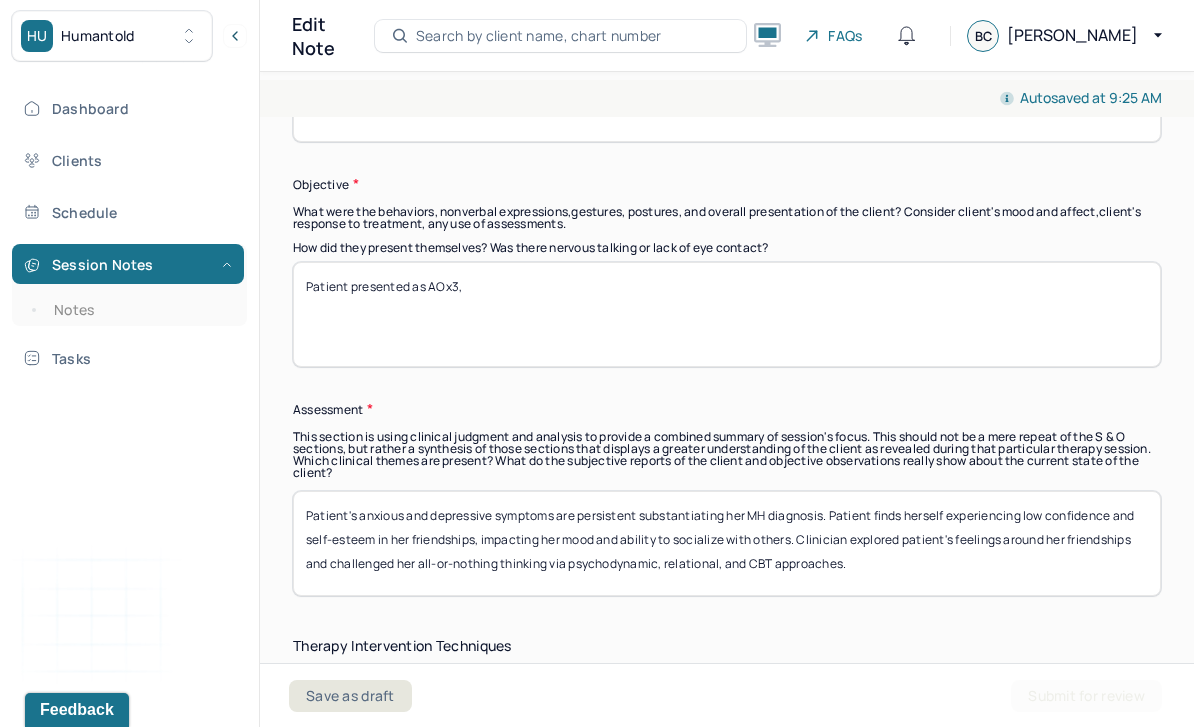 scroll, scrollTop: 1587, scrollLeft: 0, axis: vertical 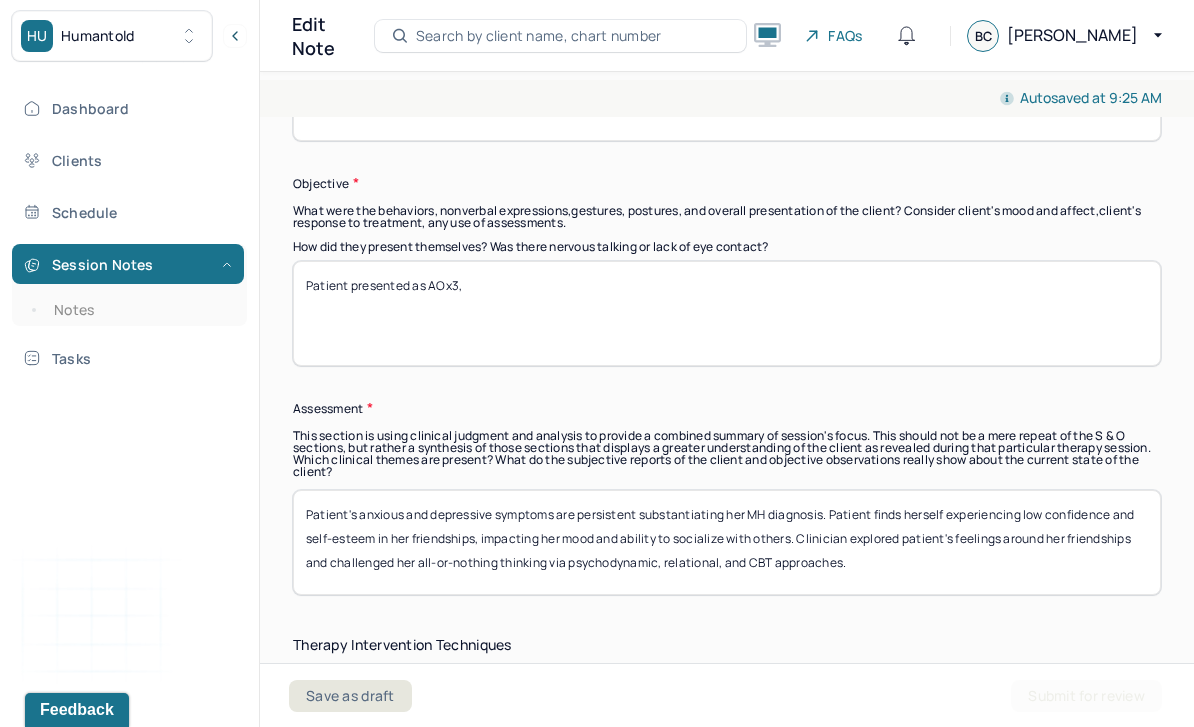 type on "Patient presented as AOx3," 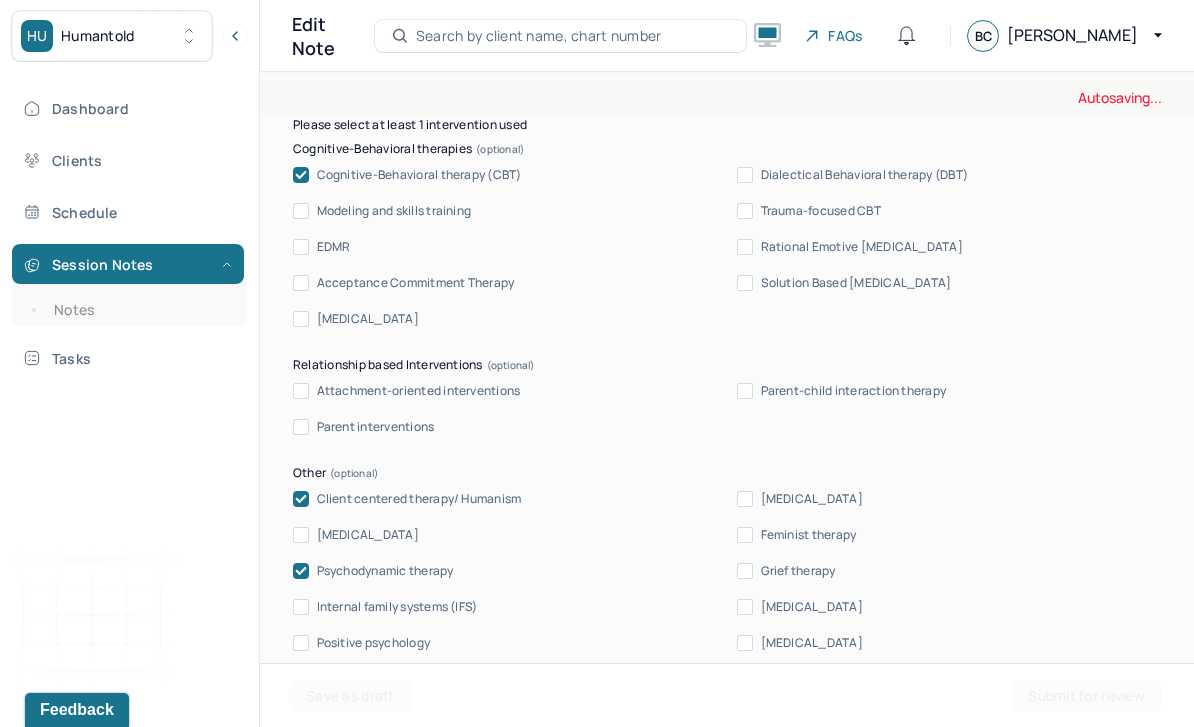 scroll, scrollTop: 2136, scrollLeft: 0, axis: vertical 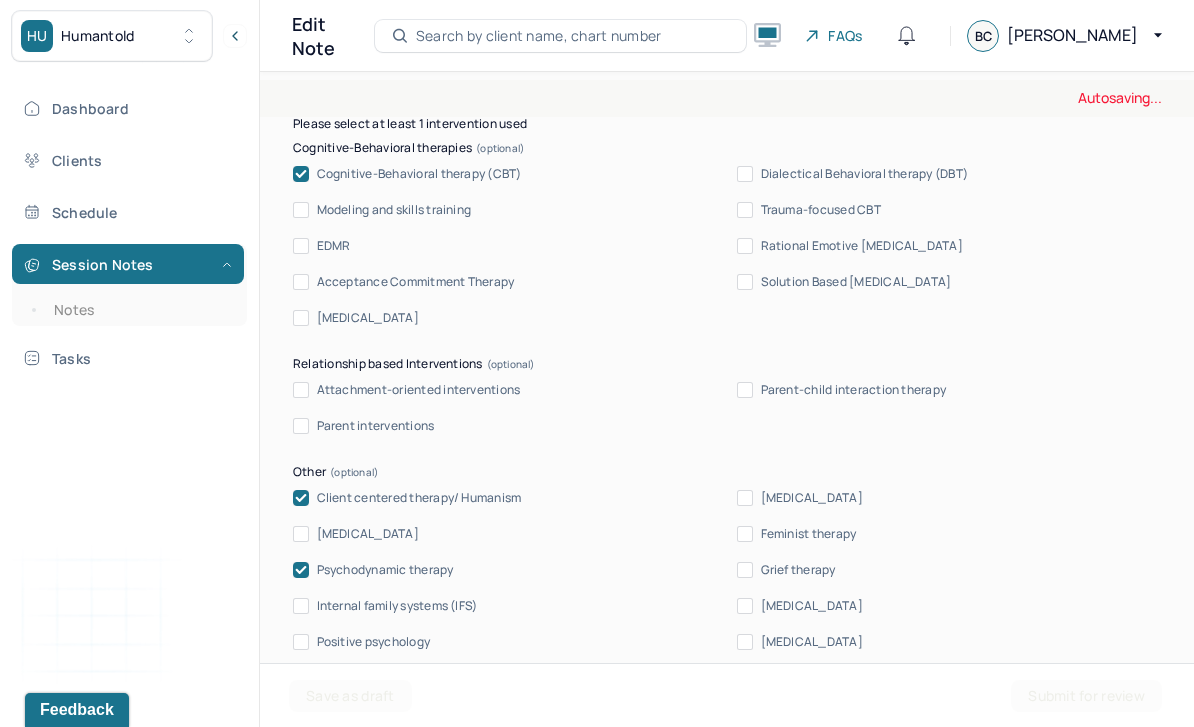 type on "Patient's anxious and depressive symptoms are persistent substantiating her MH diagnosis. Patient finds" 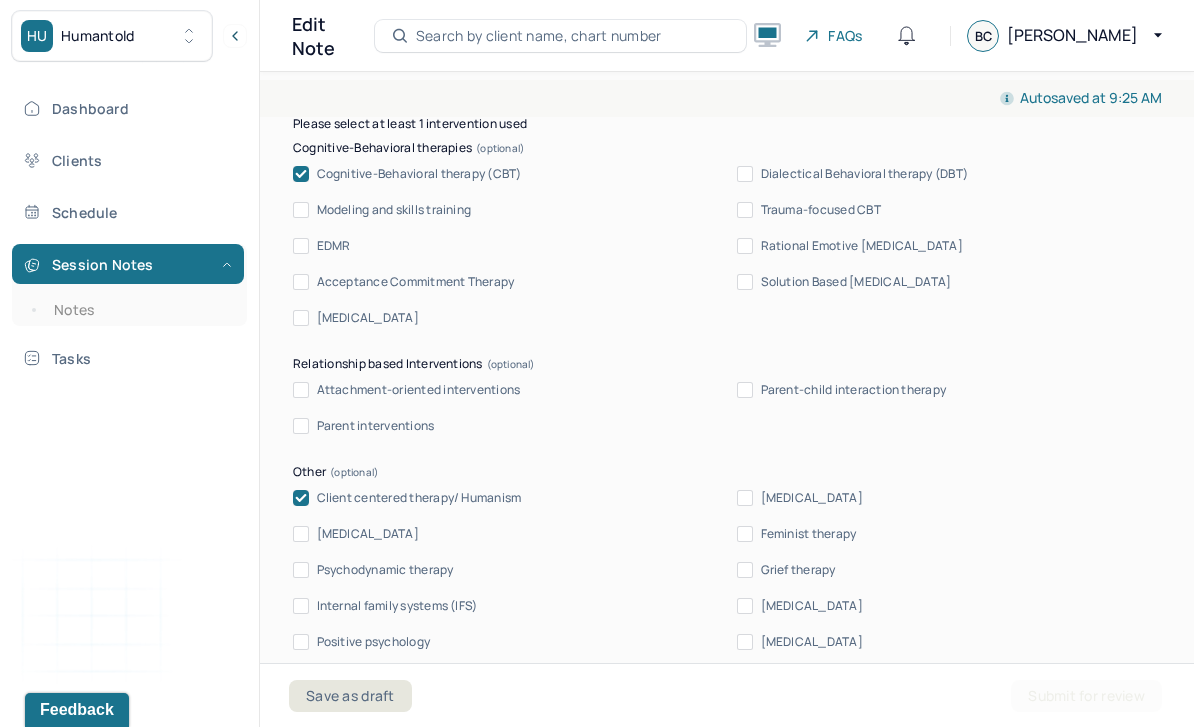 click on "Therapy Intervention Techniques Please select at least 1 intervention used Cognitive-Behavioral therapies Cognitive-Behavioral therapy (CBT) Dialectical Behavioral therapy (DBT) Modeling and skills training Trauma-focused CBT EDMR Rational Emotive [MEDICAL_DATA] Acceptance Commitment Therapy Solution Based [MEDICAL_DATA] [MEDICAL_DATA] Relationship based Interventions Attachment-oriented interventions Parent-child interaction therapy Parent interventions Other Client centered therapy/ Humanism [MEDICAL_DATA] [MEDICAL_DATA] Feminist therapy Psychodynamic therapy Grief therapy Internal family systems (IFS) [MEDICAL_DATA] Positive psychology [MEDICAL_DATA] [MEDICAL_DATA] Strength based theory Career Counseling Multisystemic family theory Plan What specific steps has the client committed to work on as homework or during the next session? What specific interventions or treatment plan changes will the clinician be focused on in the upcoming sessions? Frequency of sessions Weekly Other" at bounding box center (727, 786) 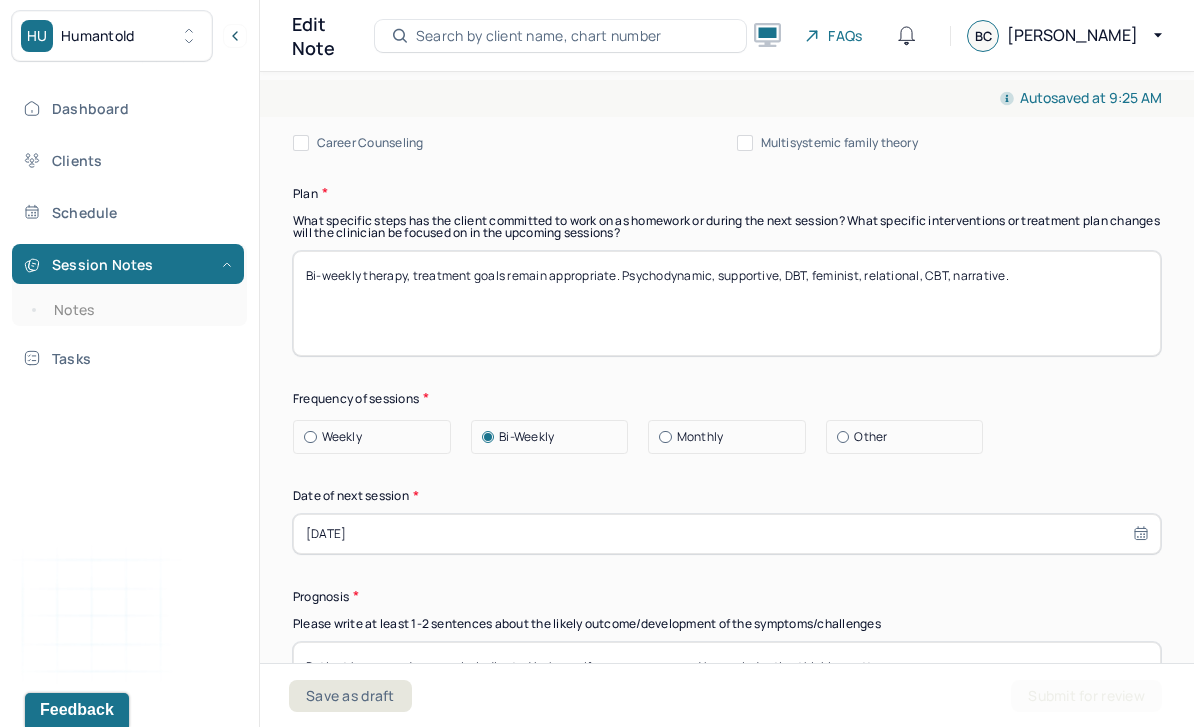 scroll, scrollTop: 2709, scrollLeft: 0, axis: vertical 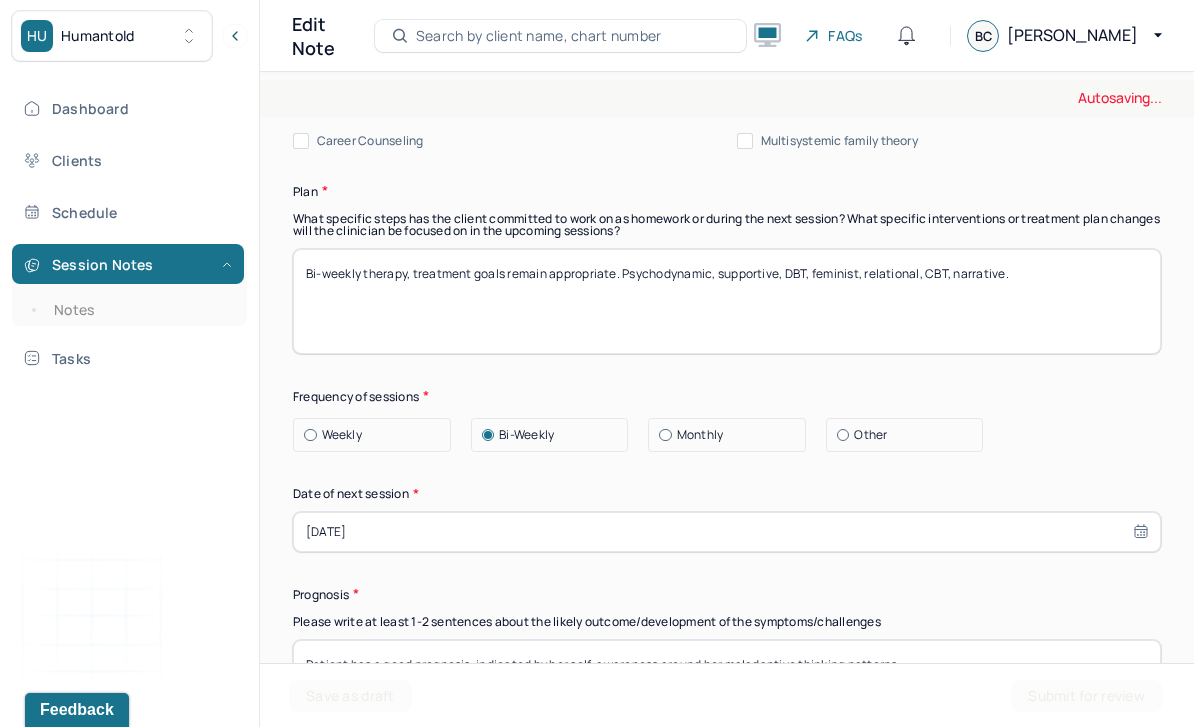 click on "[DATE]" at bounding box center [727, 532] 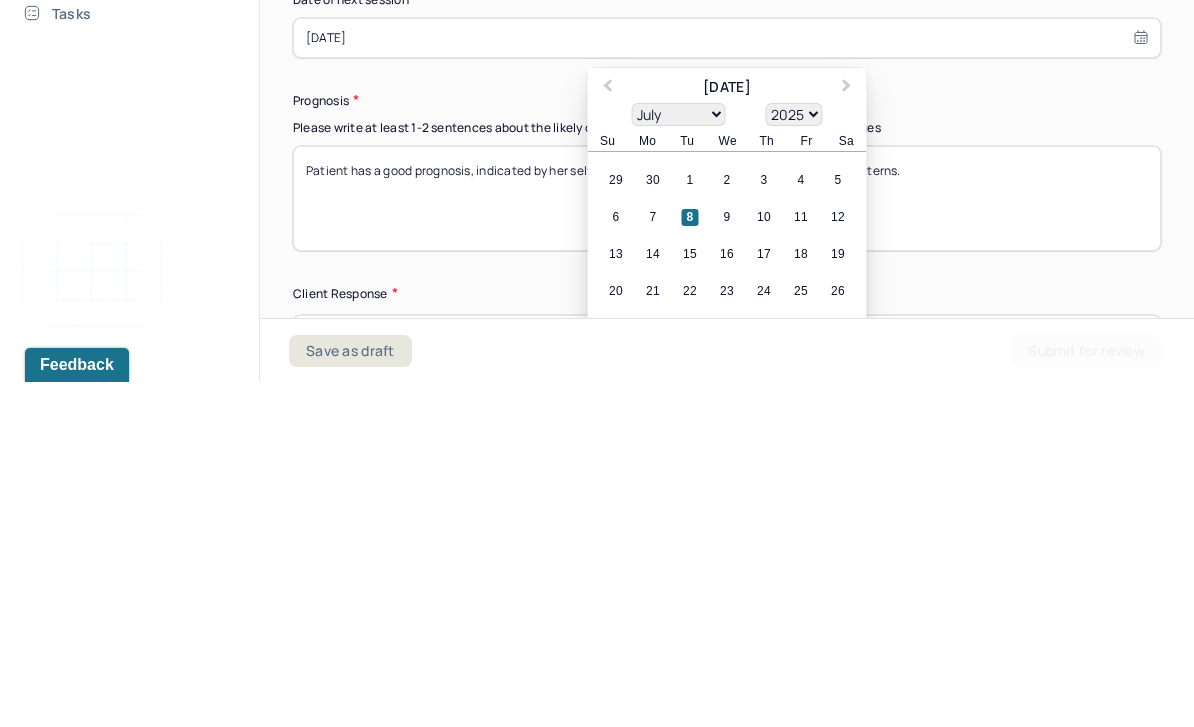 scroll, scrollTop: 2860, scrollLeft: 0, axis: vertical 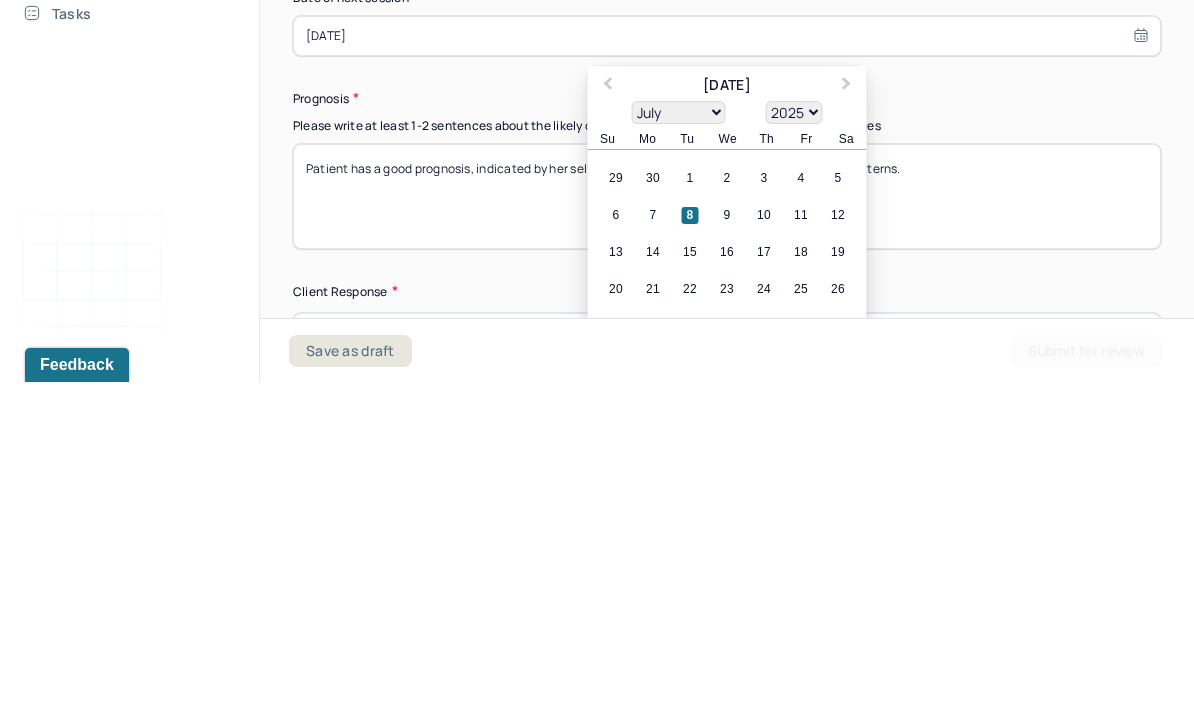 click on "22" at bounding box center (690, 634) 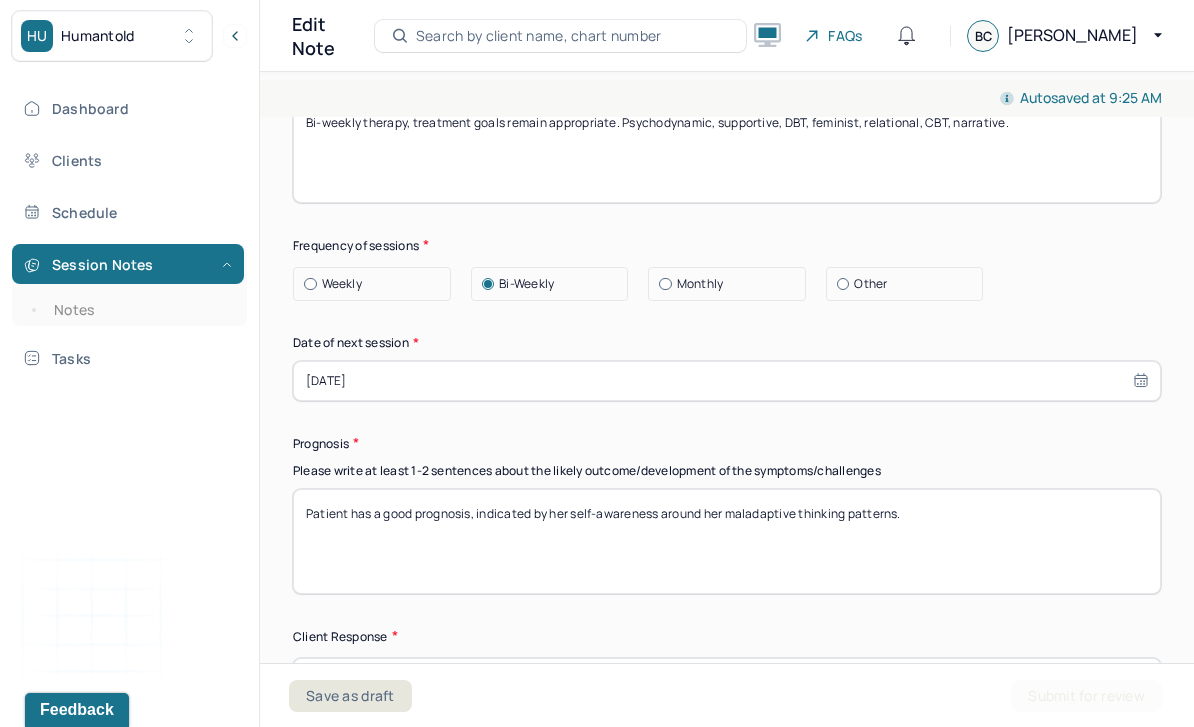 click on "Patient has a good prognosis, indicated by her self-awareness around her maladaptive thinking patterns." at bounding box center [727, 541] 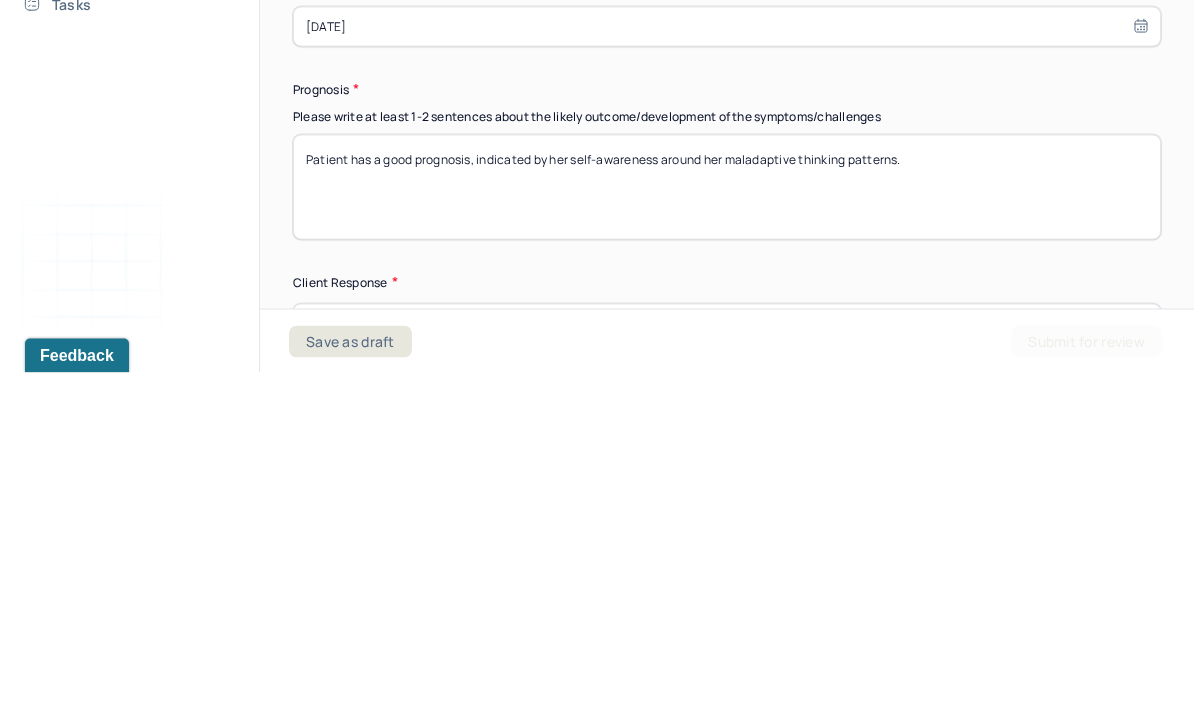 click on "Patient has a good prognosis, indicated by her self-awareness around her maladaptive thinking patterns." at bounding box center (727, 541) 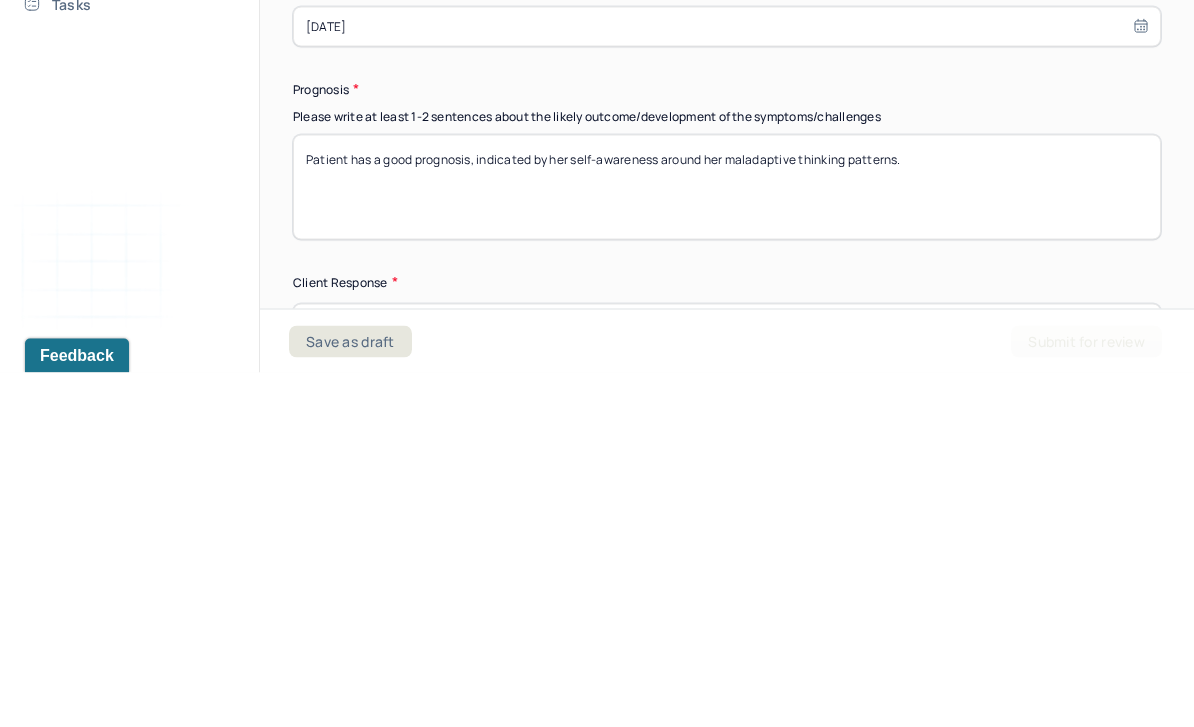 click on "Patient has a good prognosis, indicated by her self-awareness around her maladaptive thinking patterns." at bounding box center [727, 541] 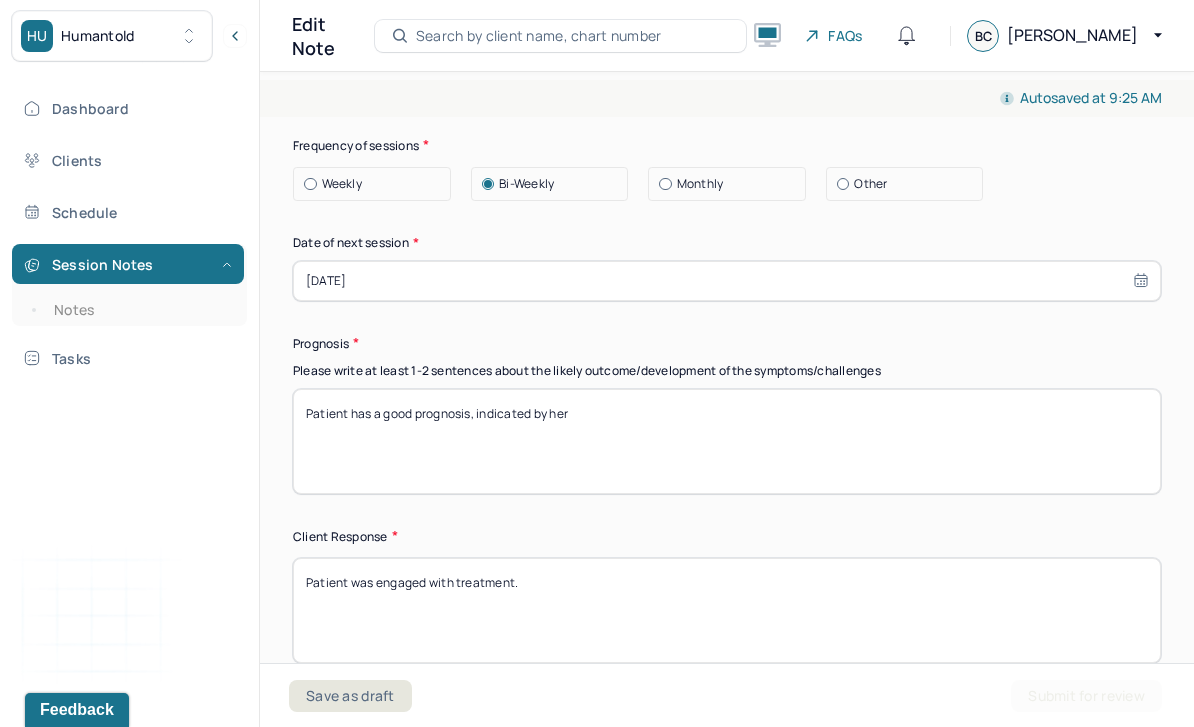 scroll, scrollTop: 2978, scrollLeft: 0, axis: vertical 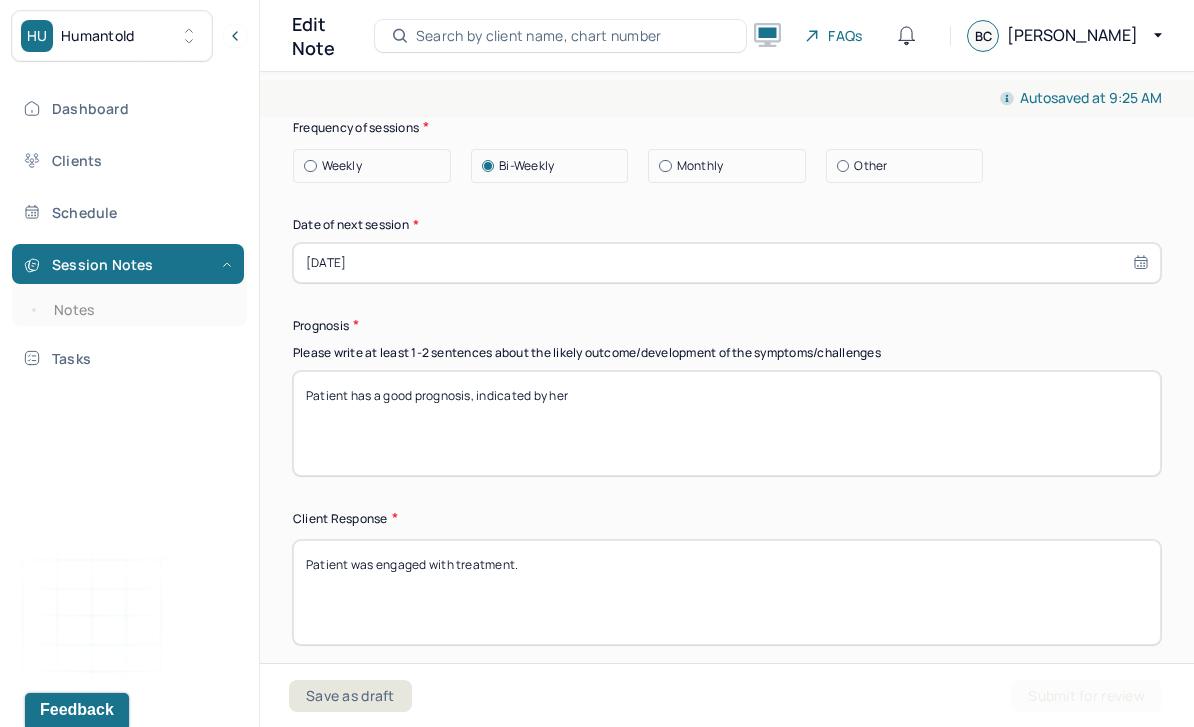 type on "Patient has a good prognosis, indicated by her" 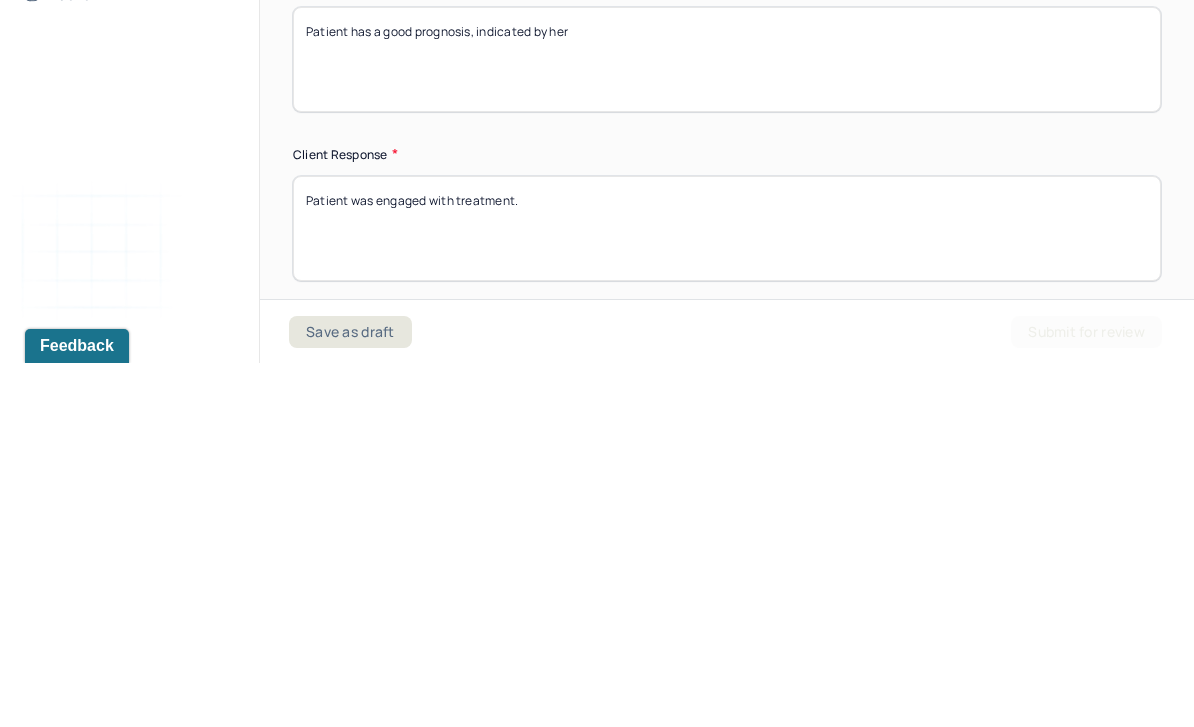 click on "Patient was engaged with treatment." at bounding box center [727, 592] 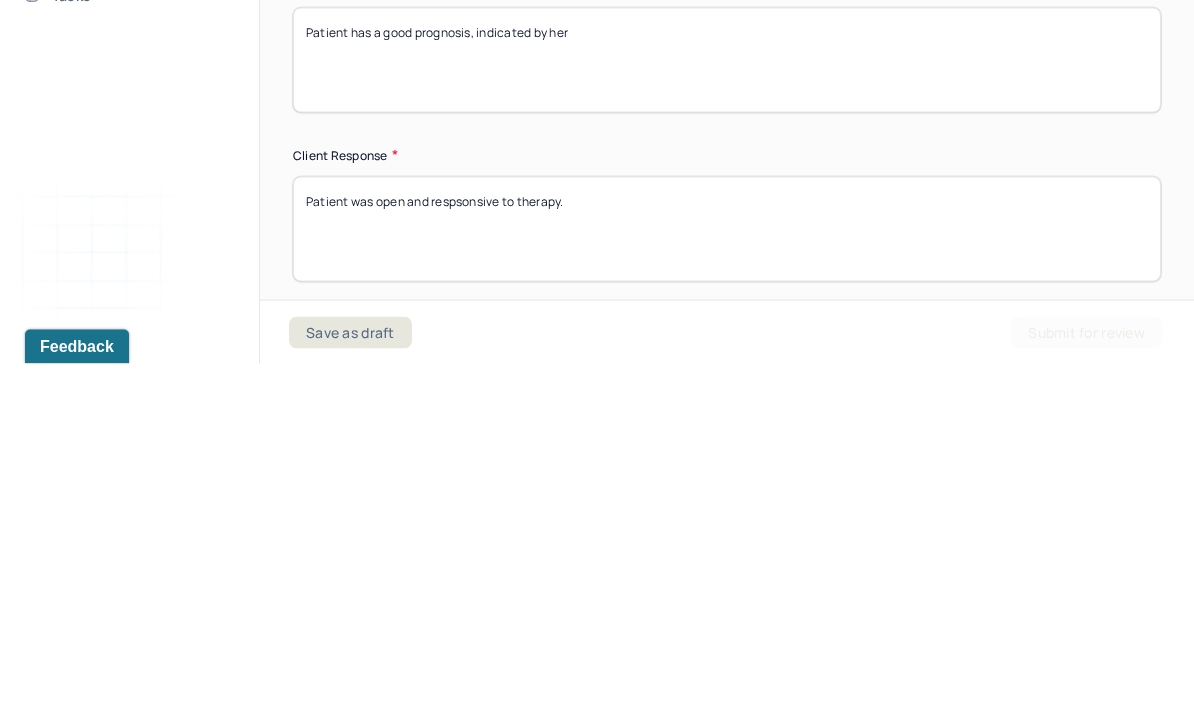 click on "Patient was engaged with treatment." at bounding box center [727, 592] 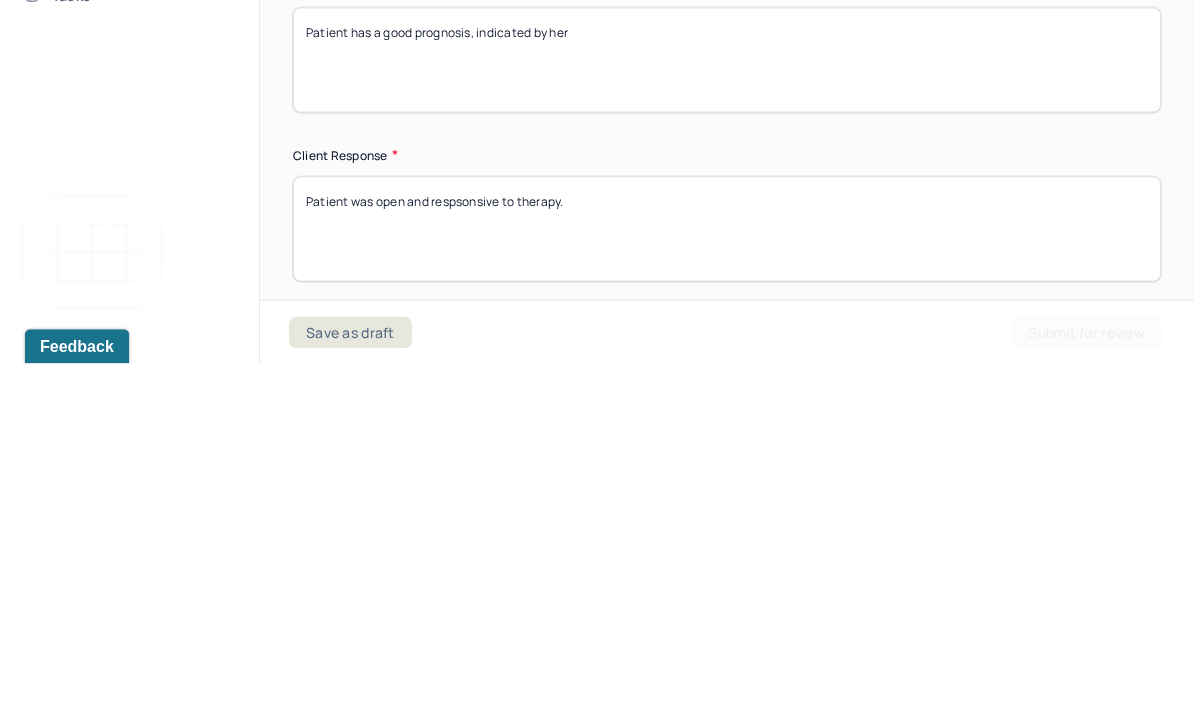click on "Patient was engaged with treatment." at bounding box center (727, 592) 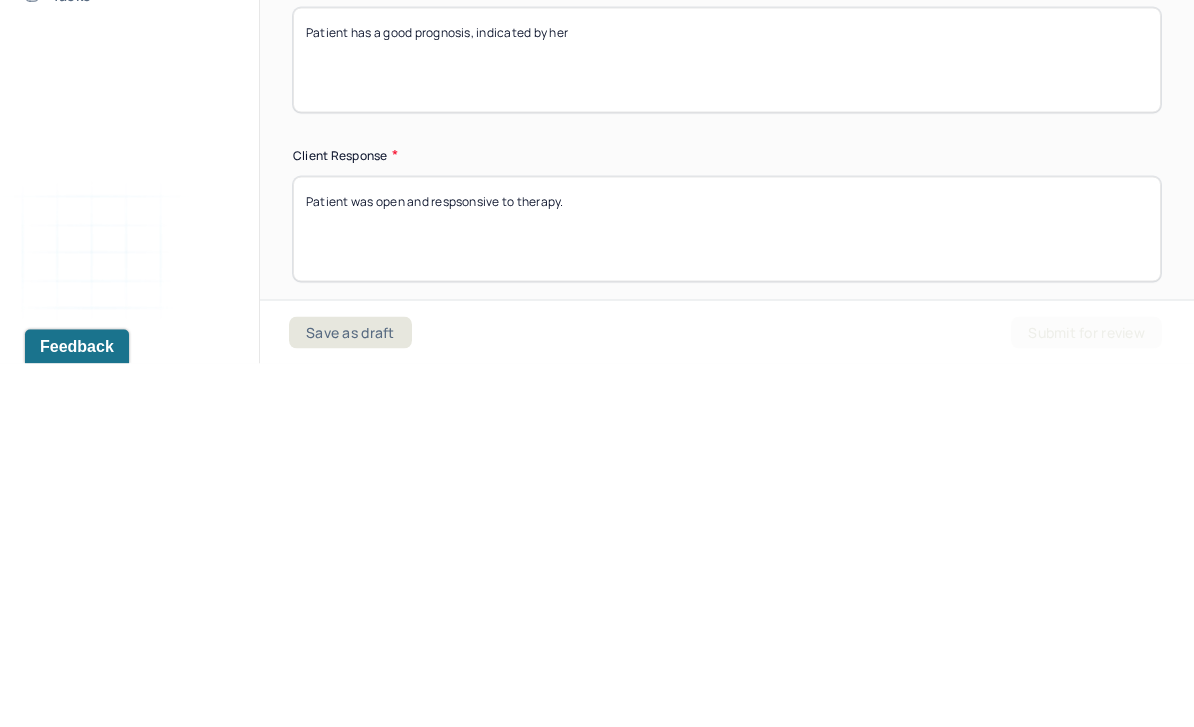 click on "Patient was engaged with treatment." at bounding box center (727, 592) 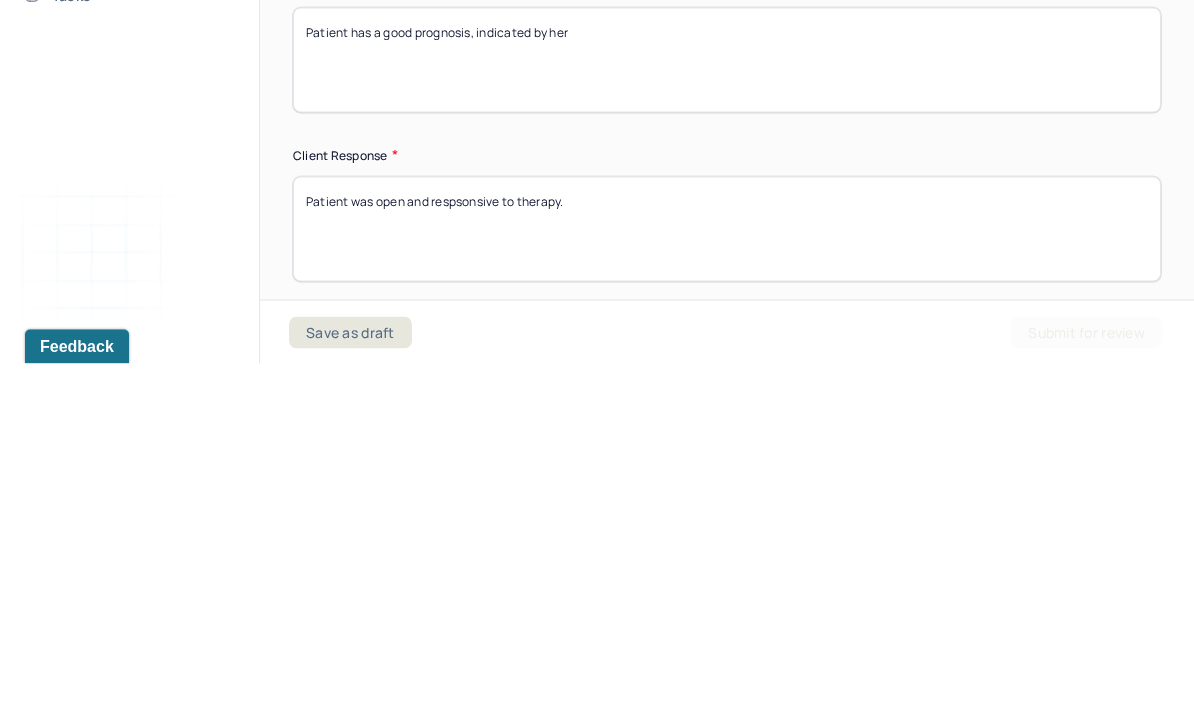 click on "Patient was engaged with treatment." at bounding box center (727, 592) 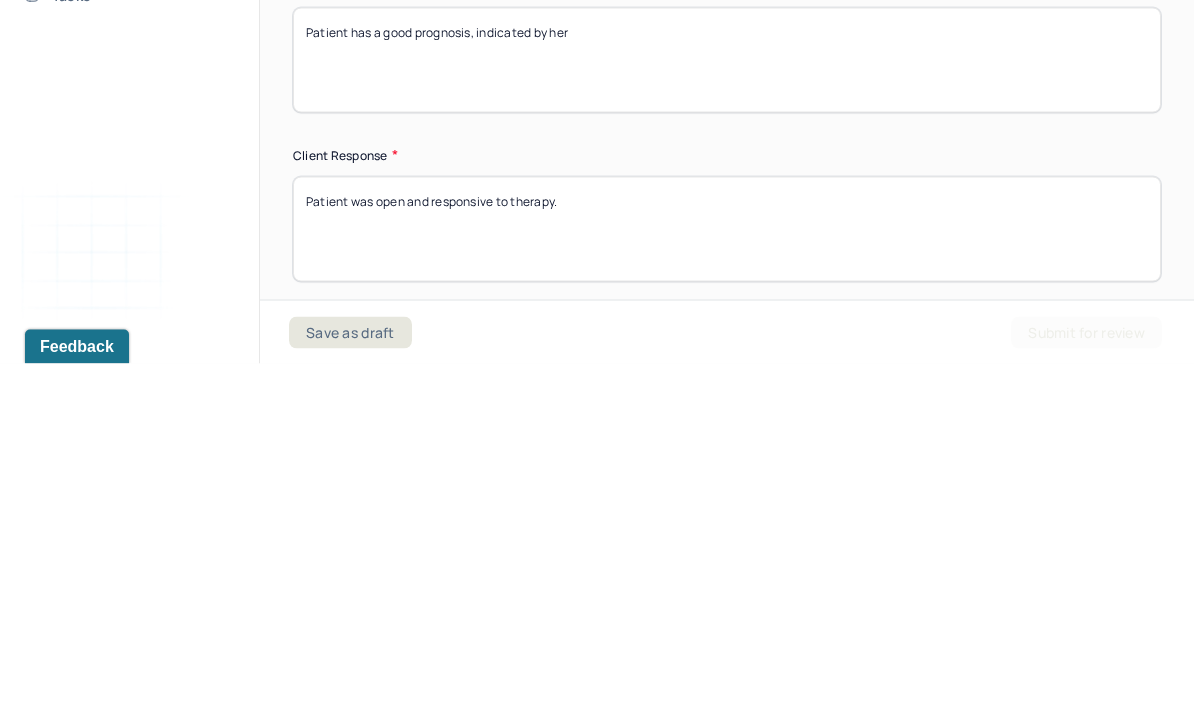 scroll, scrollTop: 0, scrollLeft: 0, axis: both 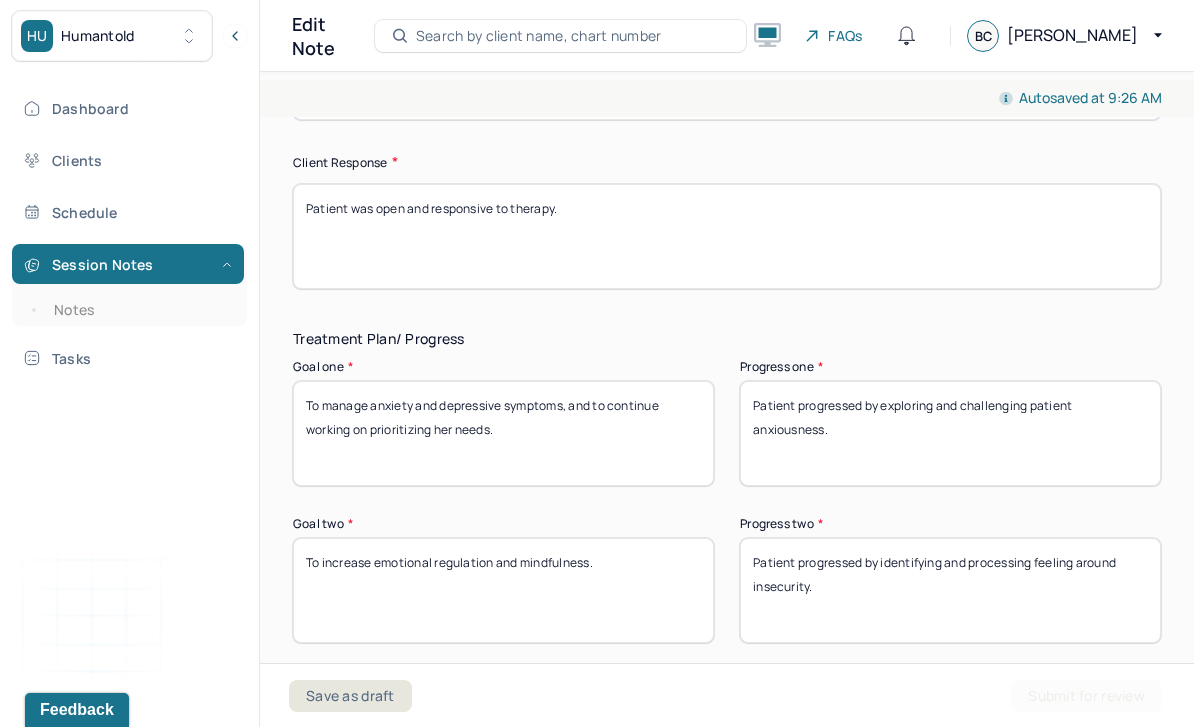 type on "Patient was open and responsive to therapy." 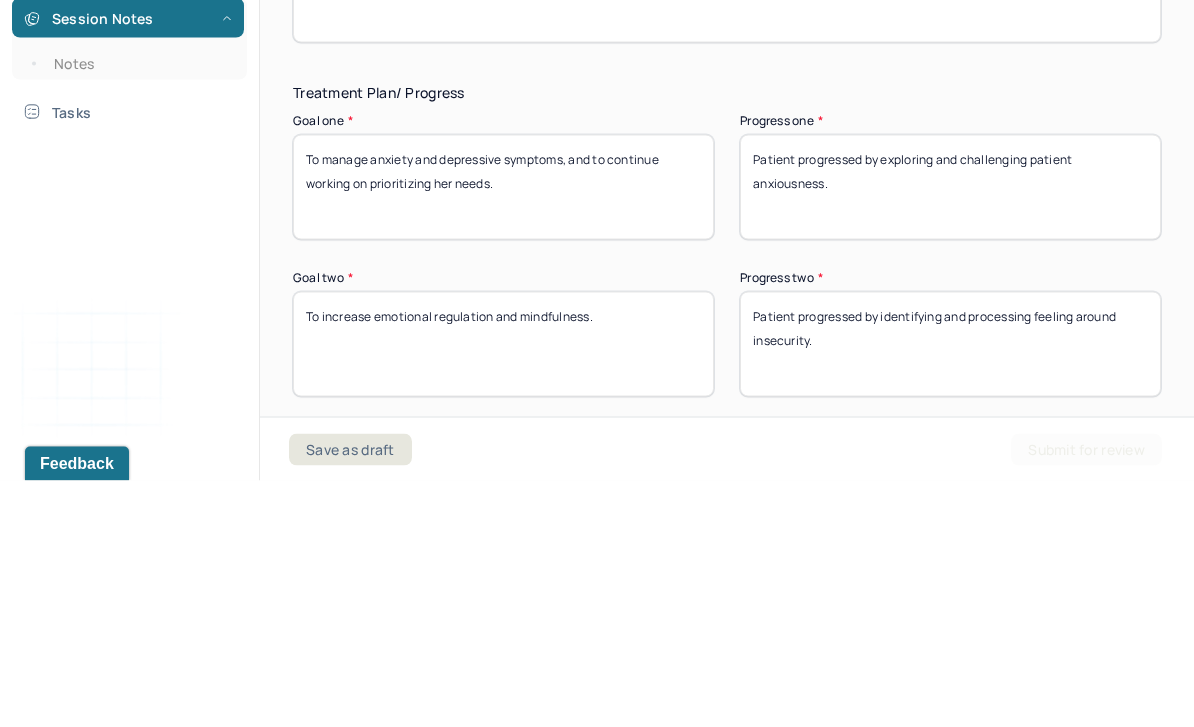 click on "Patient progressed by exploring and challenging patient anxiousness." at bounding box center [950, 433] 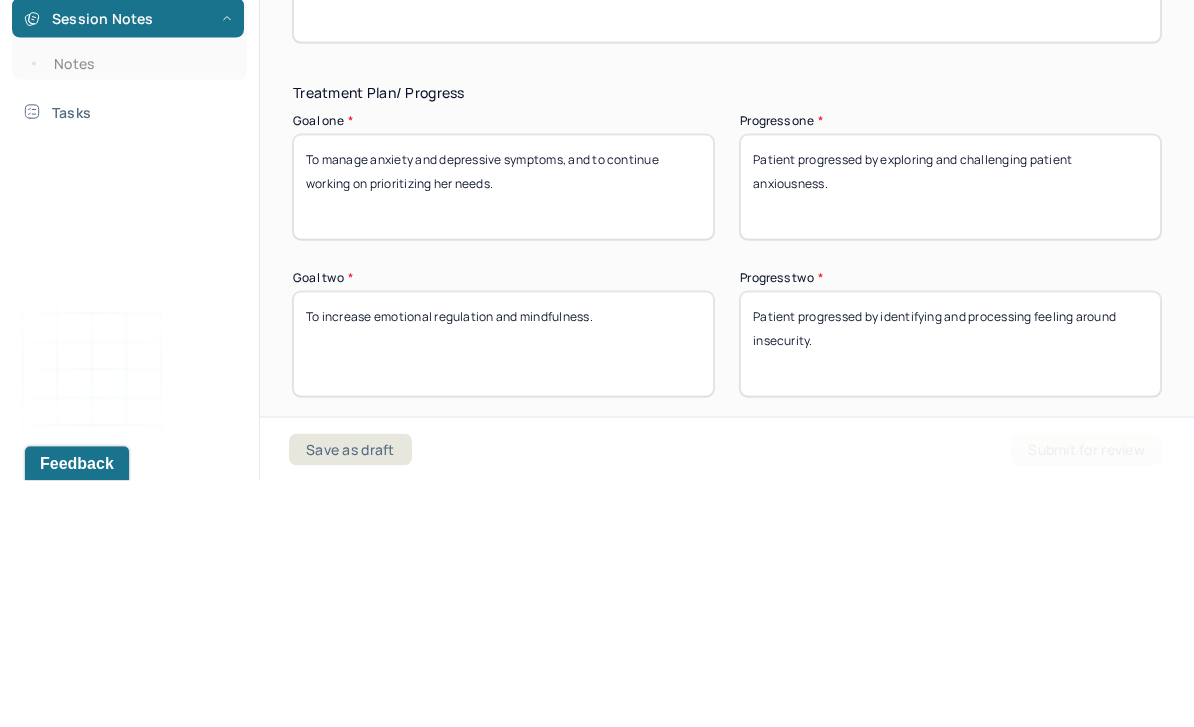 click on "Patient progressed by exploring and challenging patient anxiousness." at bounding box center (950, 433) 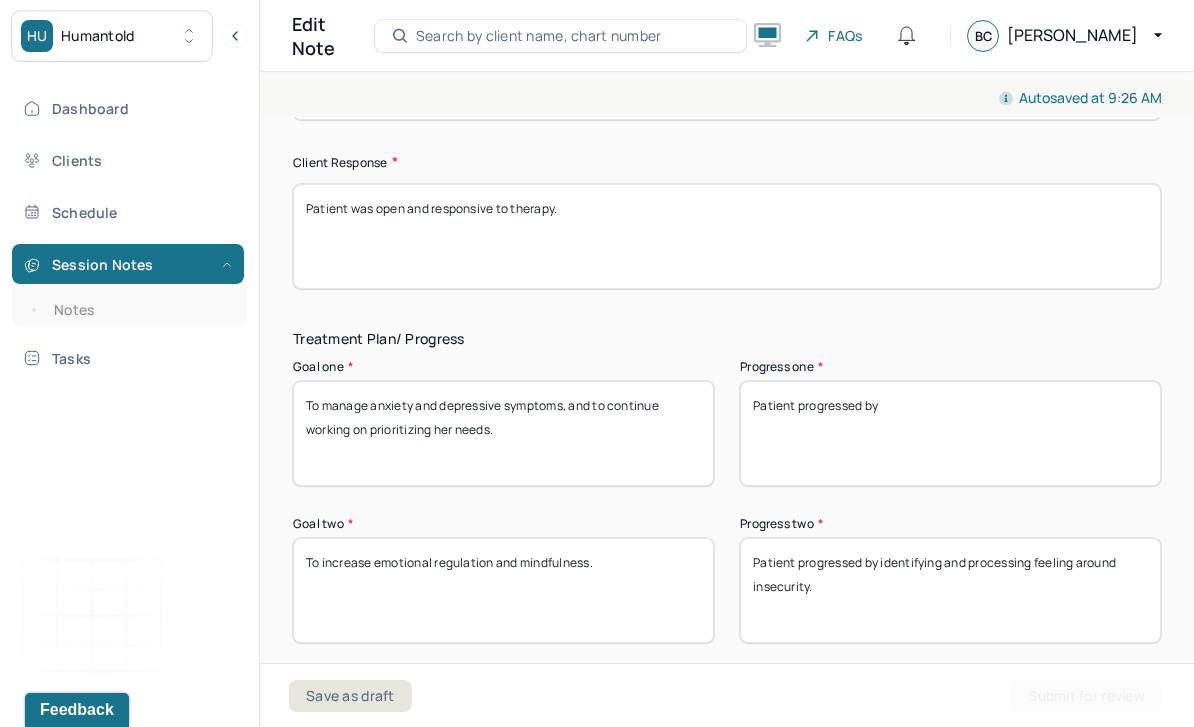 type on "Patient progressed by" 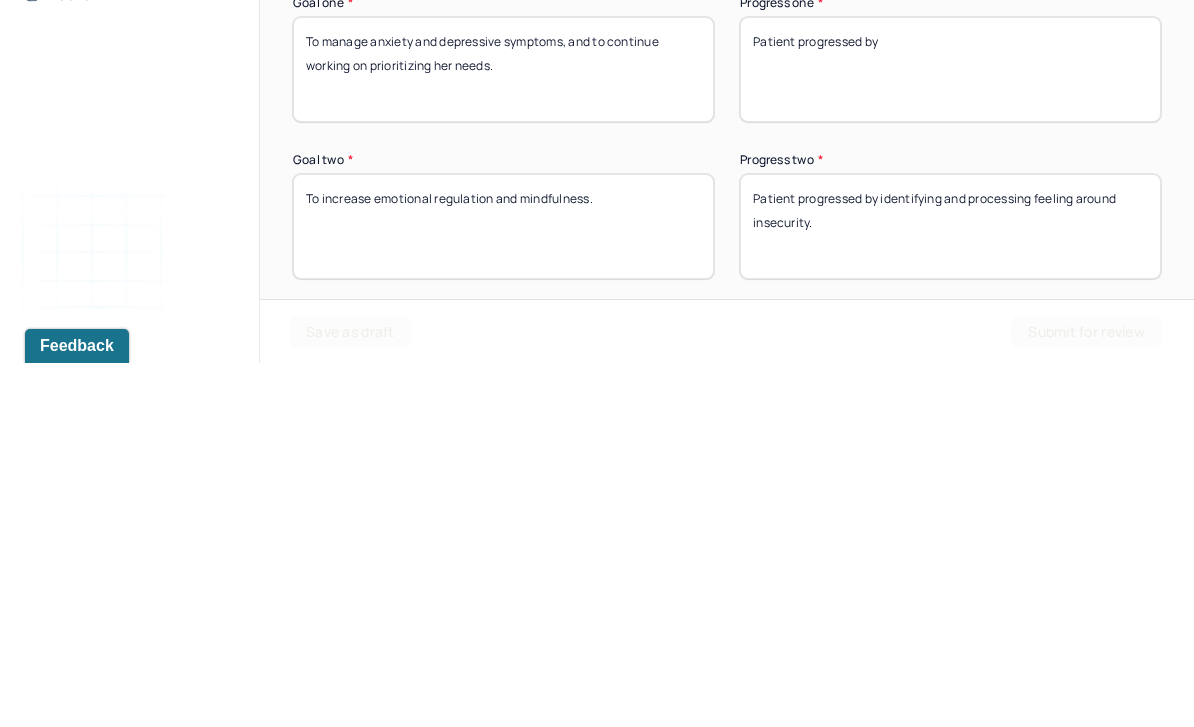 click on "Patient progressed by identifying and processing feeling around insecurity." at bounding box center [950, 590] 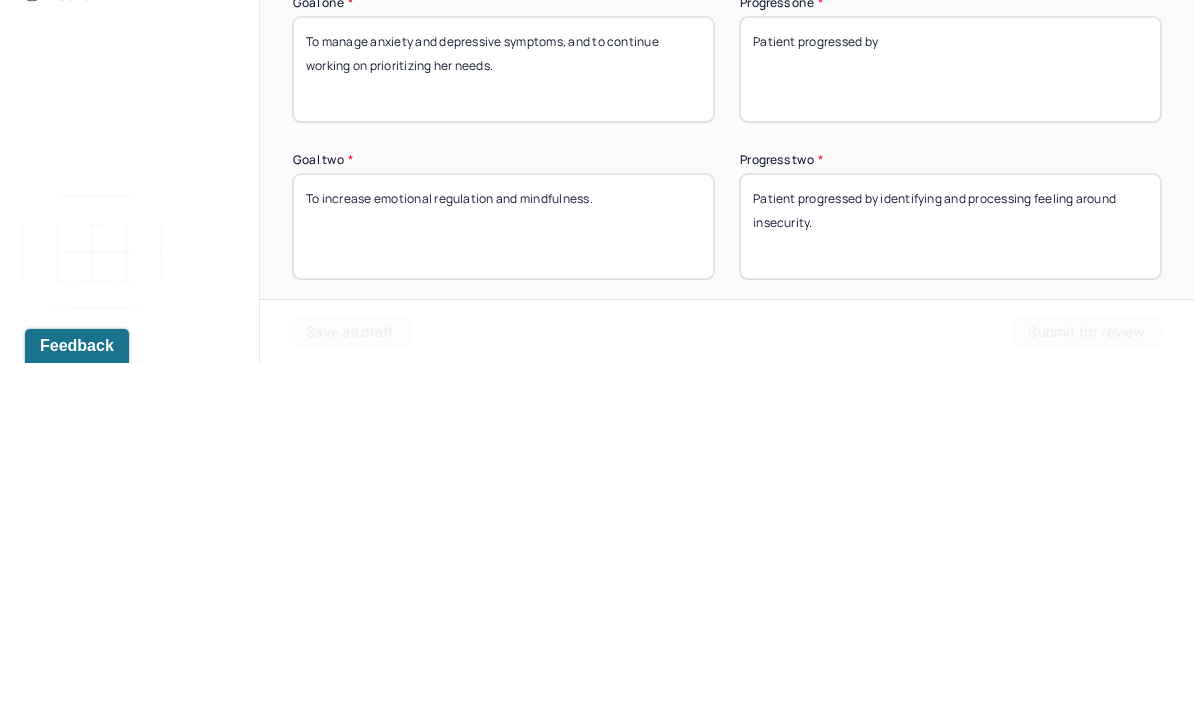 click on "Patient progressed by identifying and processing feeling around insecurity." at bounding box center (950, 590) 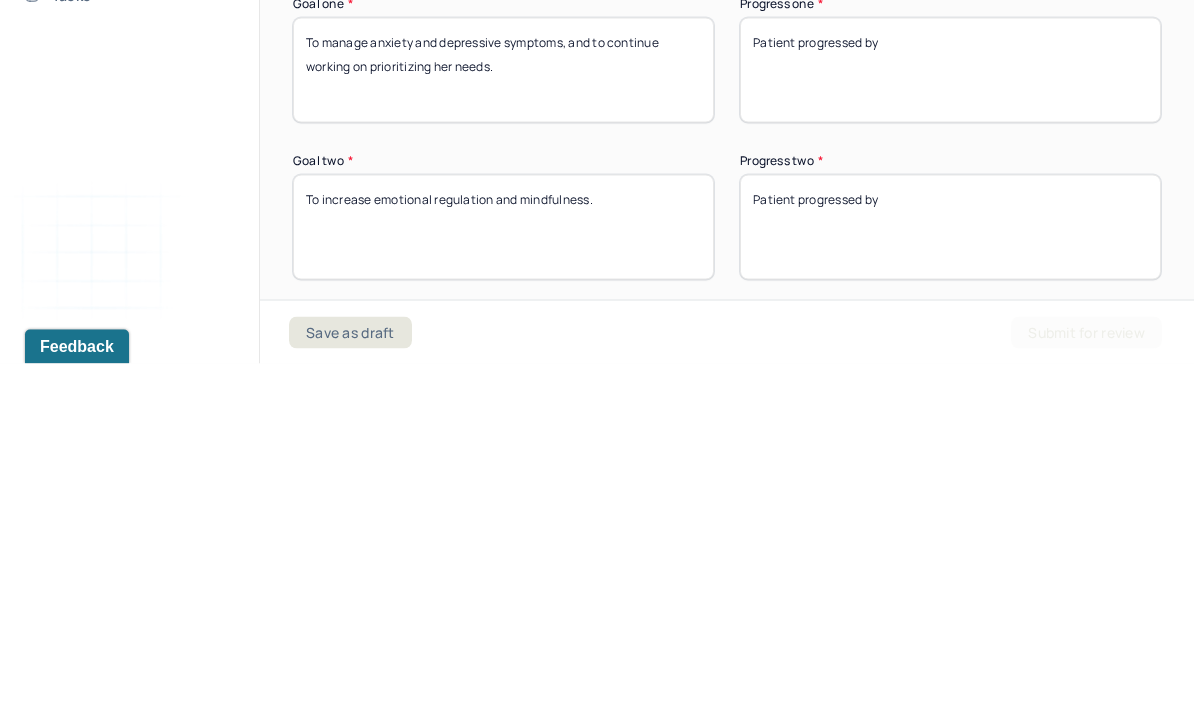 scroll, scrollTop: 0, scrollLeft: 0, axis: both 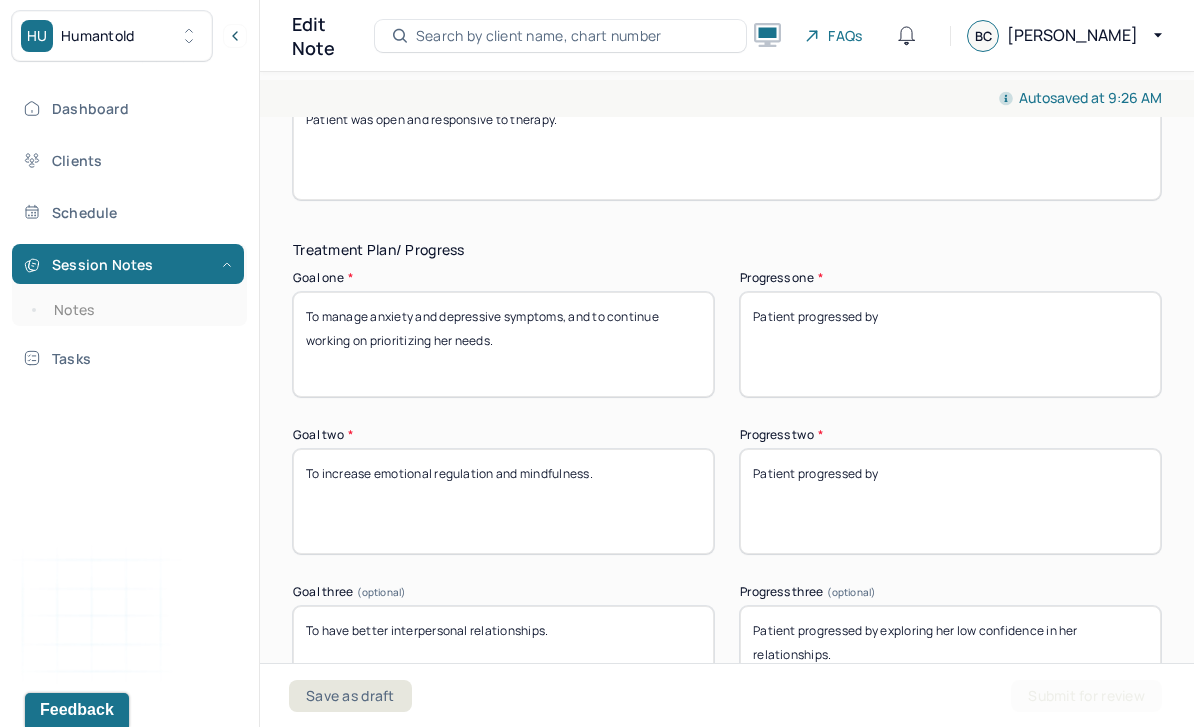 type on "Patient progressed by" 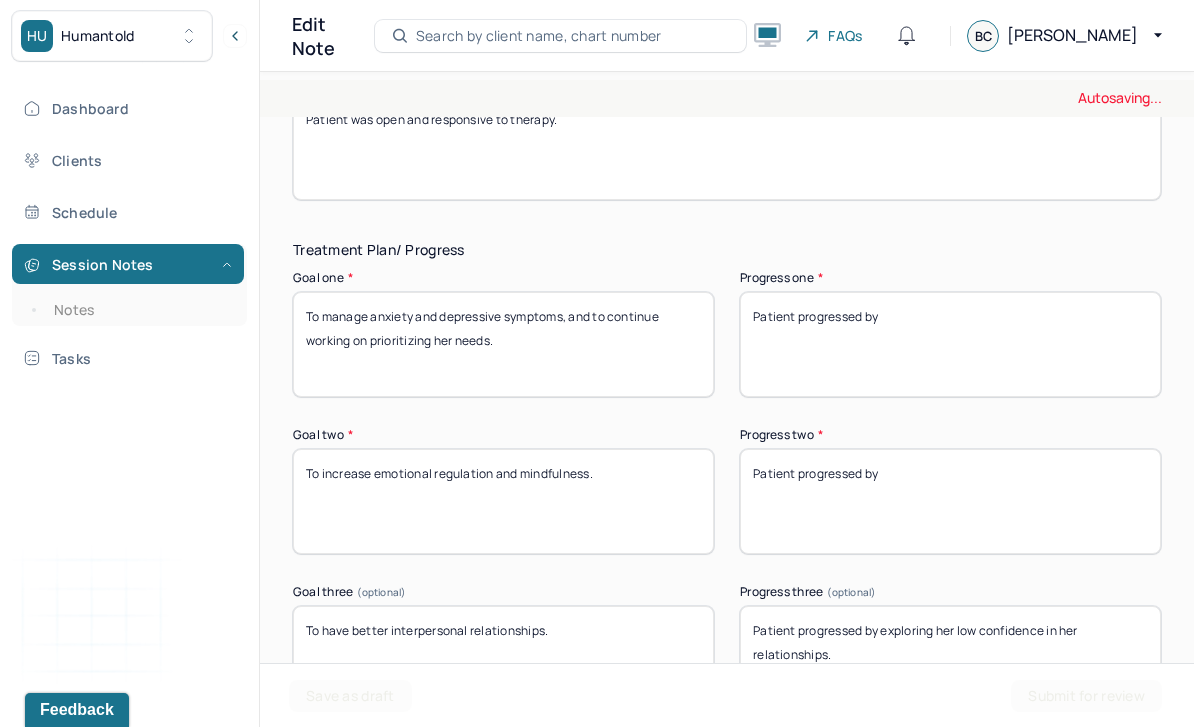 scroll, scrollTop: 64, scrollLeft: 0, axis: vertical 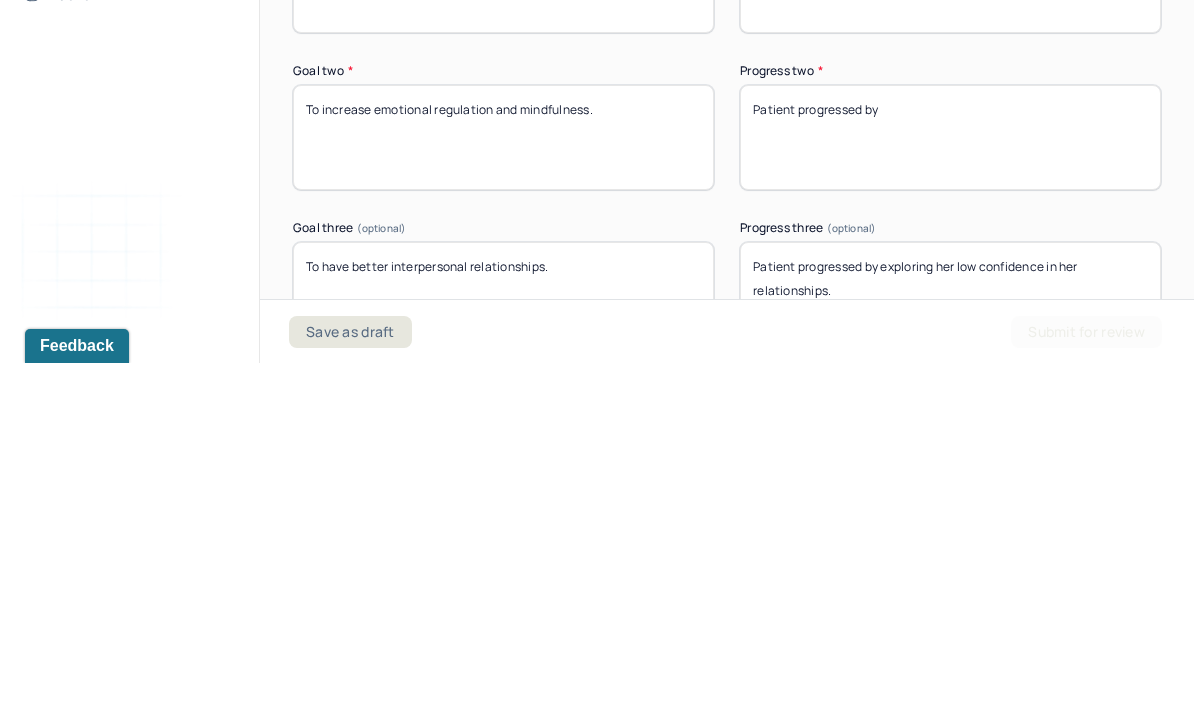 click on "Patient progressed by exploring her low confidence in her relationships." at bounding box center (950, 658) 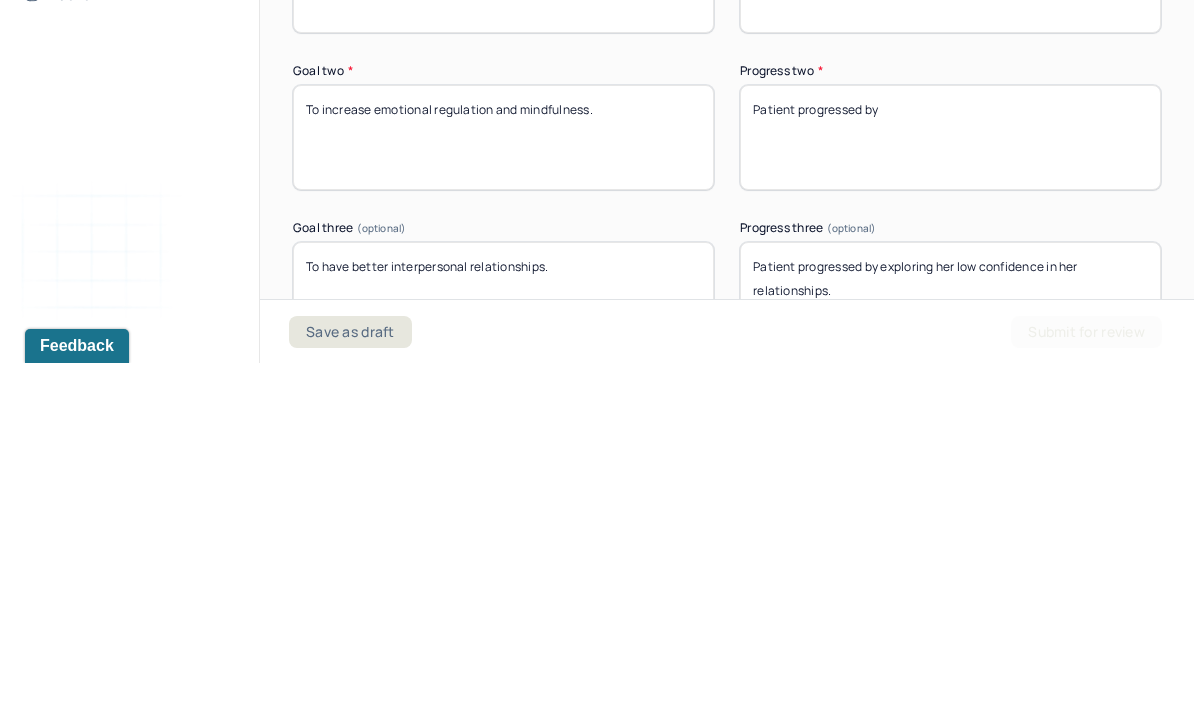 click on "Patient progressed by exploring her low confidence in her relationships." at bounding box center (950, 658) 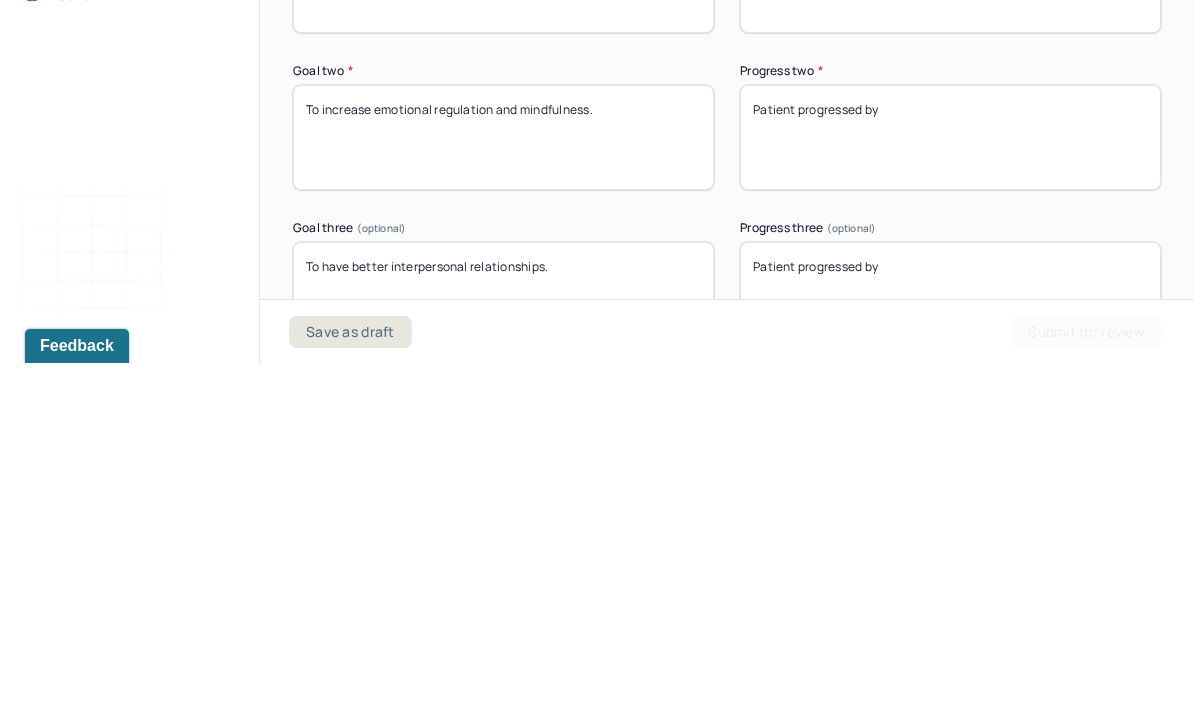 scroll, scrollTop: 0, scrollLeft: 0, axis: both 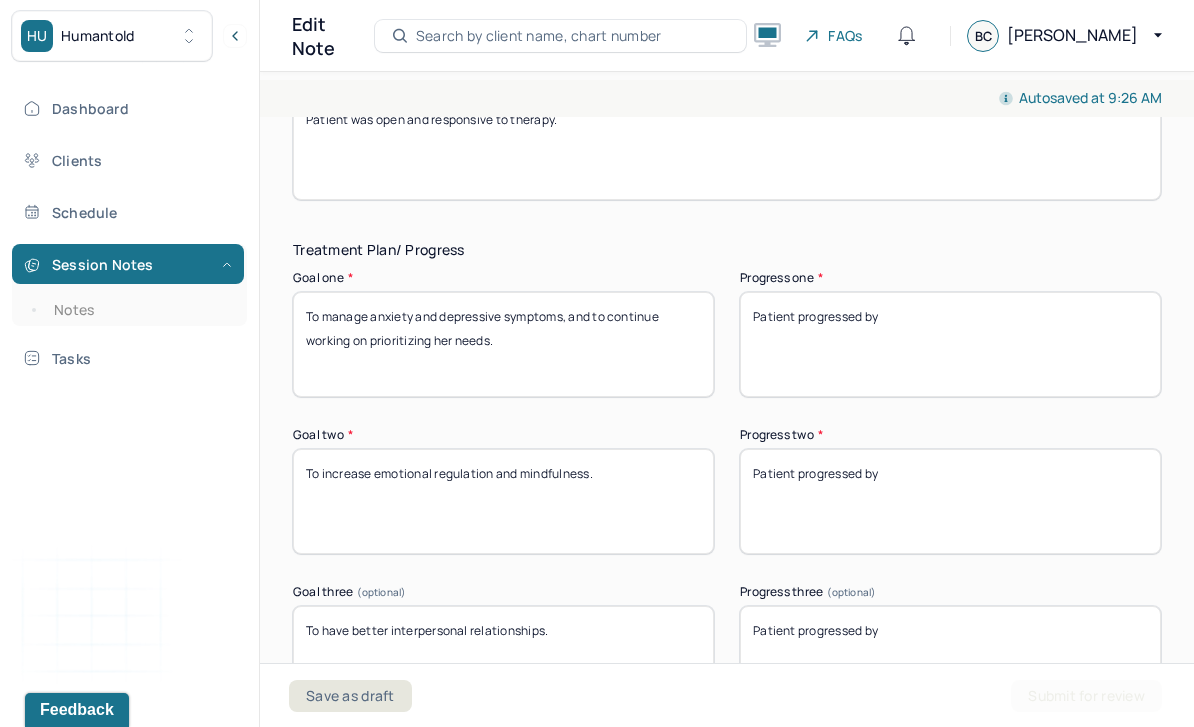 type on "Patient progressed by" 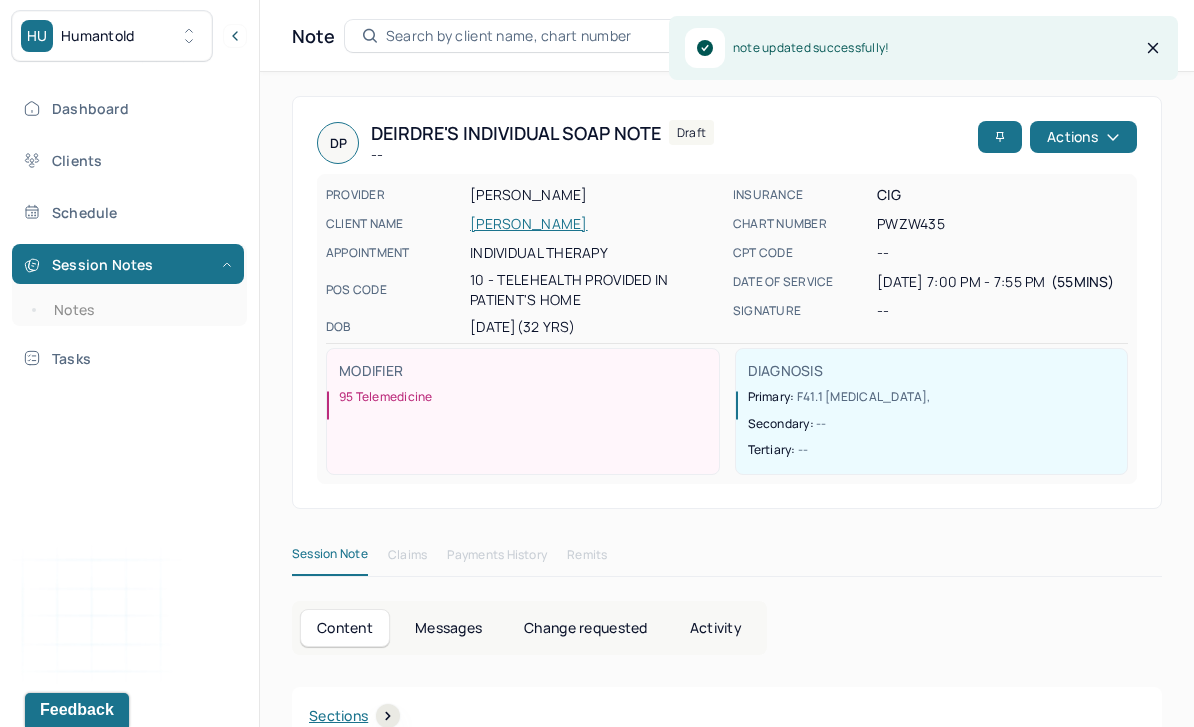 click on "Notes" at bounding box center [139, 310] 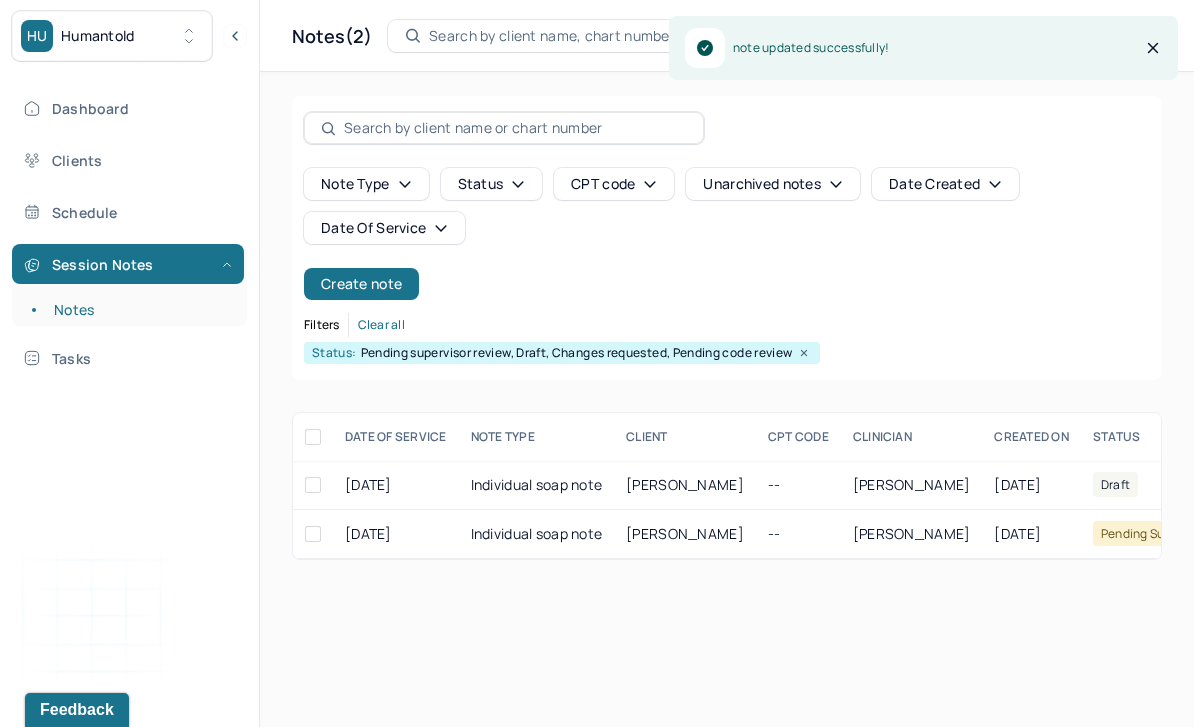 scroll, scrollTop: 2, scrollLeft: 0, axis: vertical 